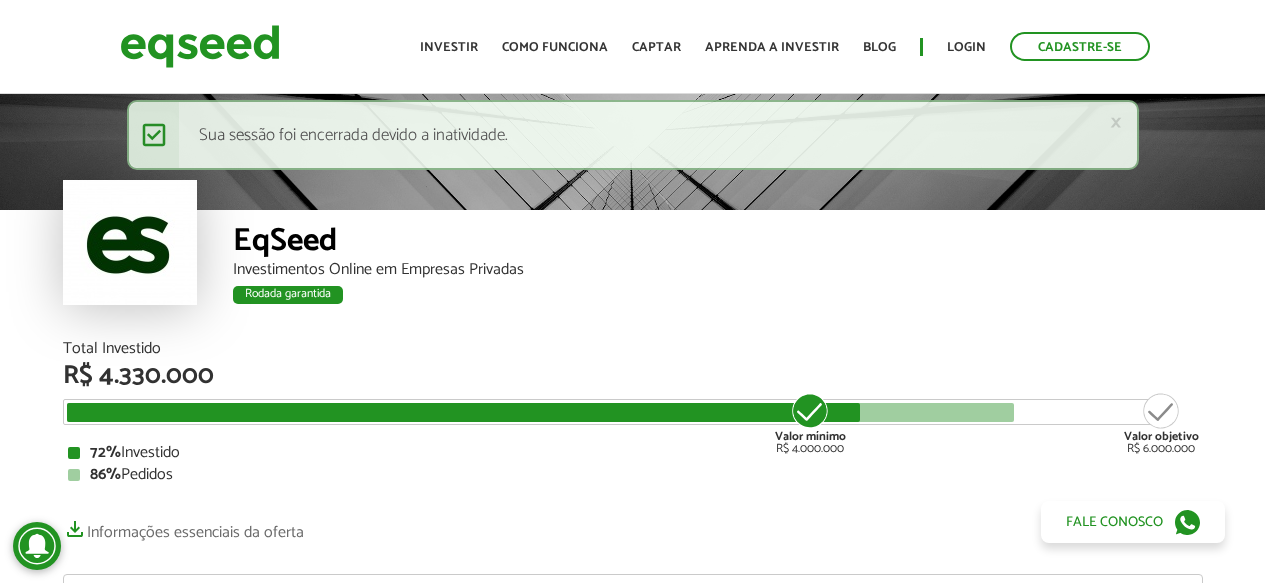 scroll, scrollTop: 0, scrollLeft: 0, axis: both 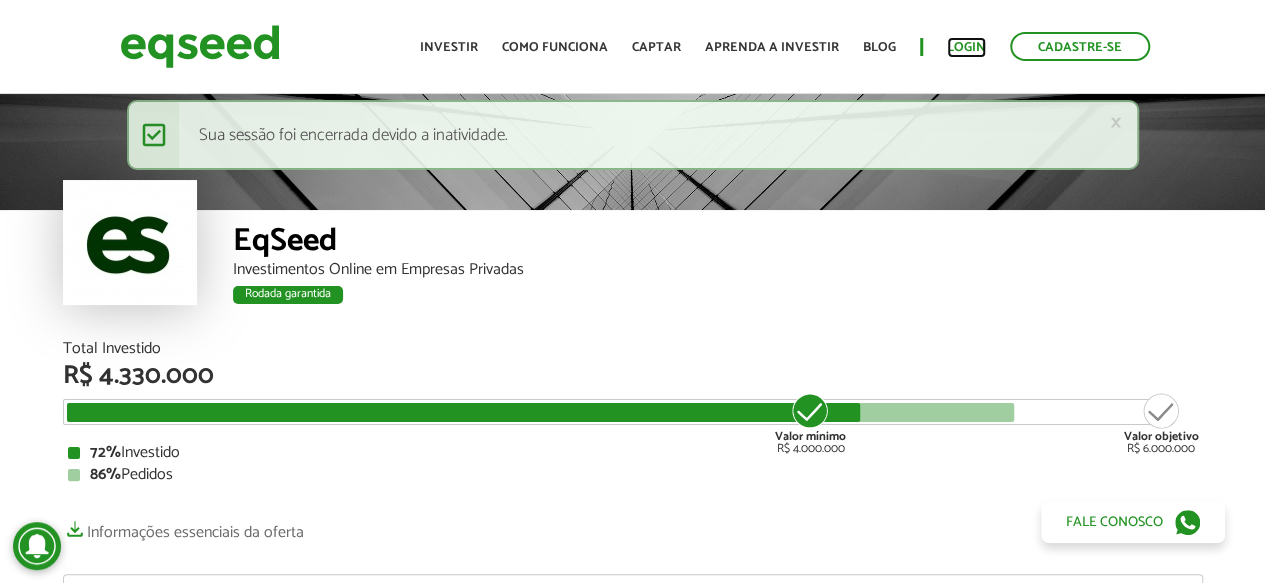 click on "Login" at bounding box center (966, 47) 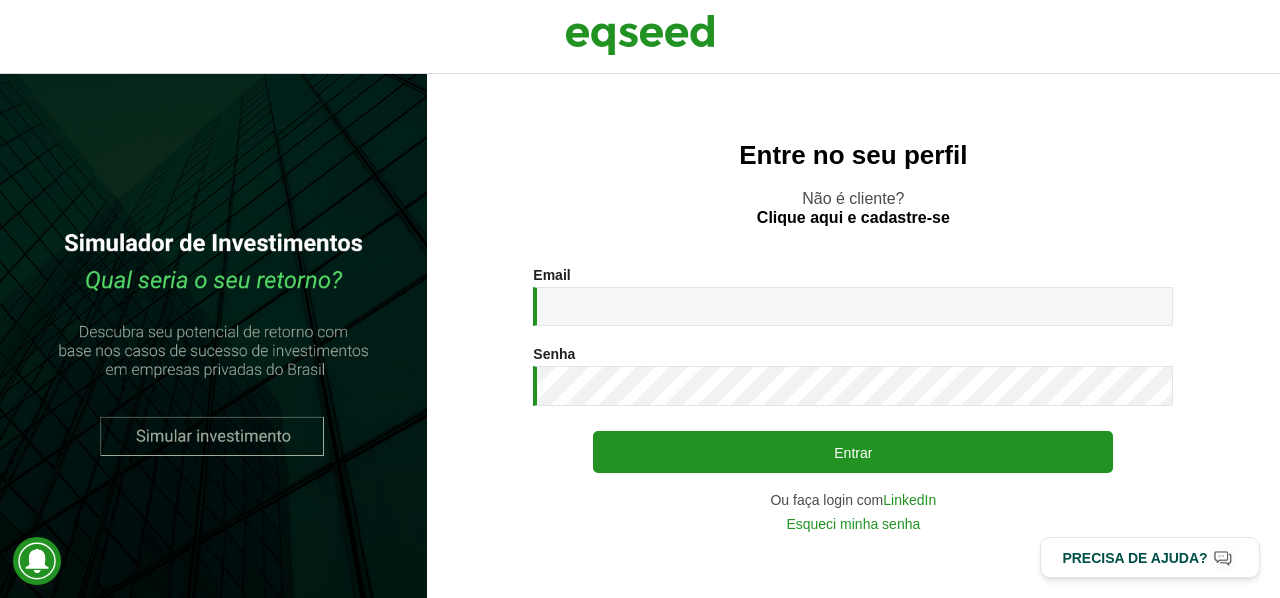 scroll, scrollTop: 0, scrollLeft: 0, axis: both 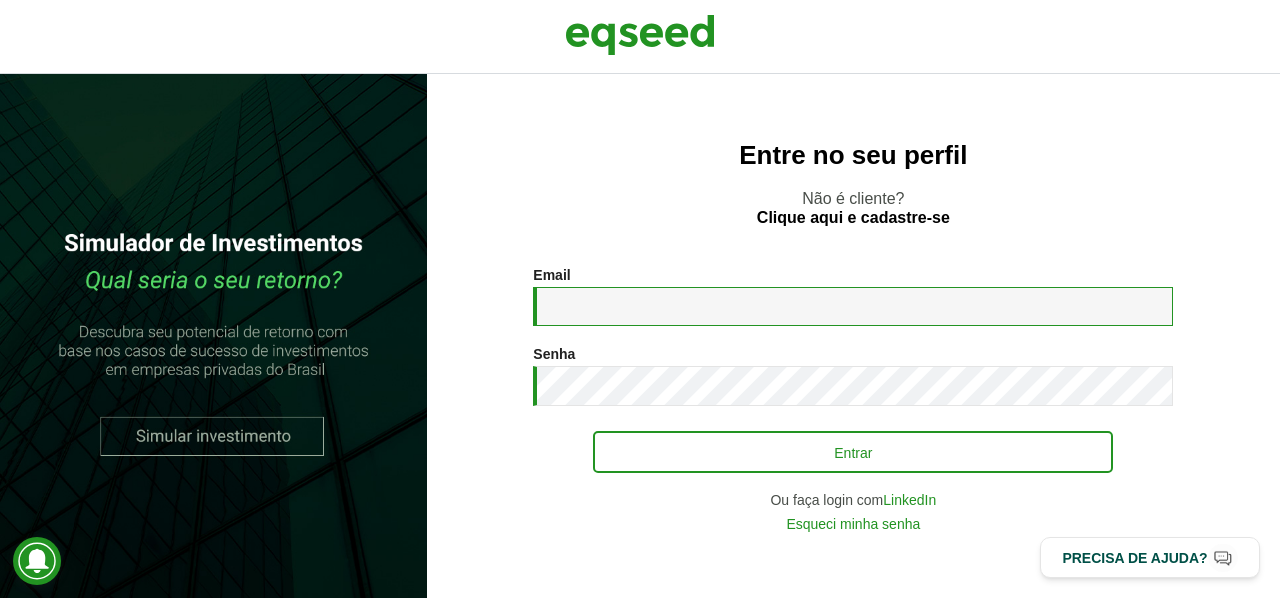 type on "**********" 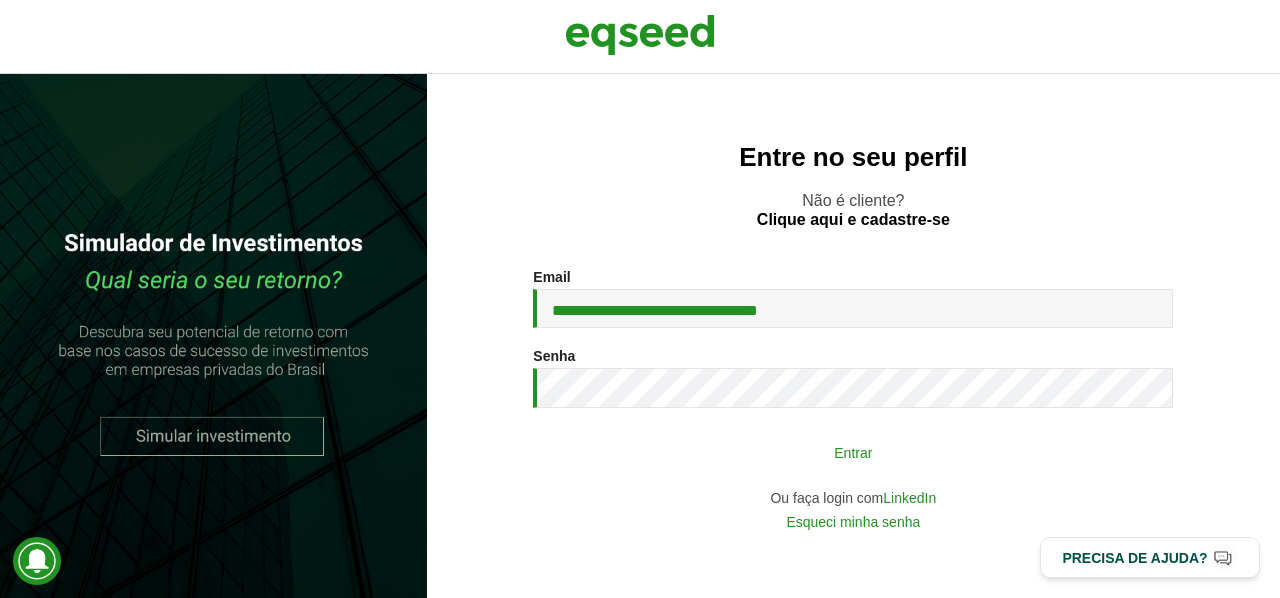 click on "Entrar" at bounding box center (853, 452) 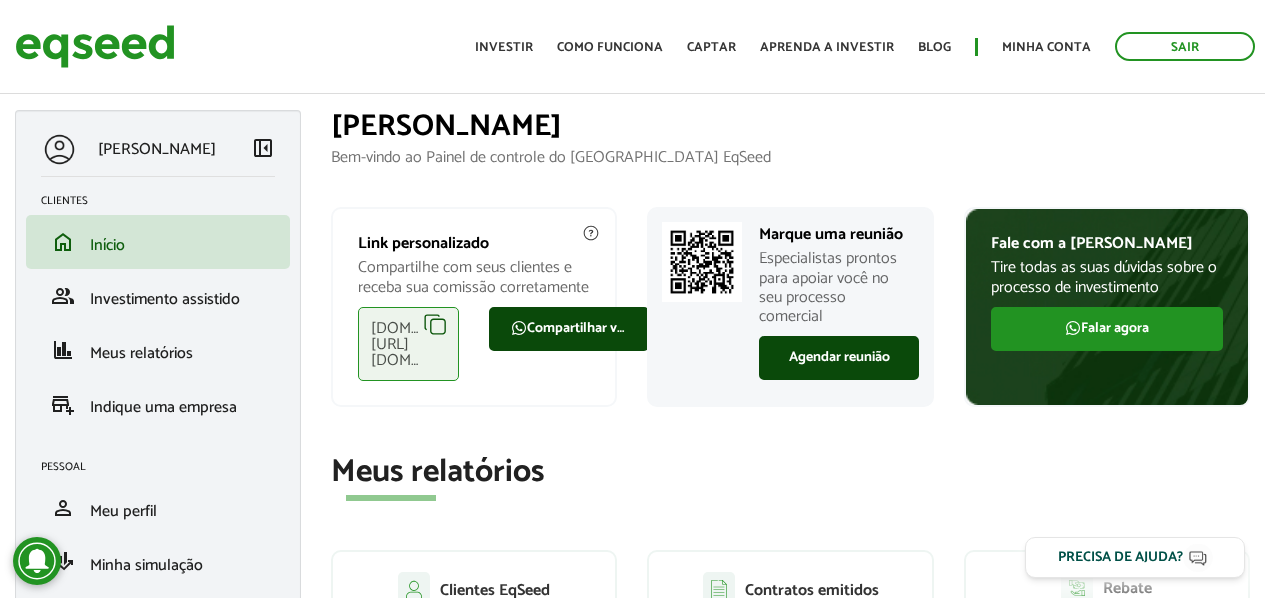 scroll, scrollTop: 0, scrollLeft: 0, axis: both 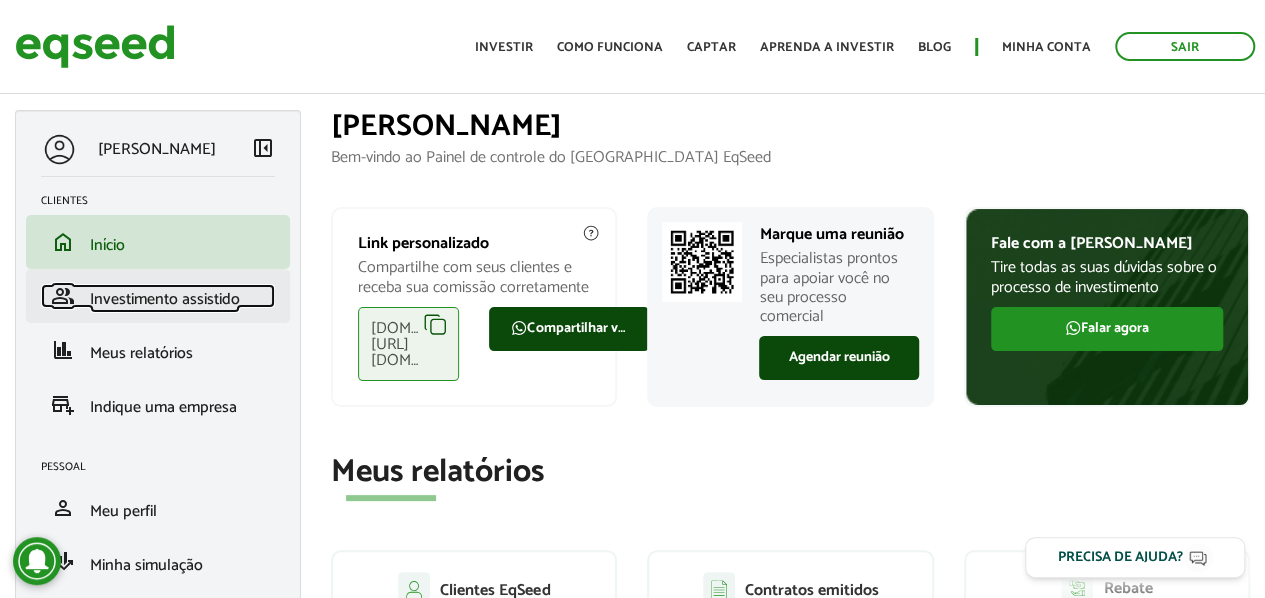 click on "Investimento assistido" at bounding box center (165, 299) 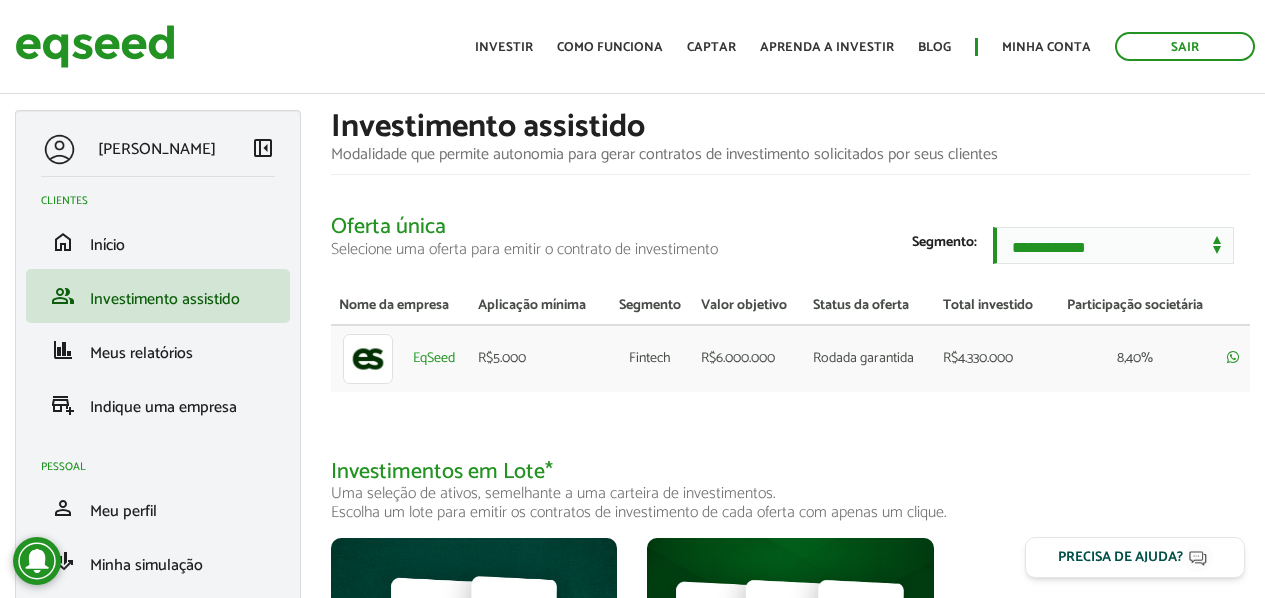 scroll, scrollTop: 0, scrollLeft: 0, axis: both 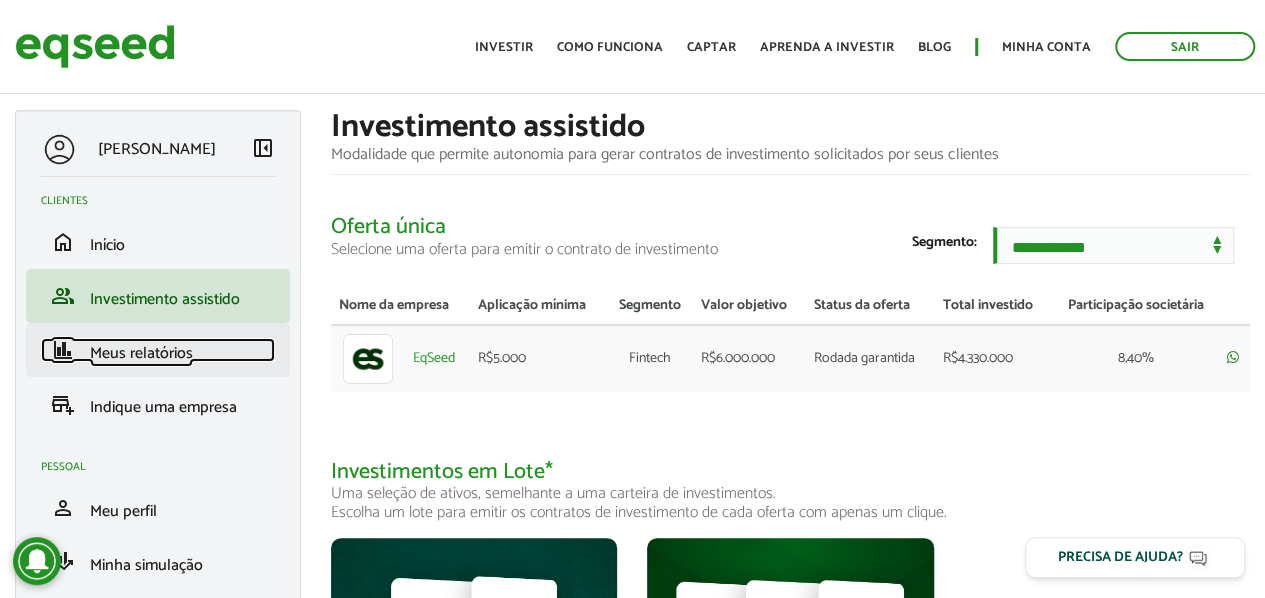 click on "Meus relatórios" at bounding box center [141, 353] 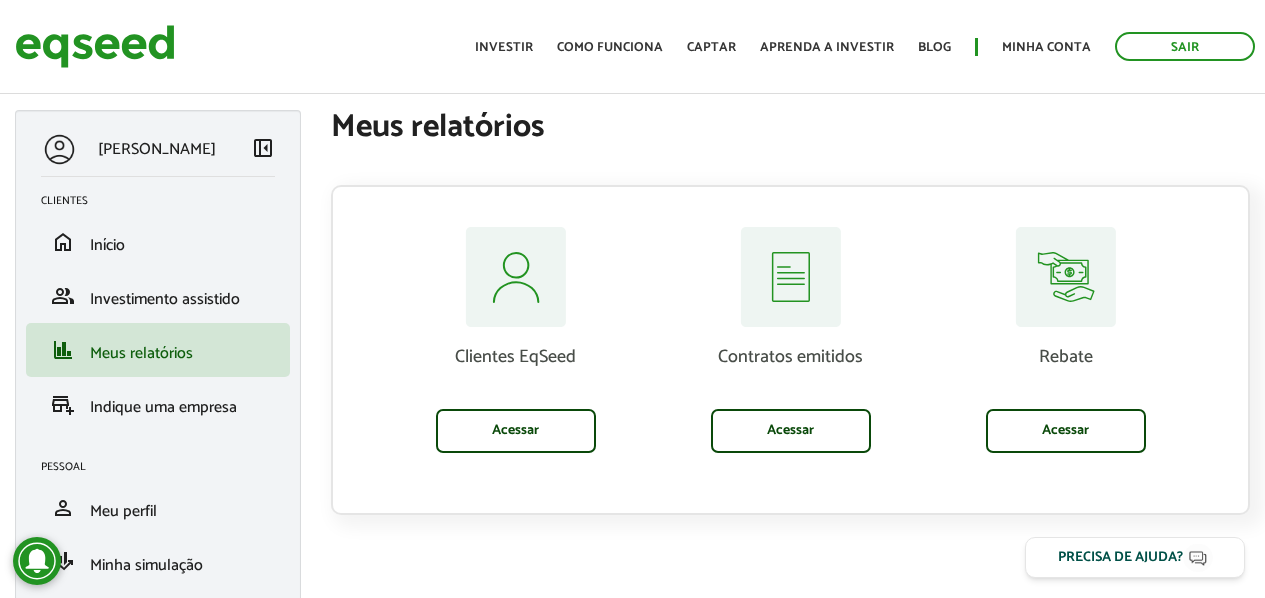 scroll, scrollTop: 0, scrollLeft: 0, axis: both 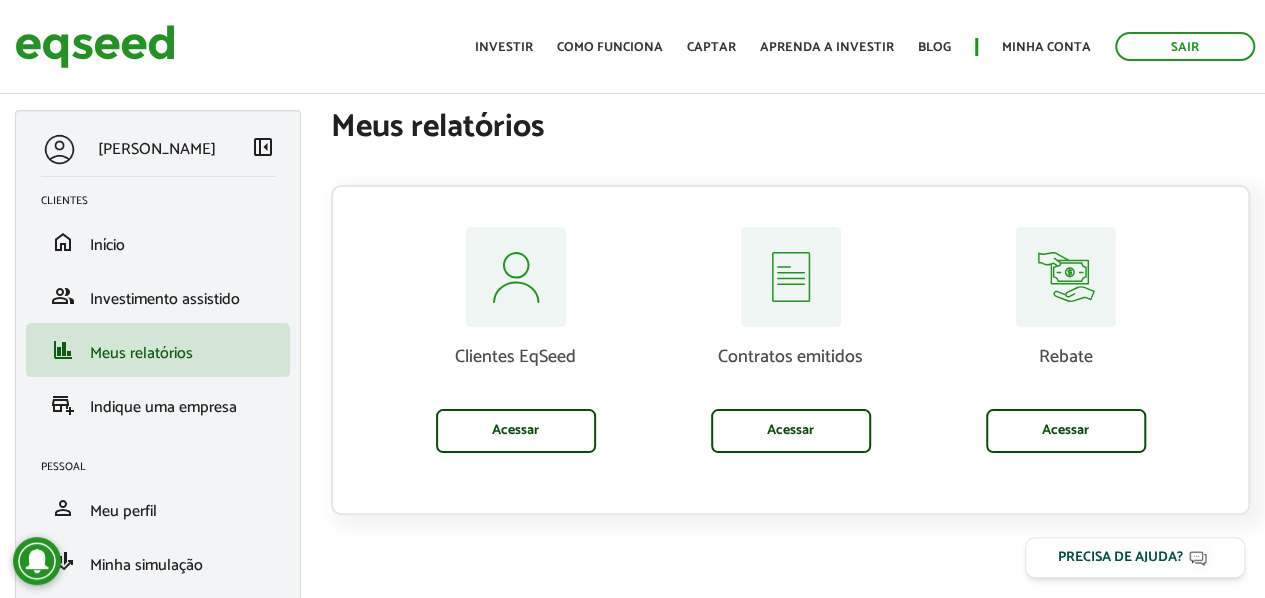 click on "left_panel_close" at bounding box center [263, 147] 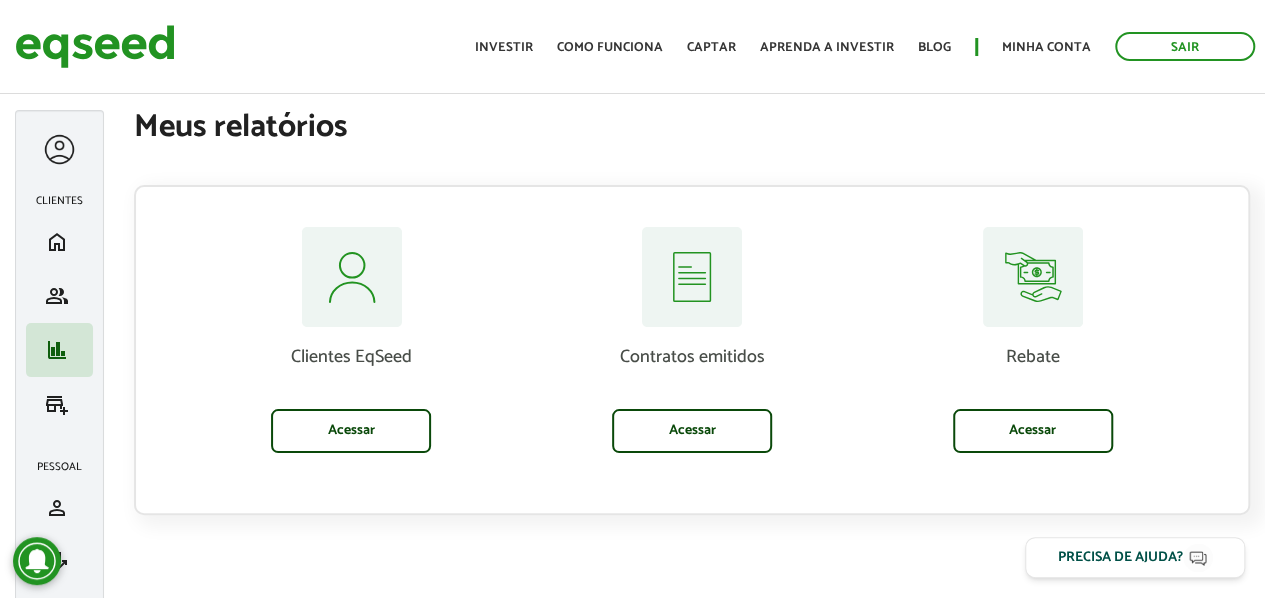 click at bounding box center (59, 149) 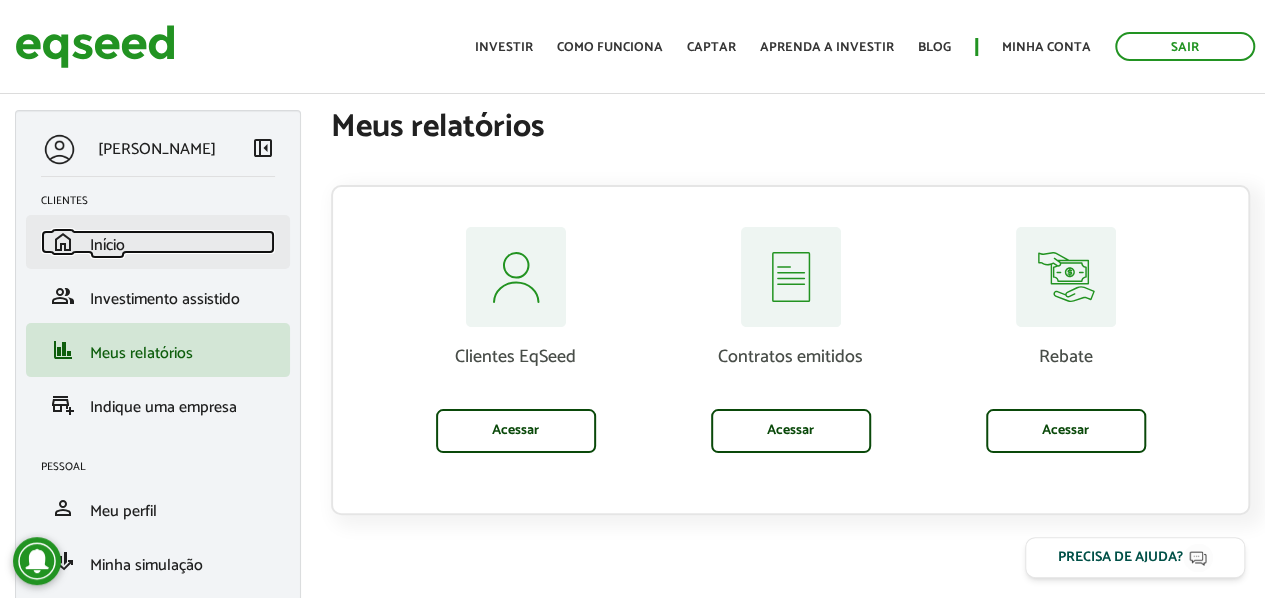 click on "Início" at bounding box center (107, 245) 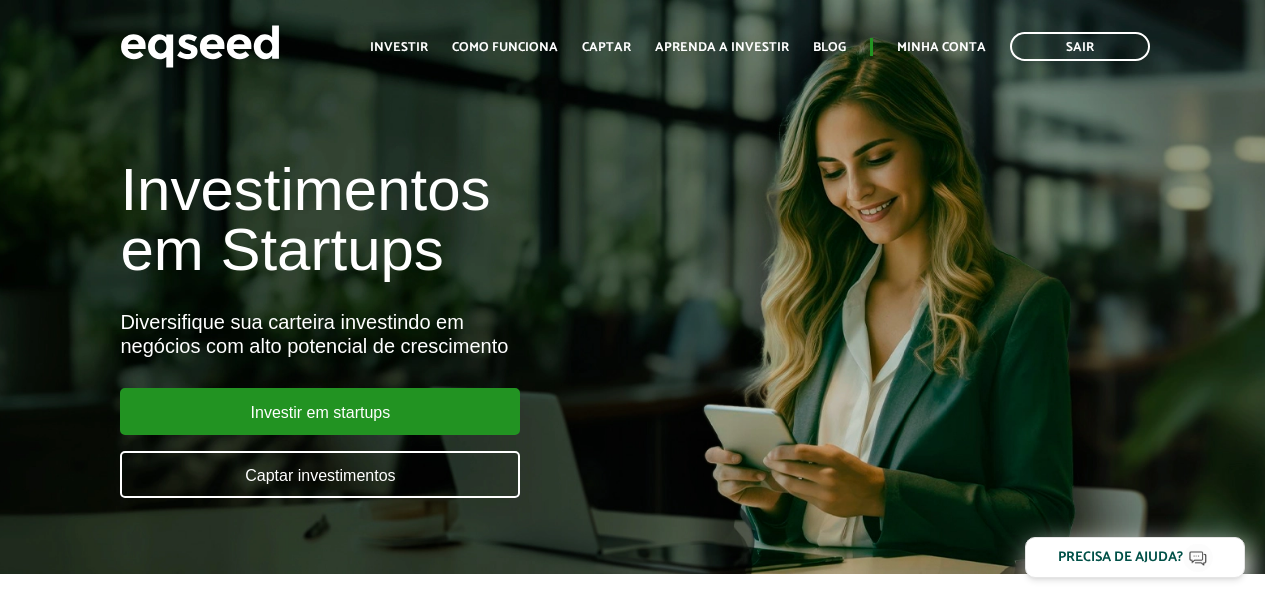 scroll, scrollTop: 0, scrollLeft: 0, axis: both 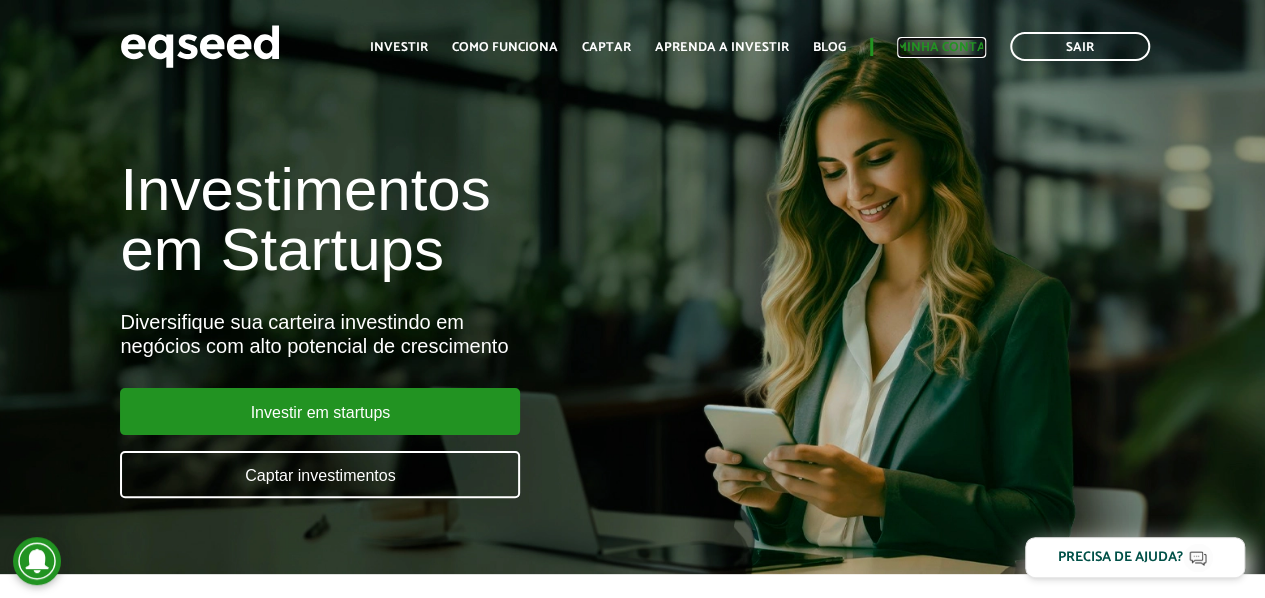 click on "Minha conta" at bounding box center (941, 47) 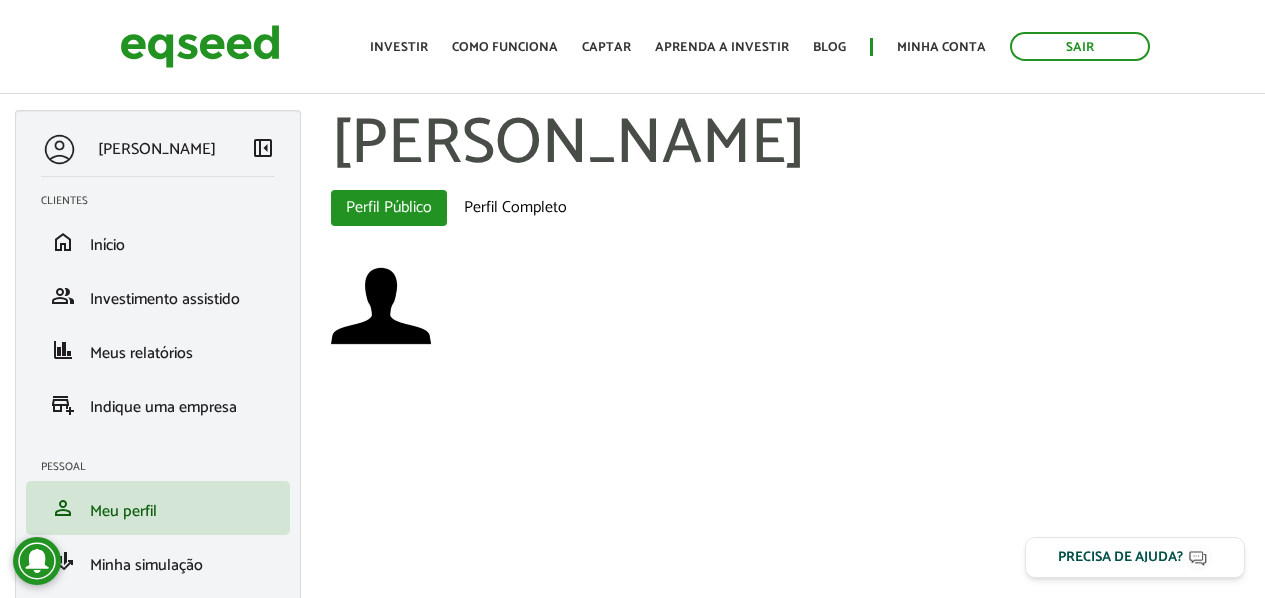 scroll, scrollTop: 0, scrollLeft: 0, axis: both 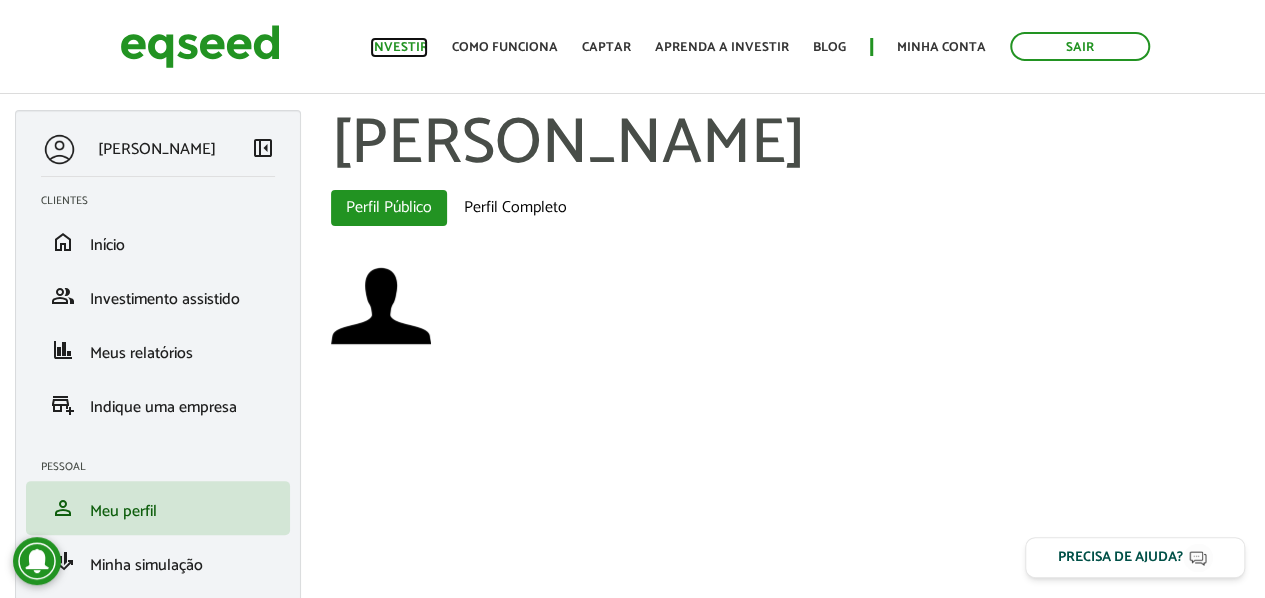 click on "Investir" at bounding box center [399, 47] 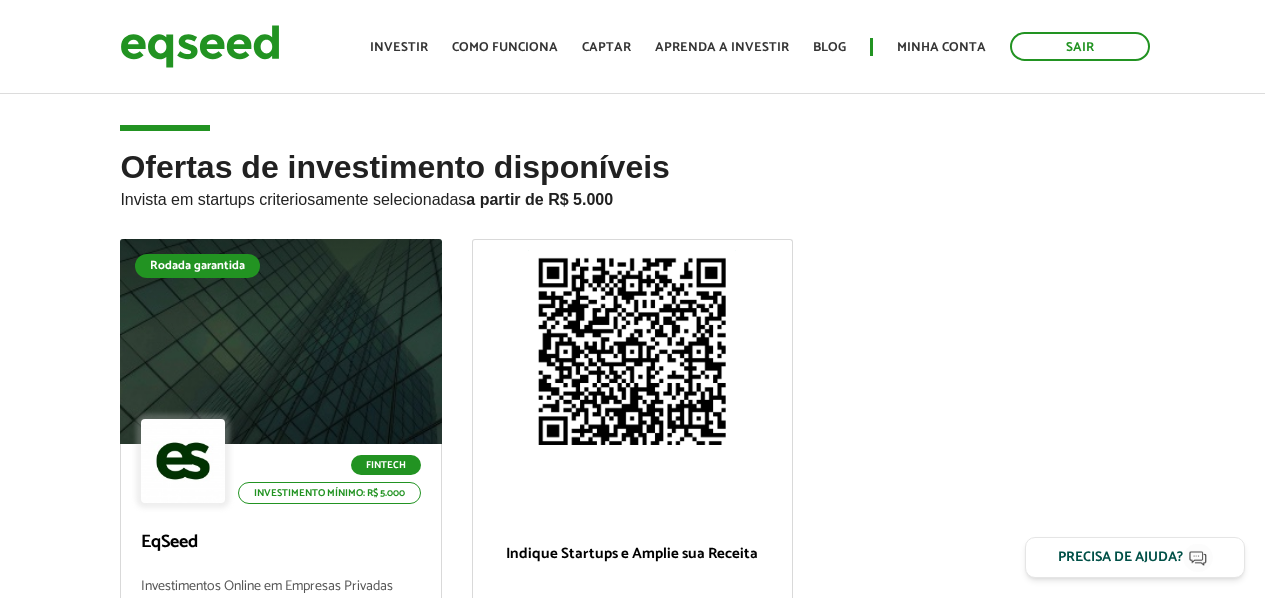 scroll, scrollTop: 0, scrollLeft: 0, axis: both 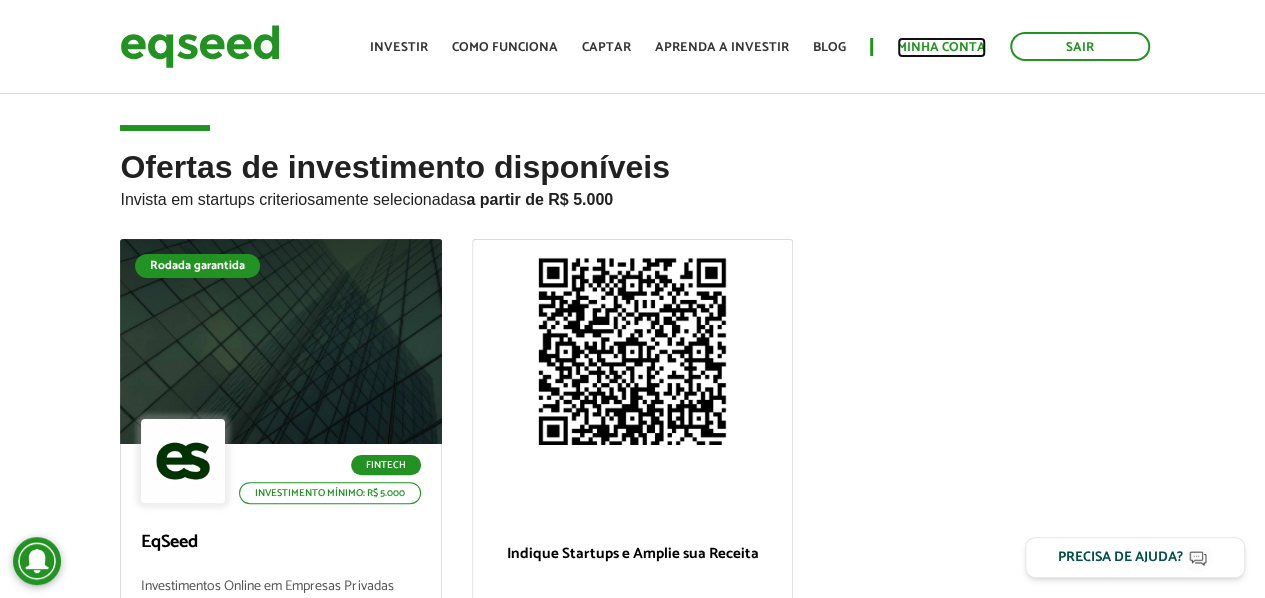 click on "Minha conta" at bounding box center (941, 47) 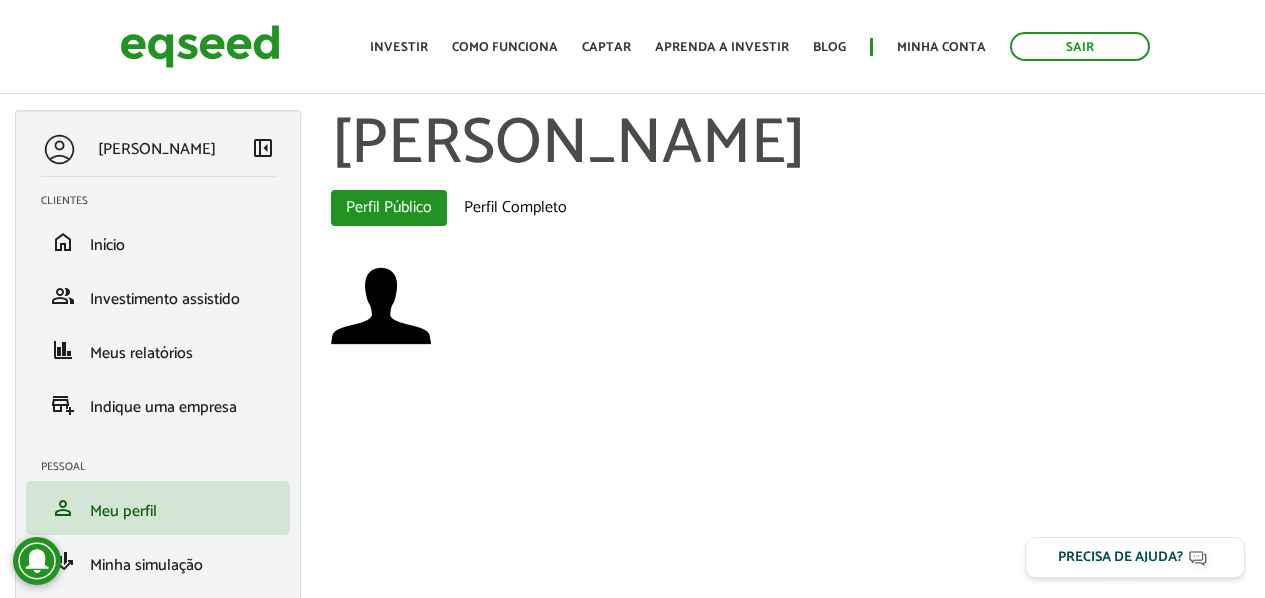 scroll, scrollTop: 0, scrollLeft: 0, axis: both 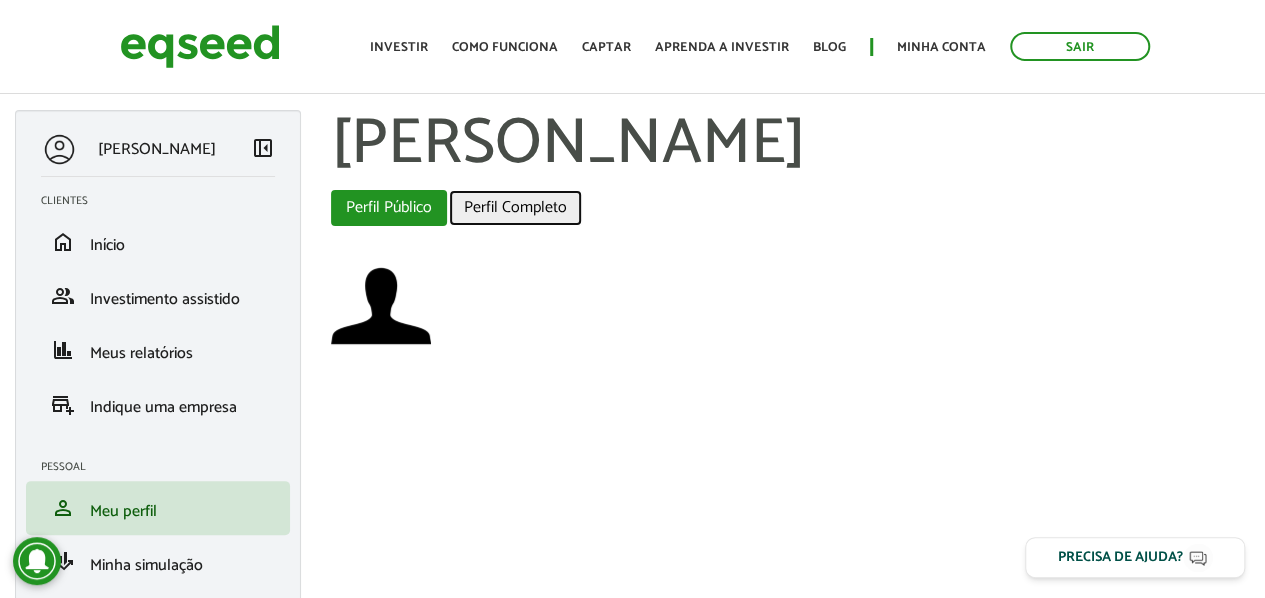 click on "Perfil Completo" at bounding box center (515, 208) 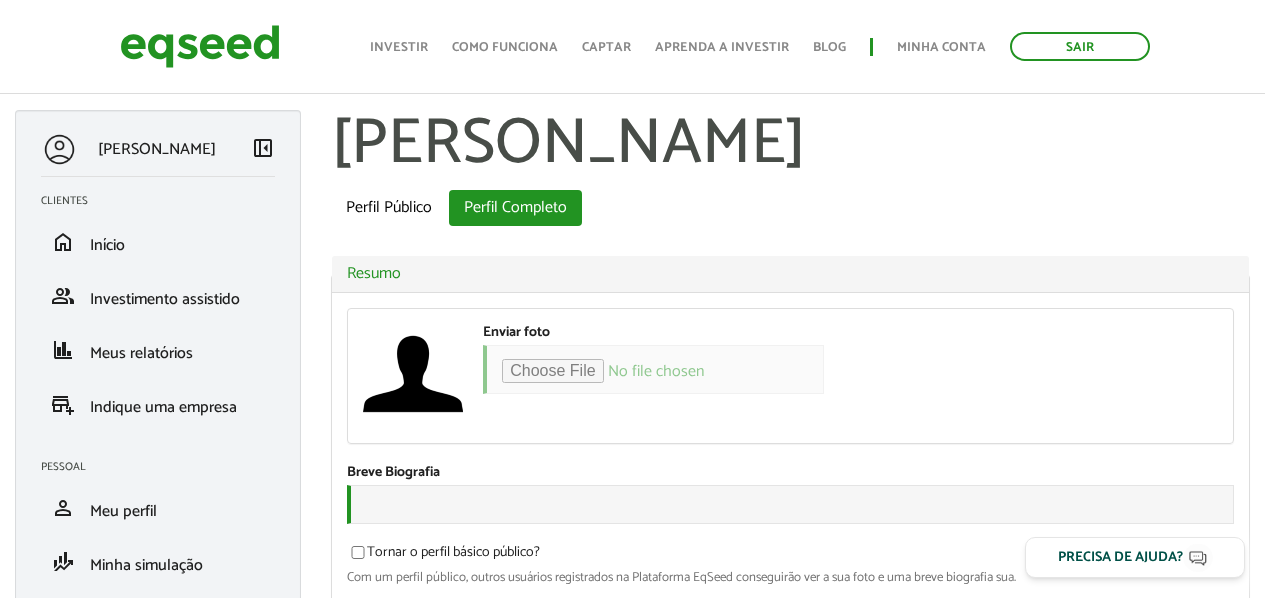 scroll, scrollTop: 200, scrollLeft: 0, axis: vertical 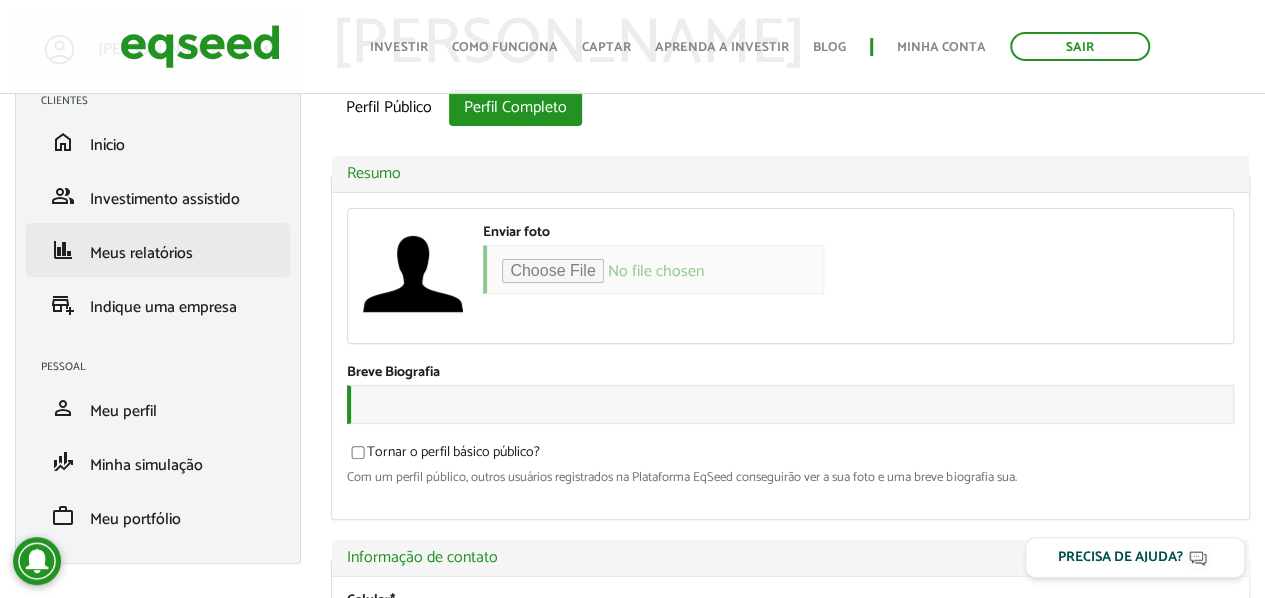 type on "**********" 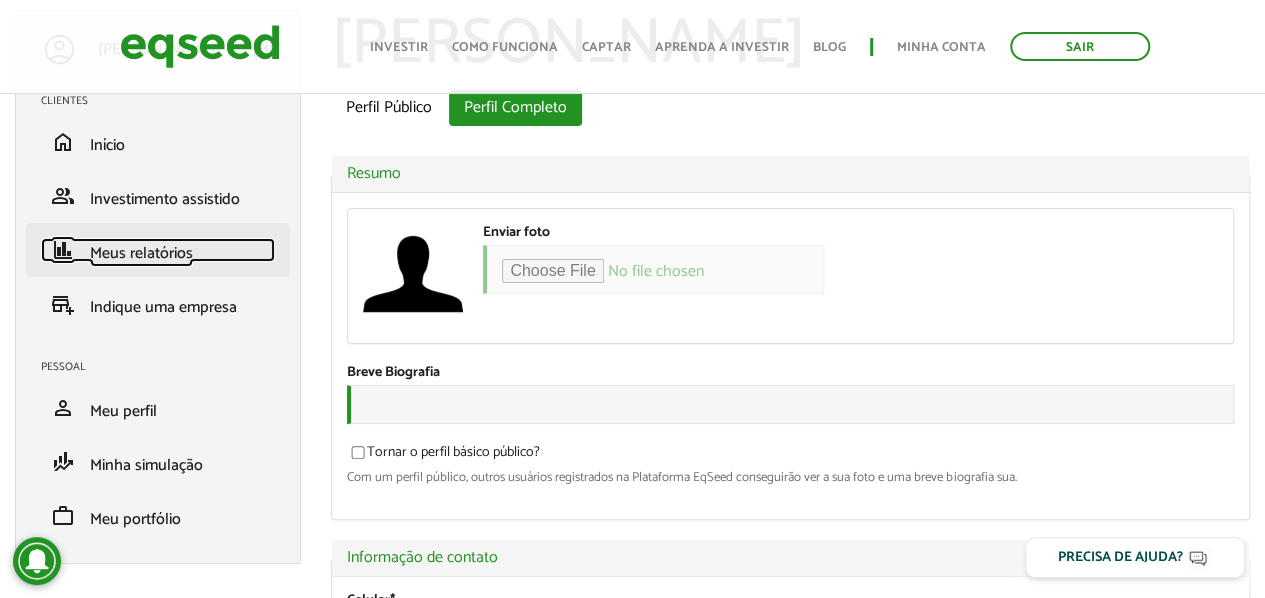 click on "Meus relatórios" at bounding box center (141, 253) 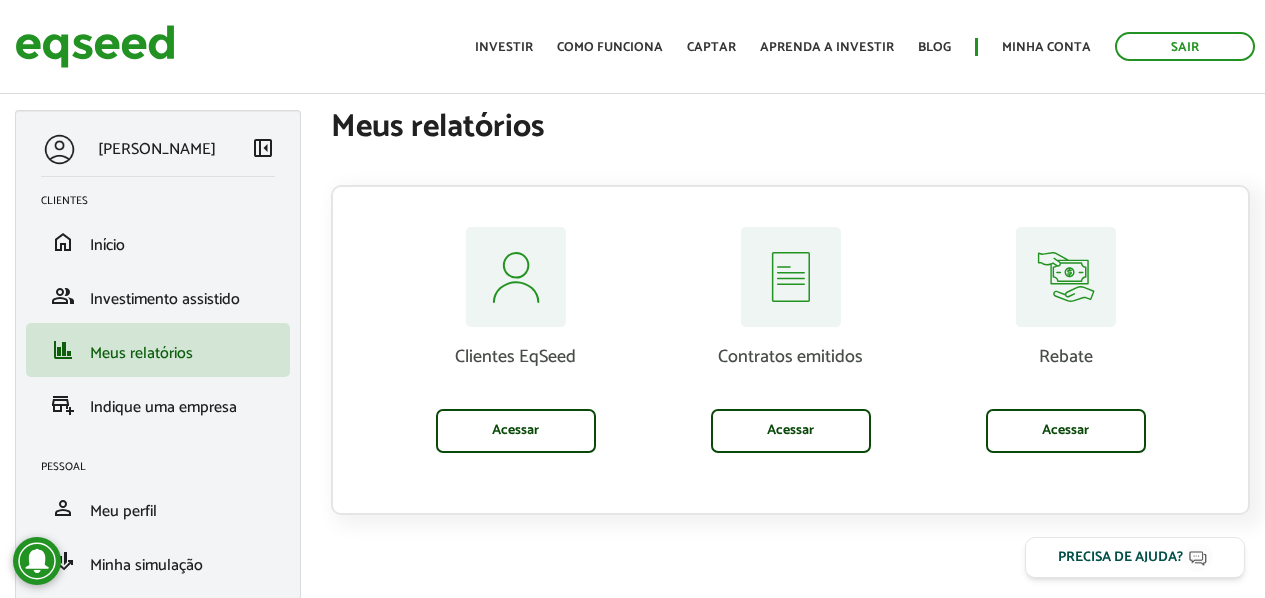 scroll, scrollTop: 0, scrollLeft: 0, axis: both 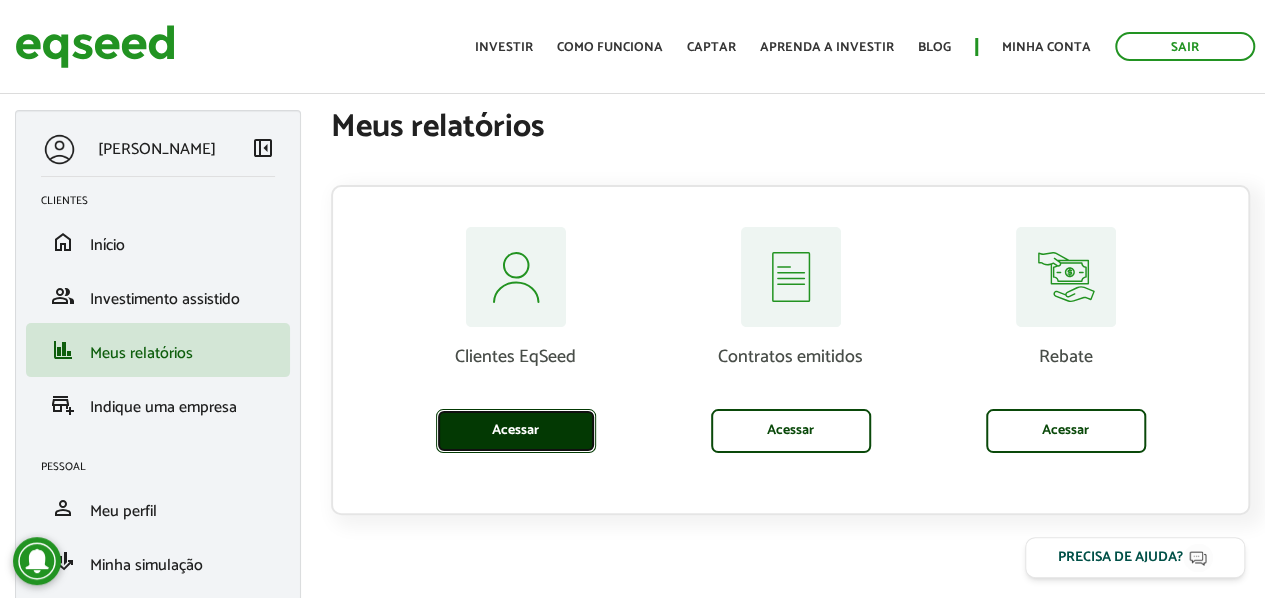 click on "Acessar" at bounding box center [516, 431] 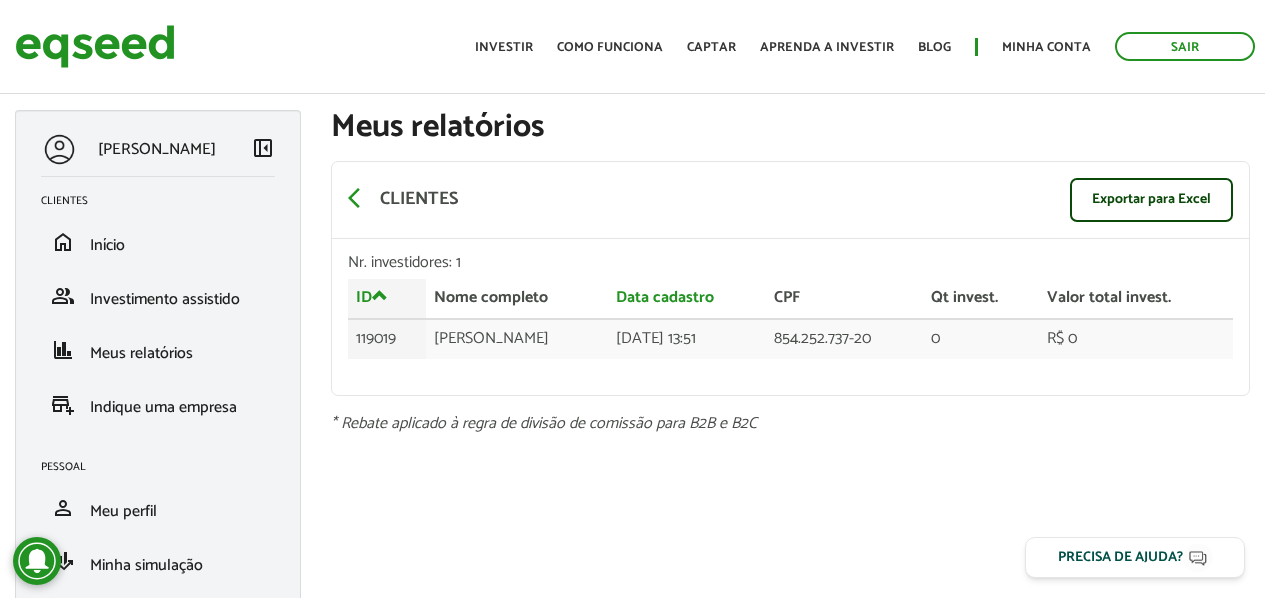 scroll, scrollTop: 0, scrollLeft: 0, axis: both 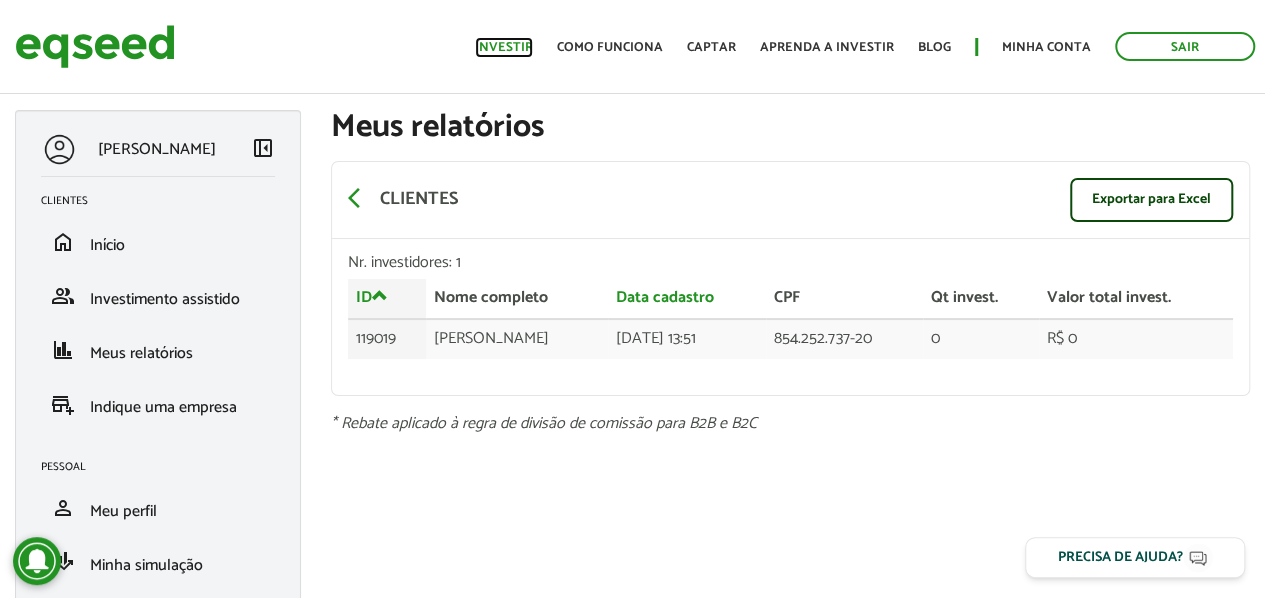 click on "Investir" at bounding box center (504, 47) 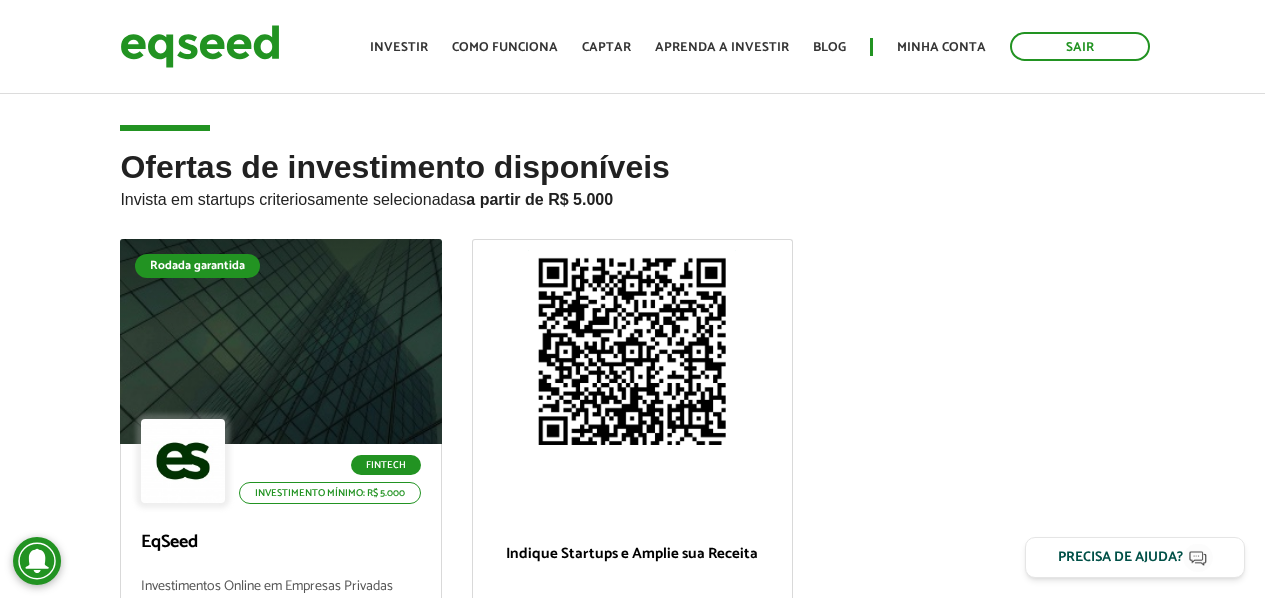 scroll, scrollTop: 0, scrollLeft: 0, axis: both 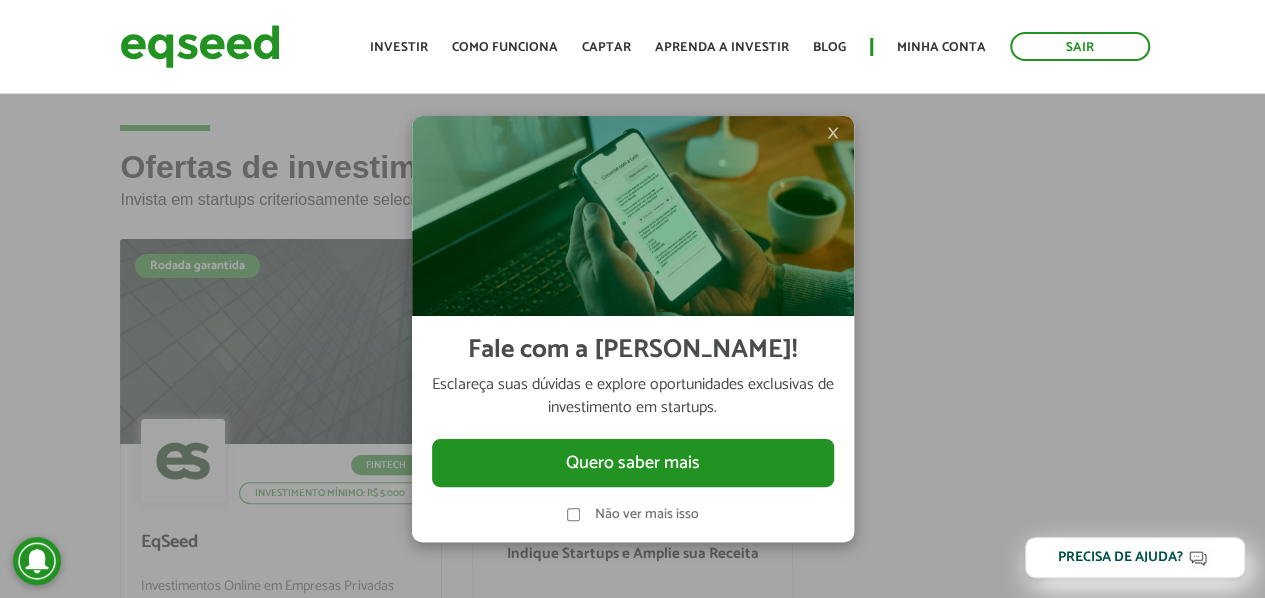 click on "×
Fale com a Lynn!
Esclareça suas dúvidas e explore oportunidades exclusivas de   investimento em startups.
Quero saber mais
Não ver mais isso" at bounding box center [633, 329] 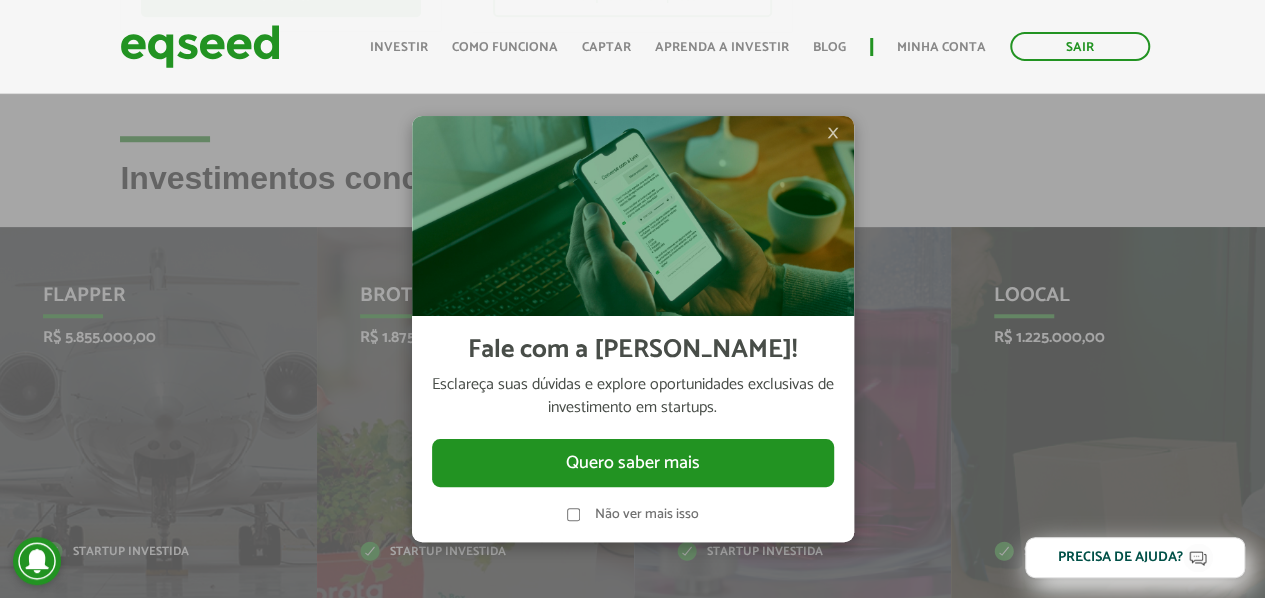 scroll, scrollTop: 900, scrollLeft: 0, axis: vertical 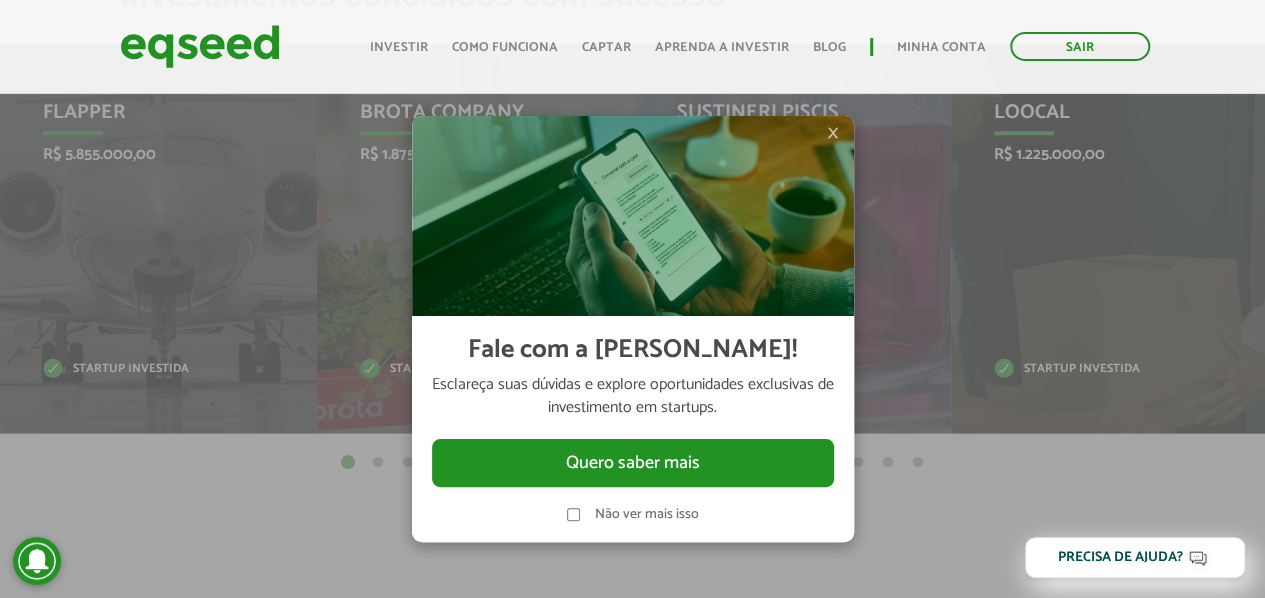 click on "×" at bounding box center (833, 133) 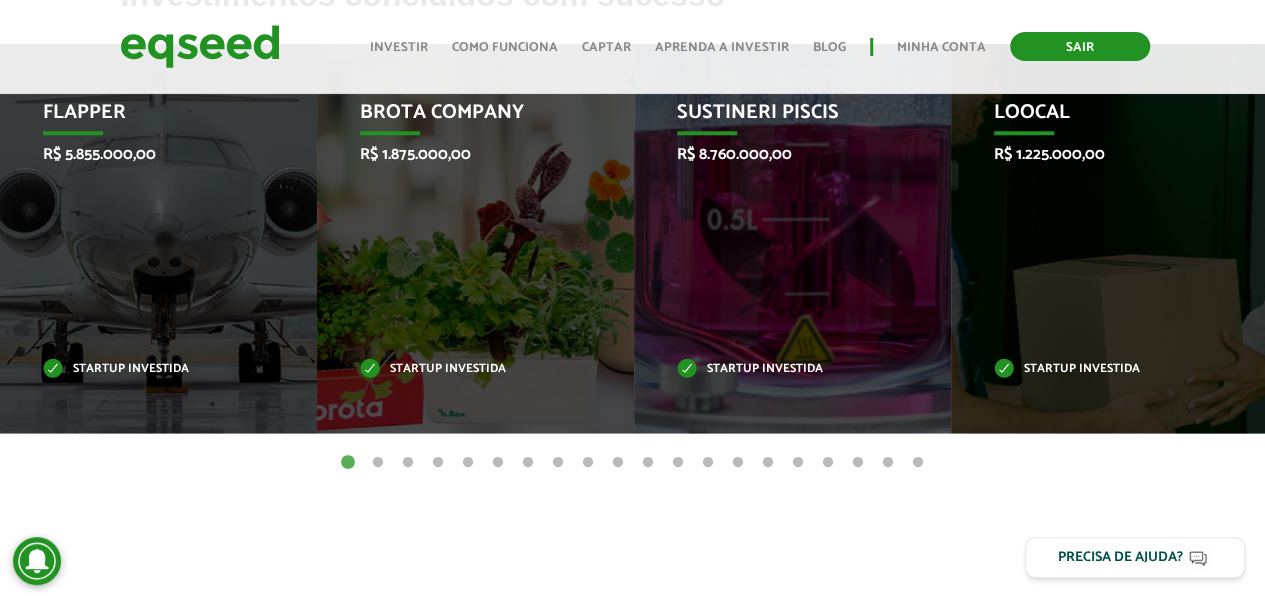 click on "Sair" at bounding box center [1080, 46] 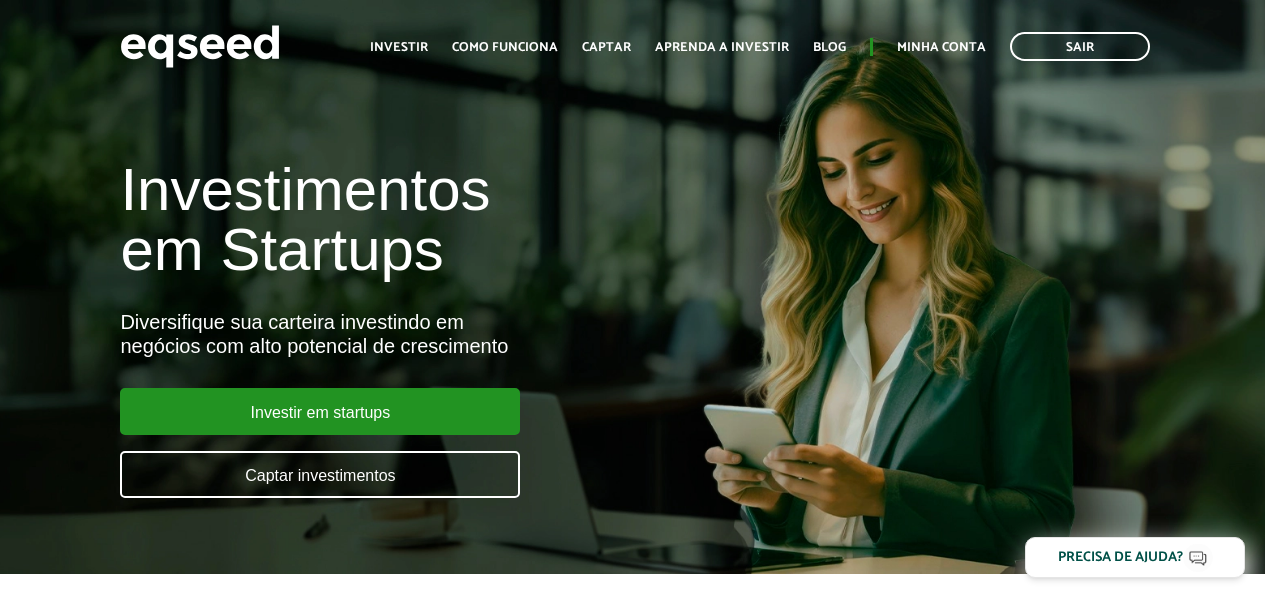 scroll, scrollTop: 0, scrollLeft: 0, axis: both 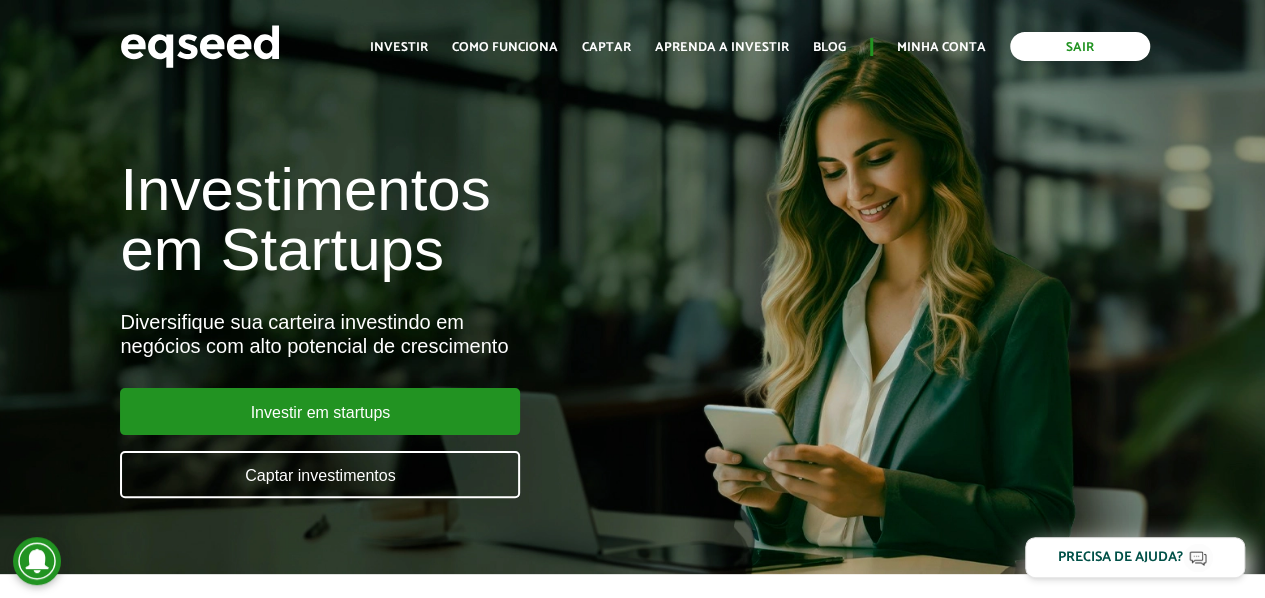 click on "Sair" at bounding box center (1080, 46) 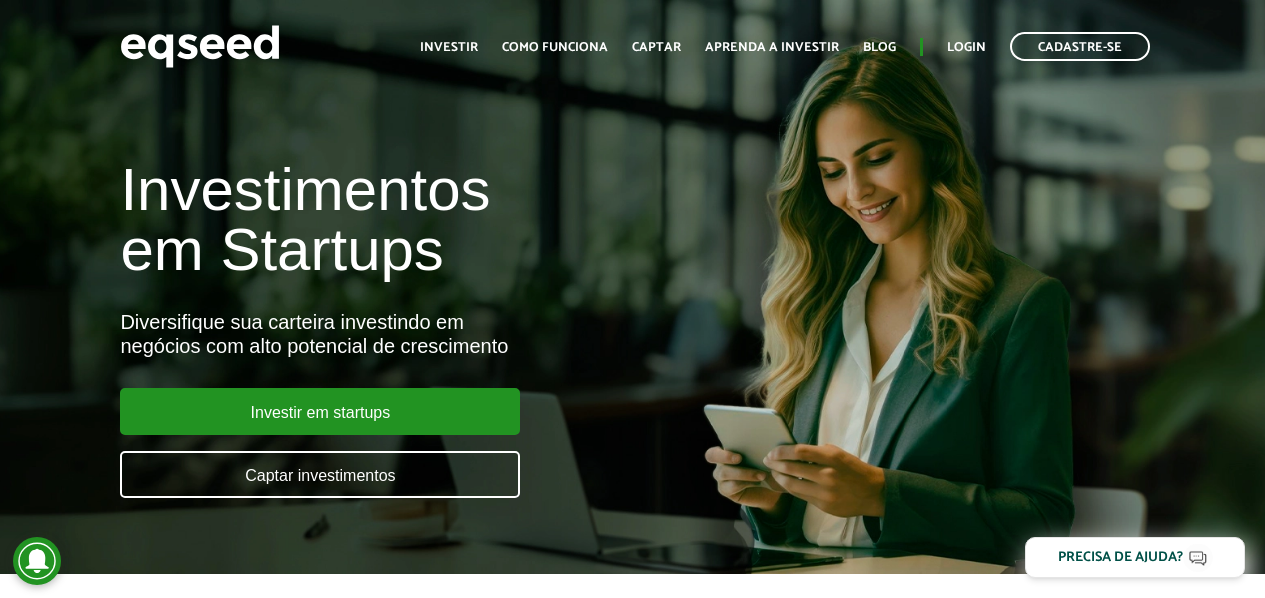 scroll, scrollTop: 0, scrollLeft: 0, axis: both 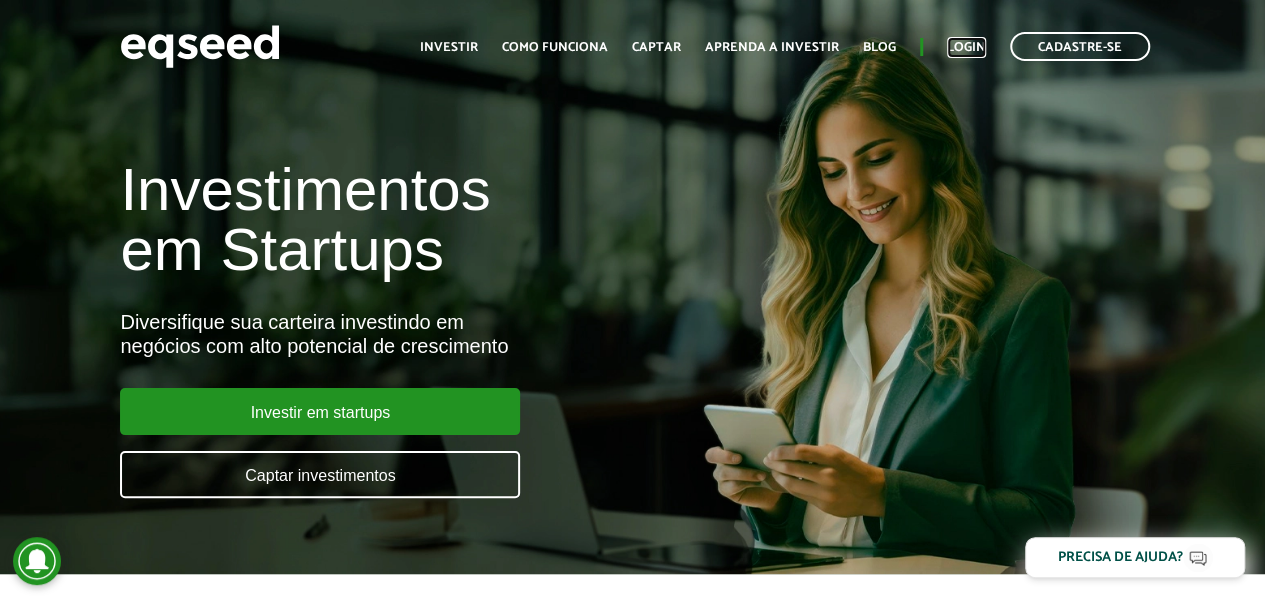 click on "Login" at bounding box center [966, 47] 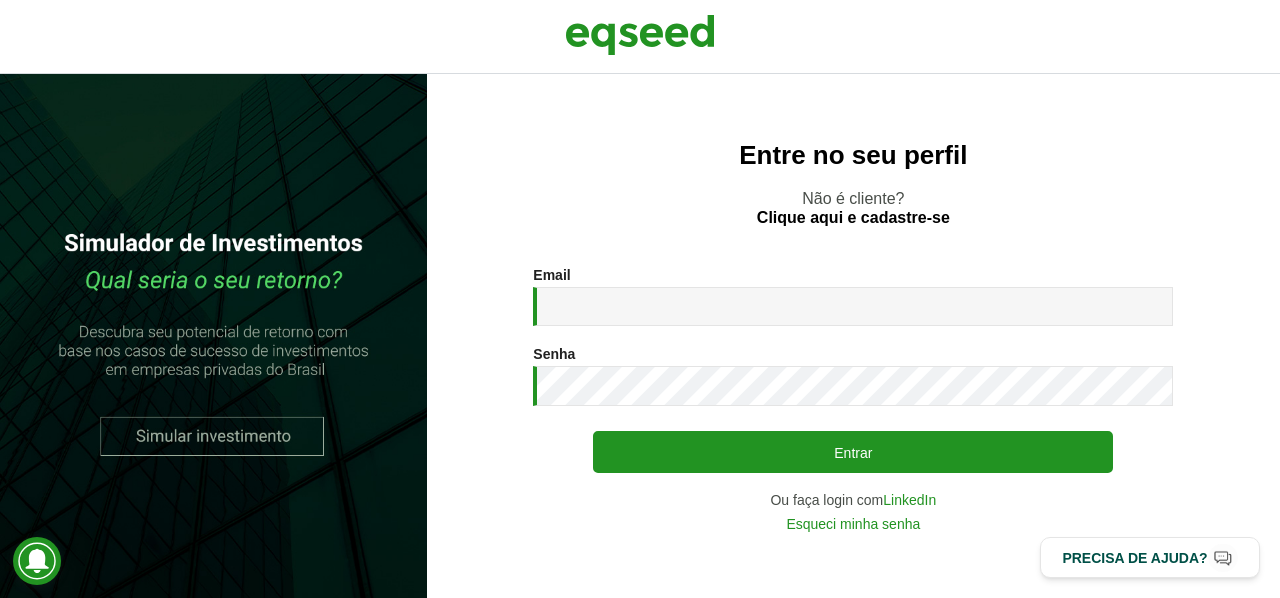 scroll, scrollTop: 0, scrollLeft: 0, axis: both 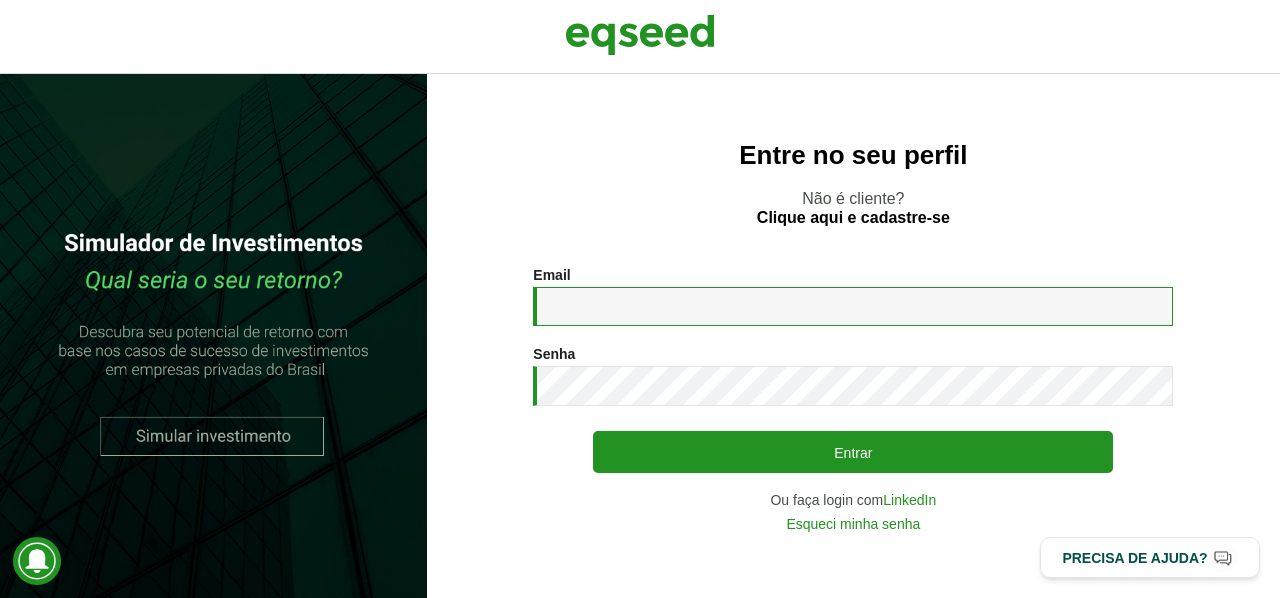 type on "**********" 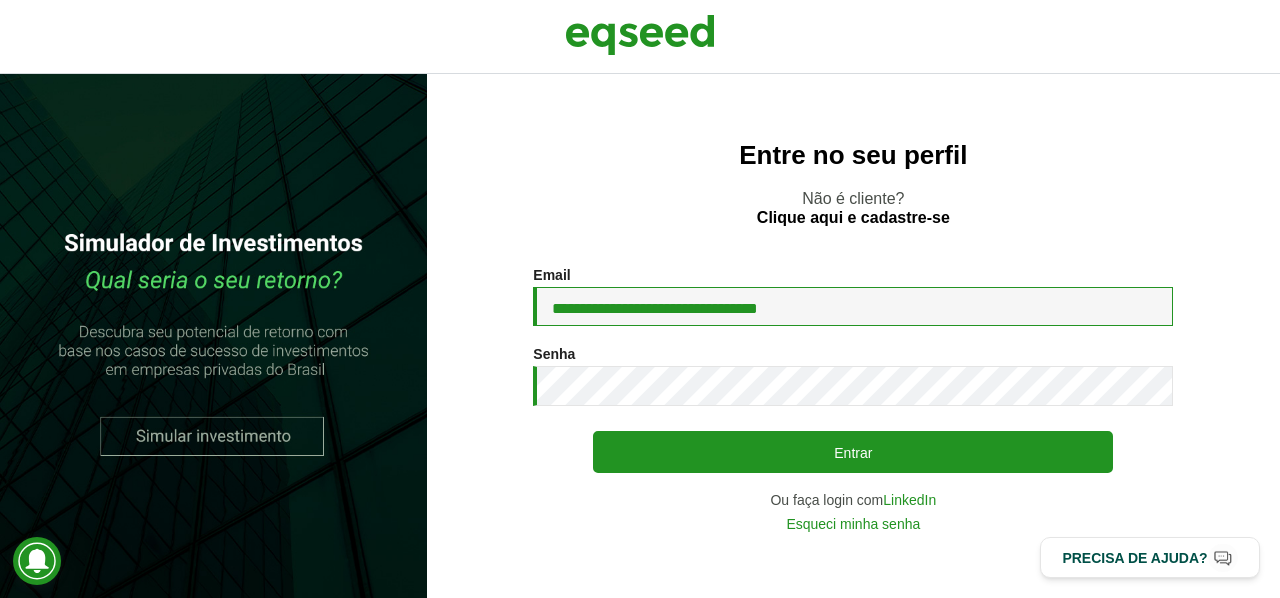 click on "**********" at bounding box center (853, 306) 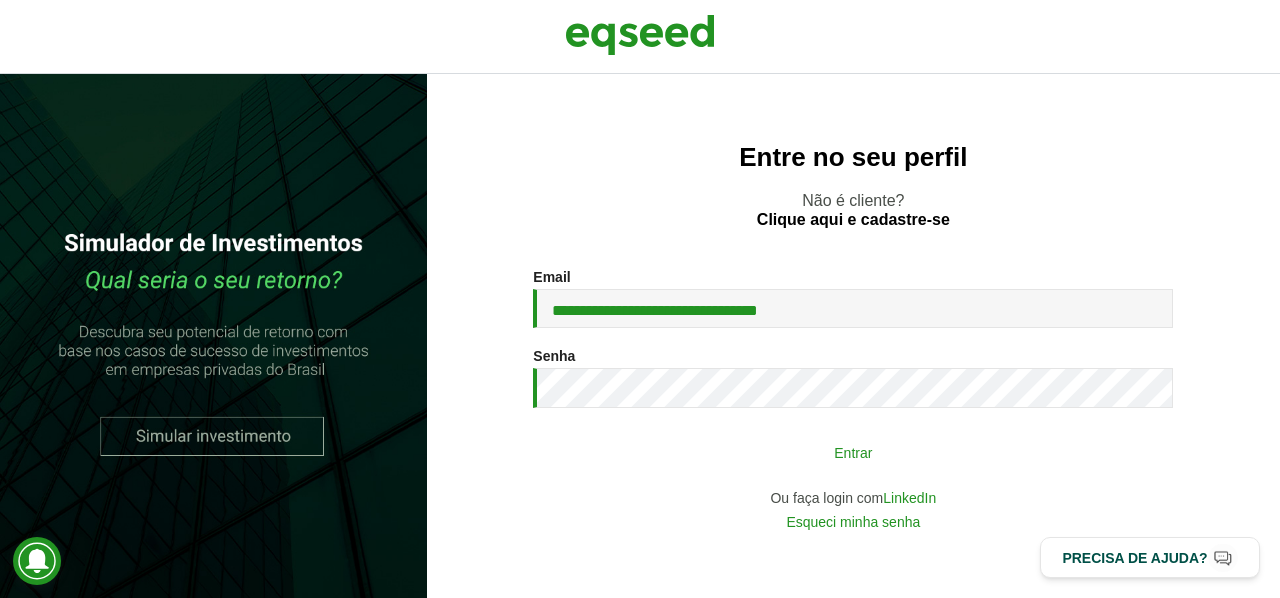 click on "Entrar" at bounding box center (853, 452) 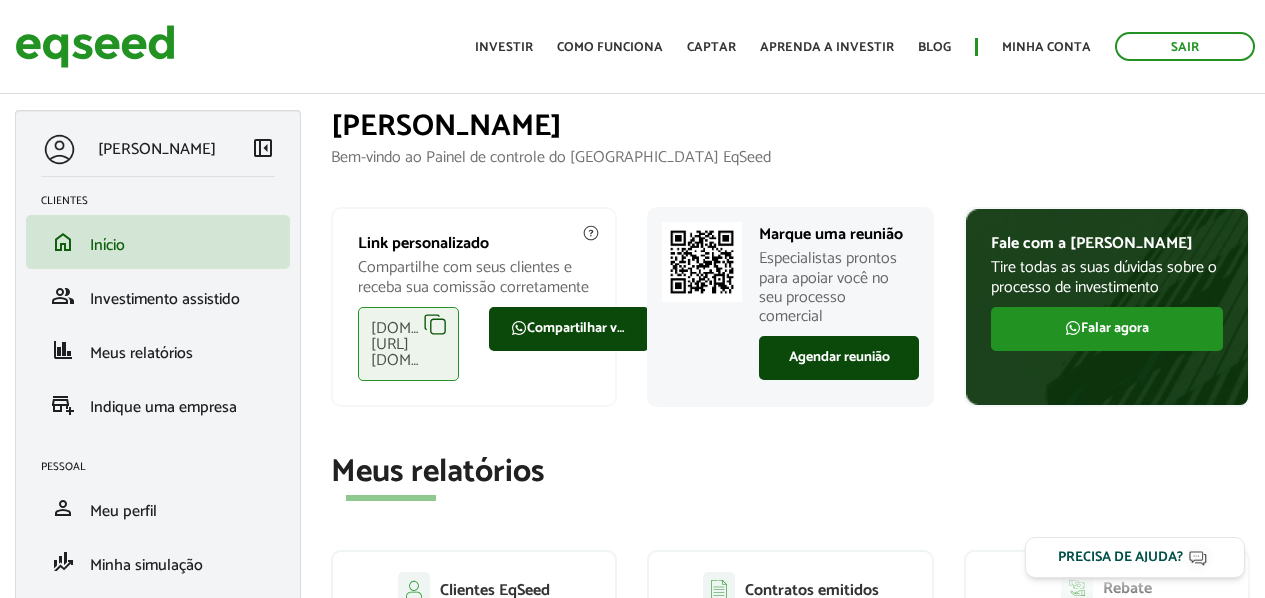 scroll, scrollTop: 0, scrollLeft: 0, axis: both 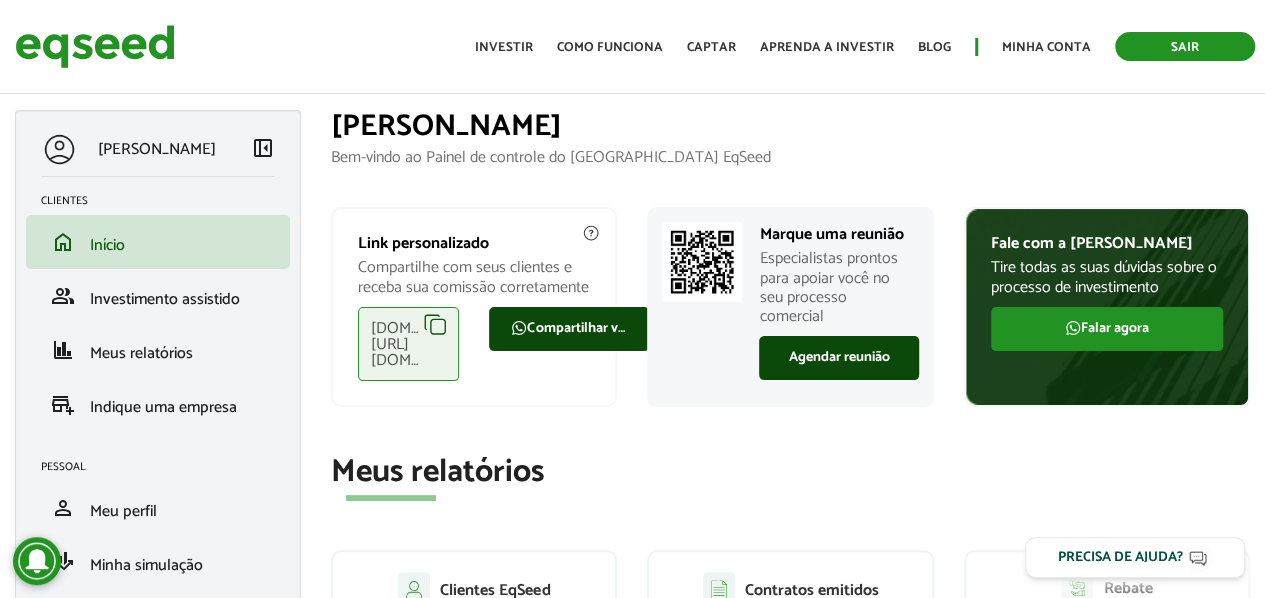 click on "Sair" at bounding box center (1185, 46) 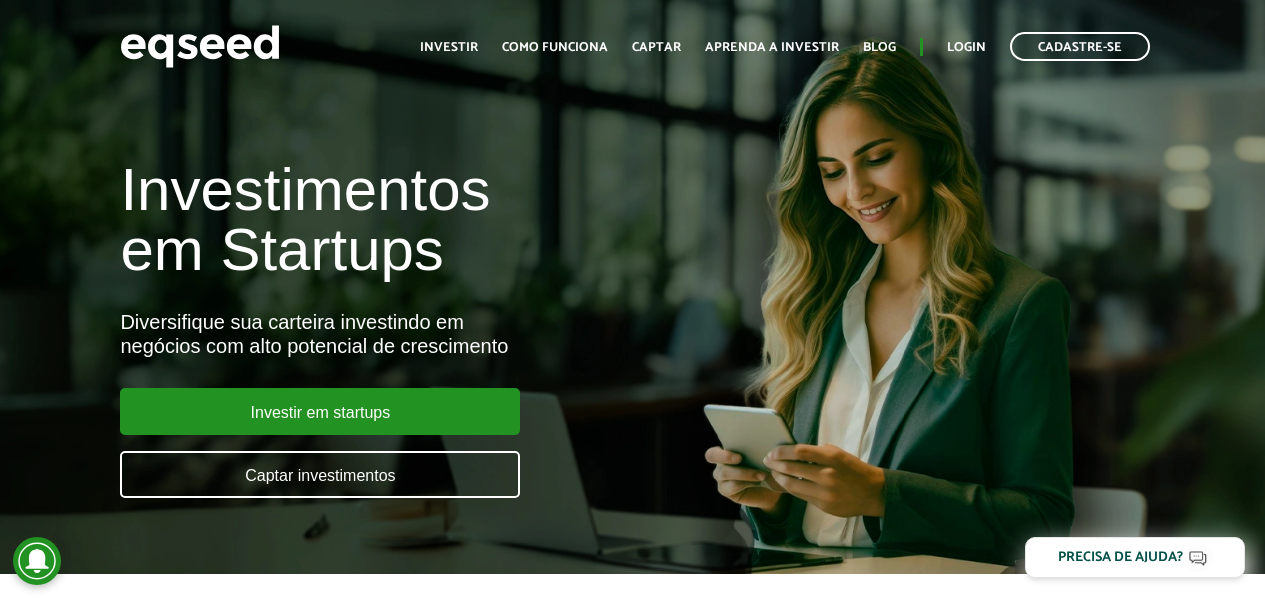 scroll, scrollTop: 0, scrollLeft: 0, axis: both 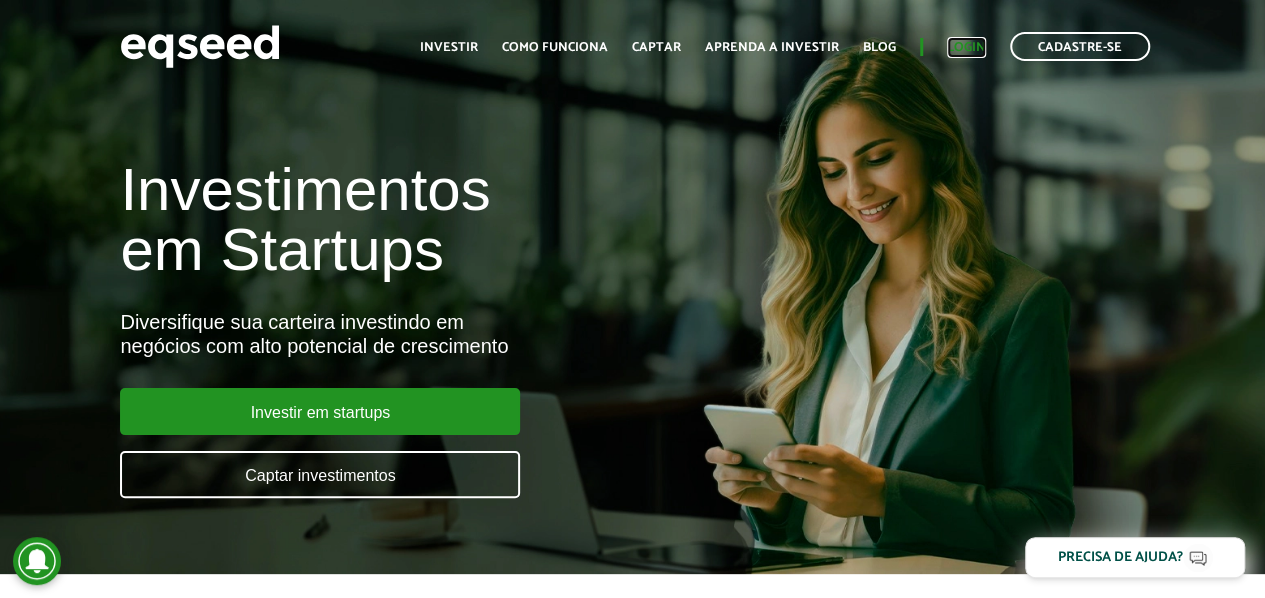 click on "Login" at bounding box center (966, 47) 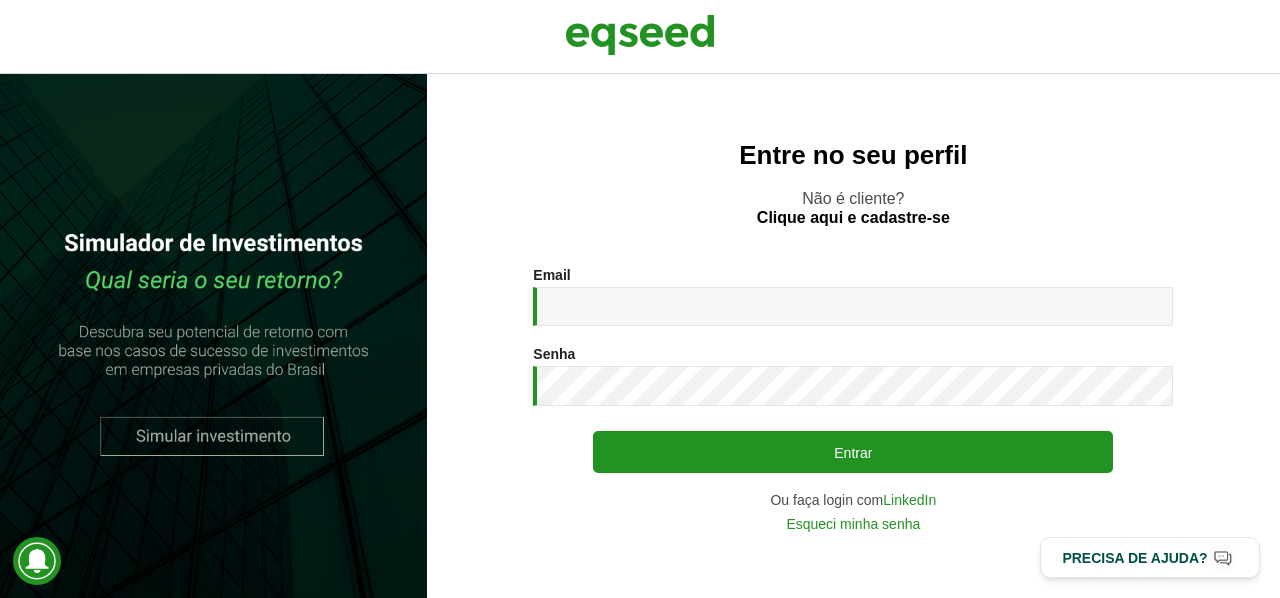 scroll, scrollTop: 0, scrollLeft: 0, axis: both 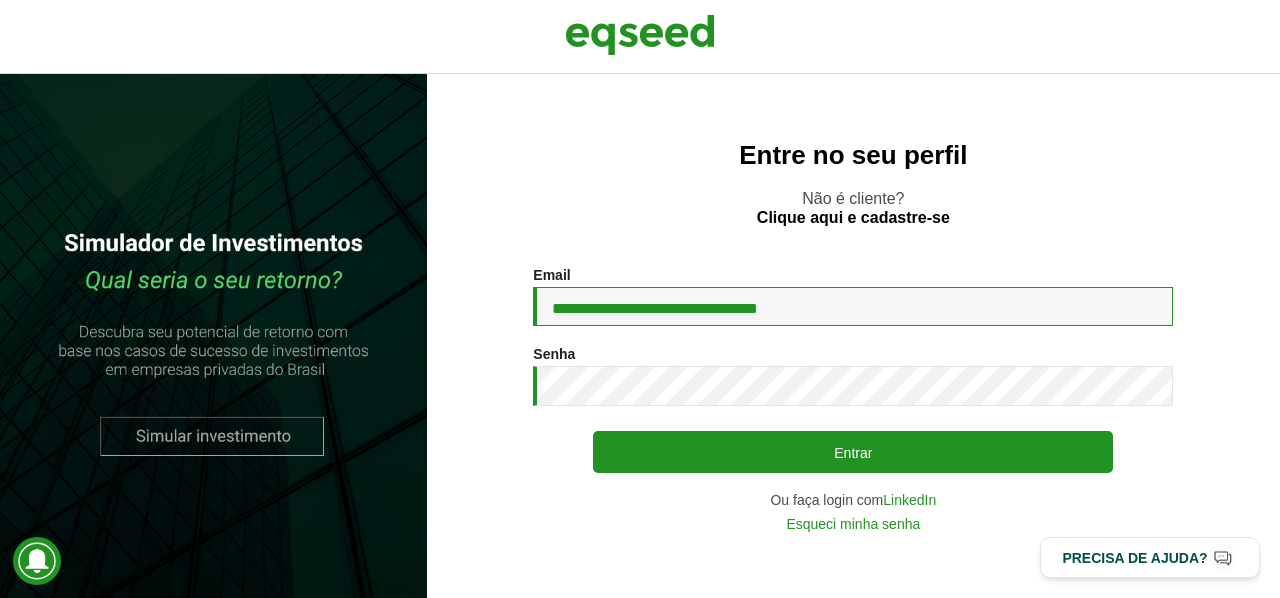 click on "**********" at bounding box center [853, 306] 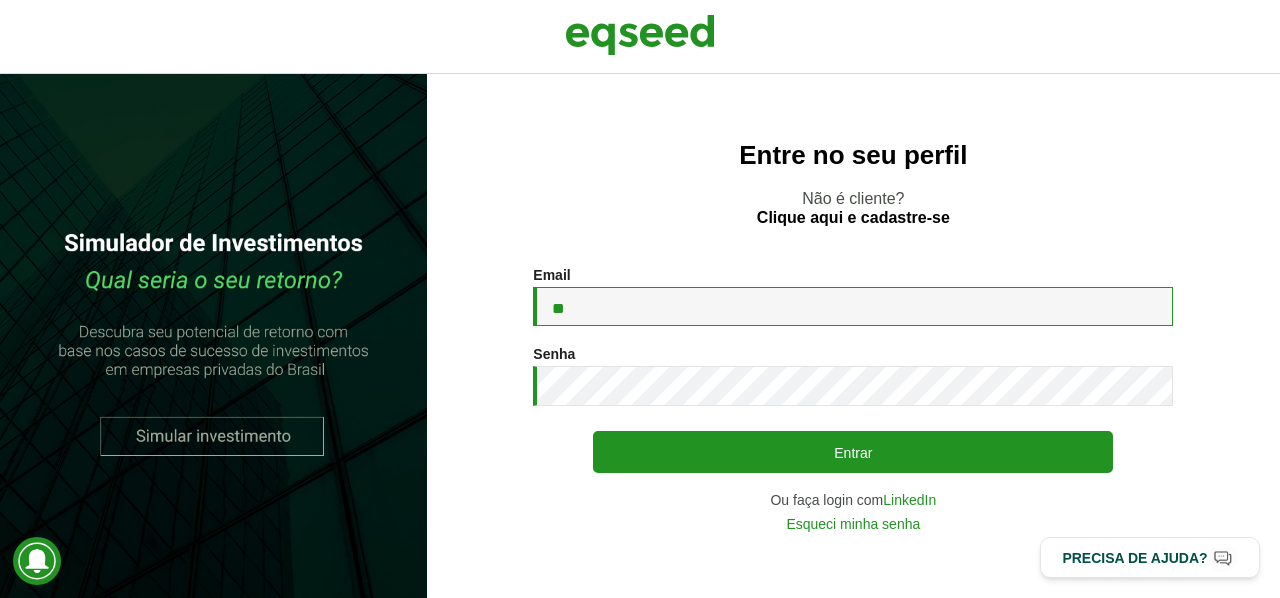 type on "**********" 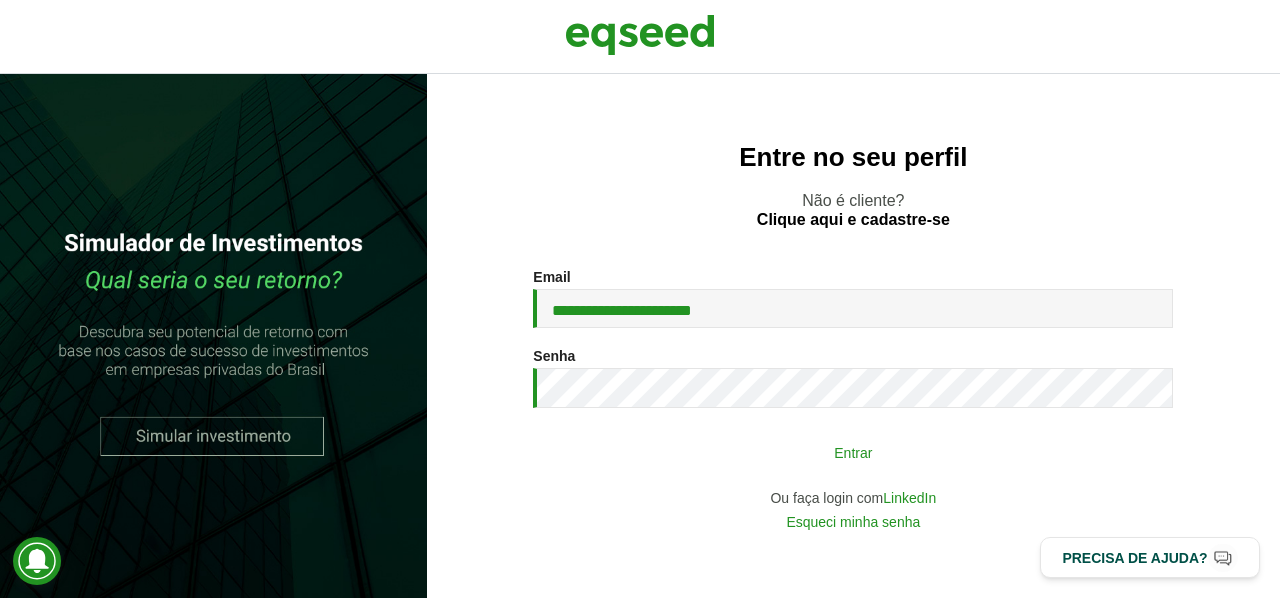 click on "Entrar" at bounding box center [853, 452] 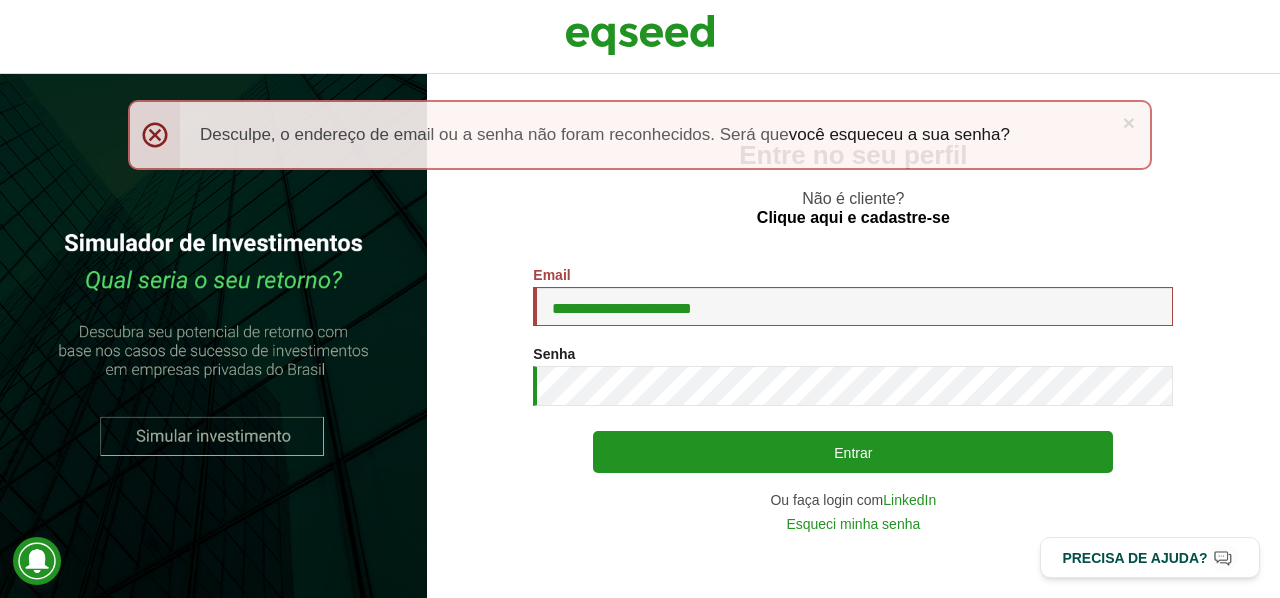 scroll, scrollTop: 0, scrollLeft: 0, axis: both 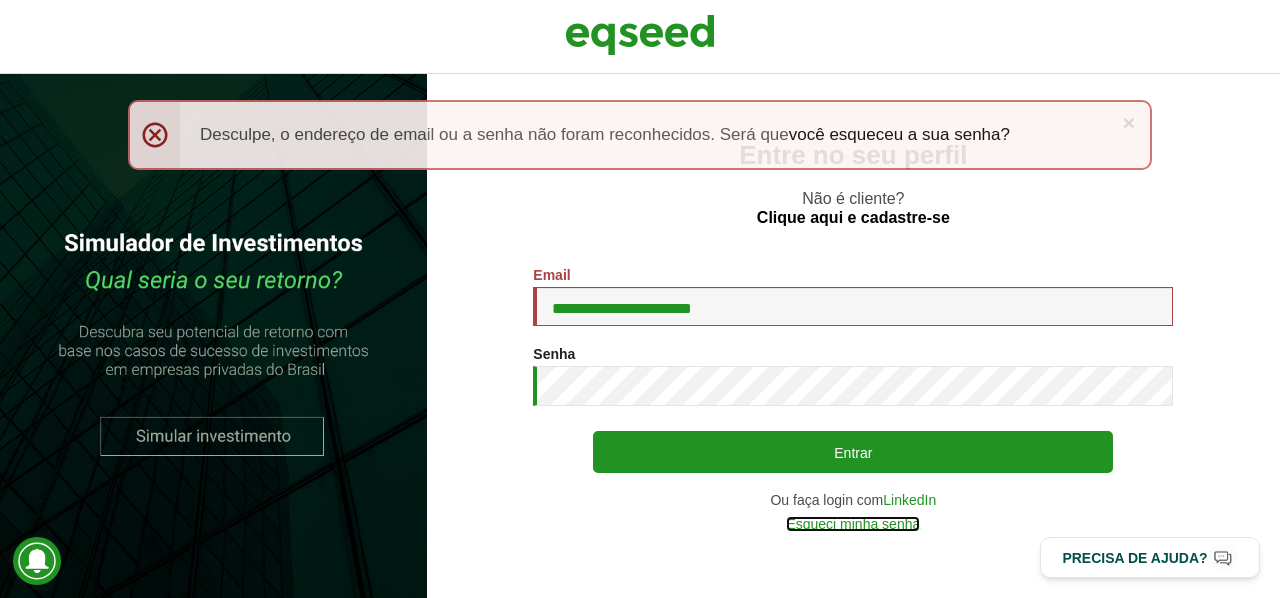 click on "Esqueci minha senha" at bounding box center (853, 524) 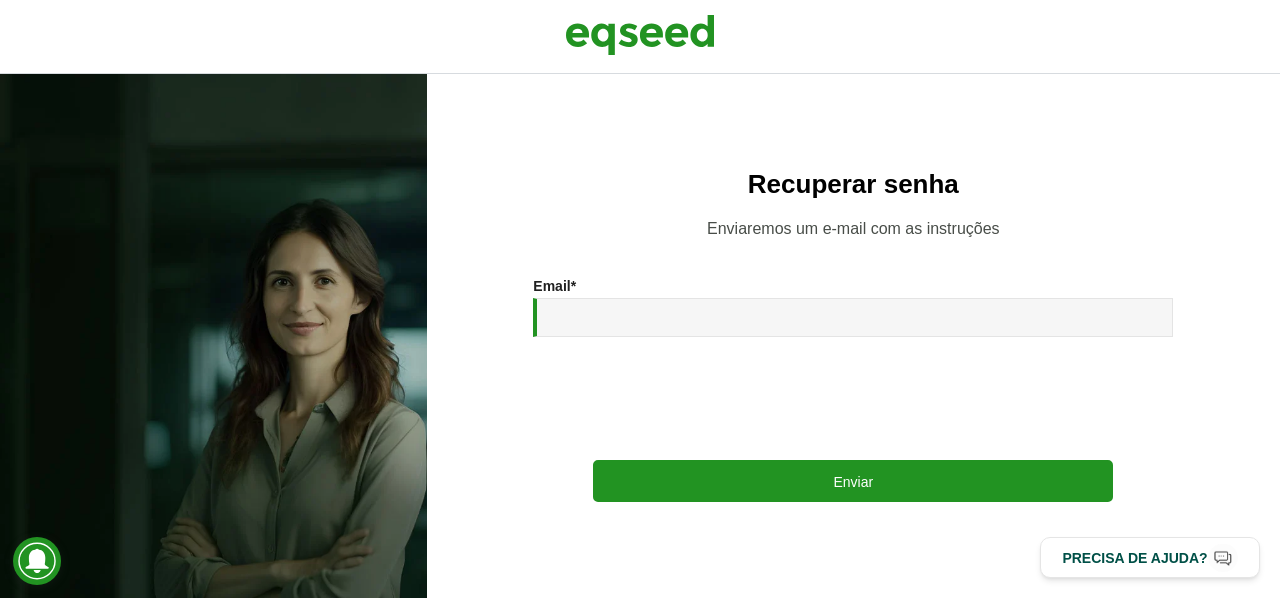 scroll, scrollTop: 0, scrollLeft: 0, axis: both 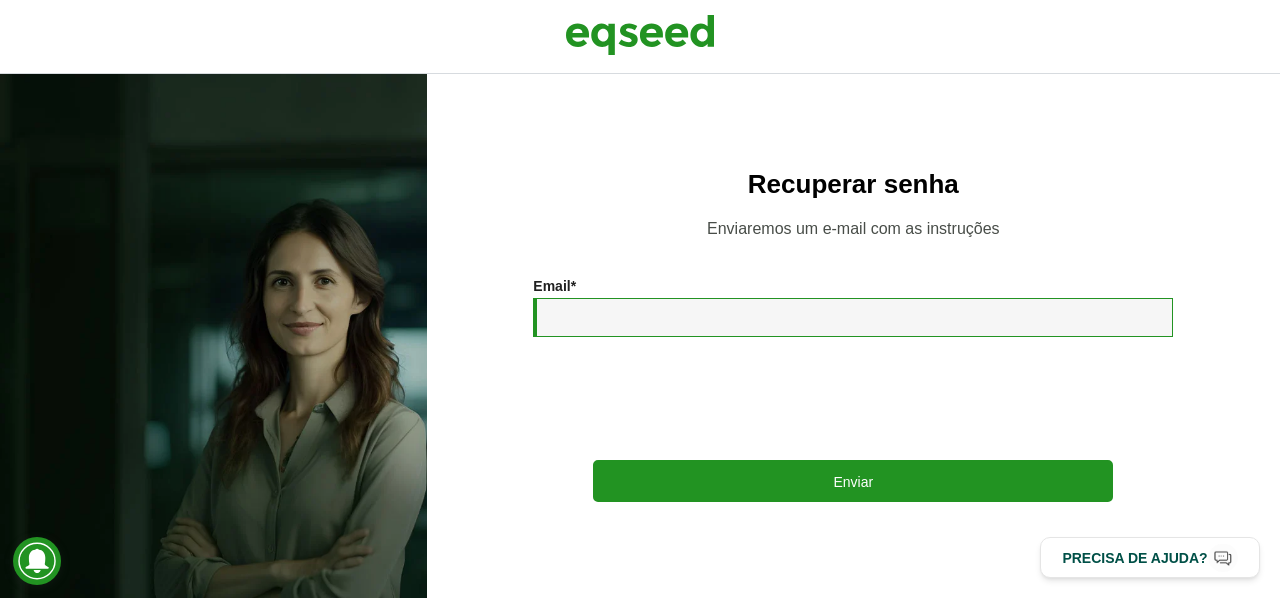 click on "Email  *" at bounding box center [853, 317] 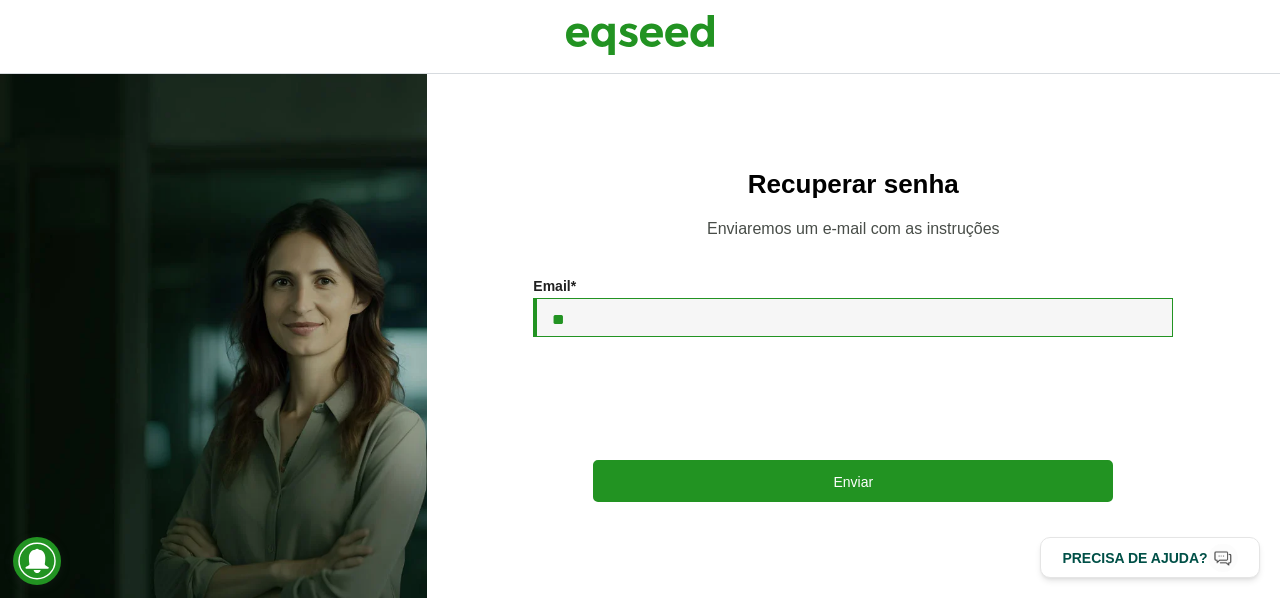 type on "**********" 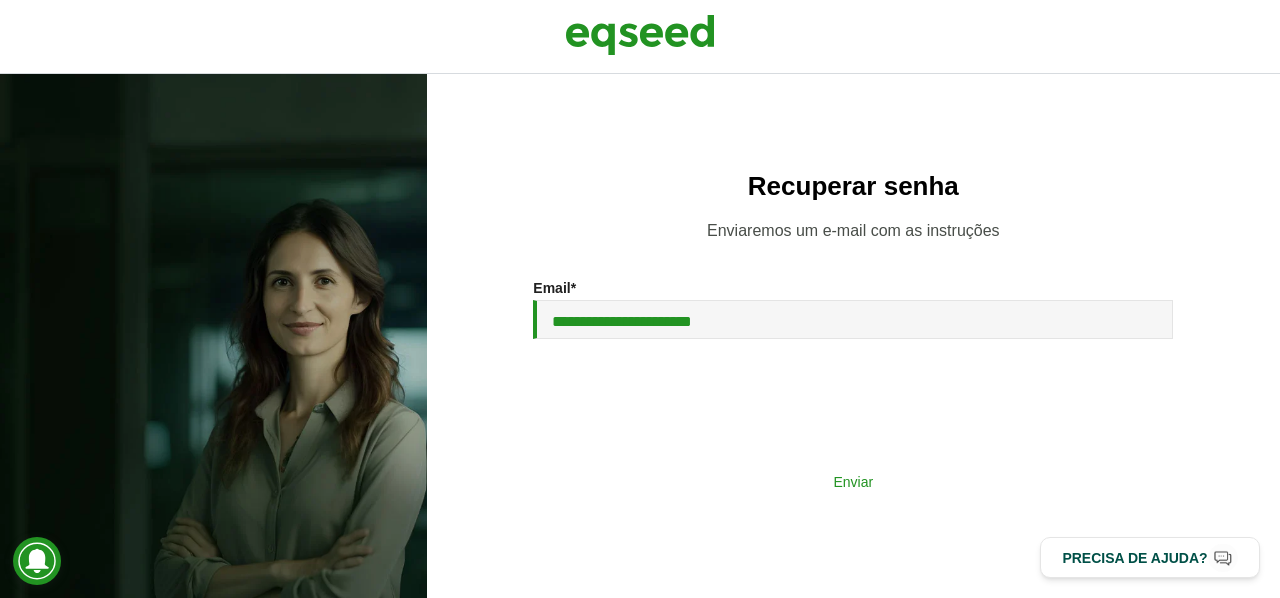 click on "Enviar" at bounding box center (853, 481) 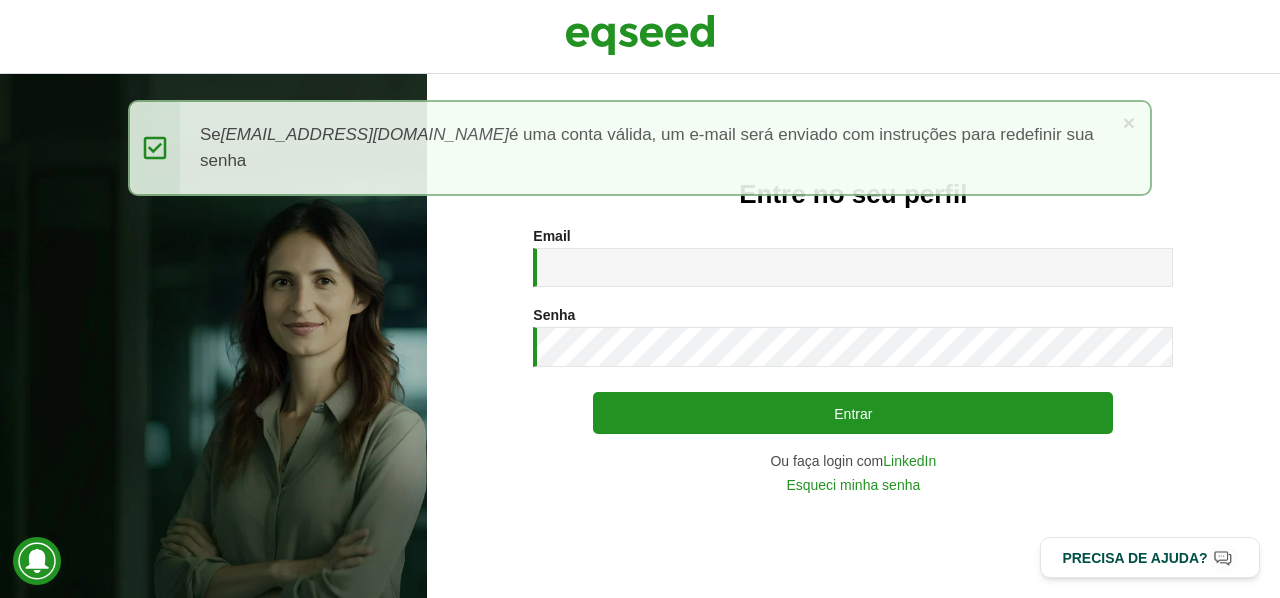 scroll, scrollTop: 0, scrollLeft: 0, axis: both 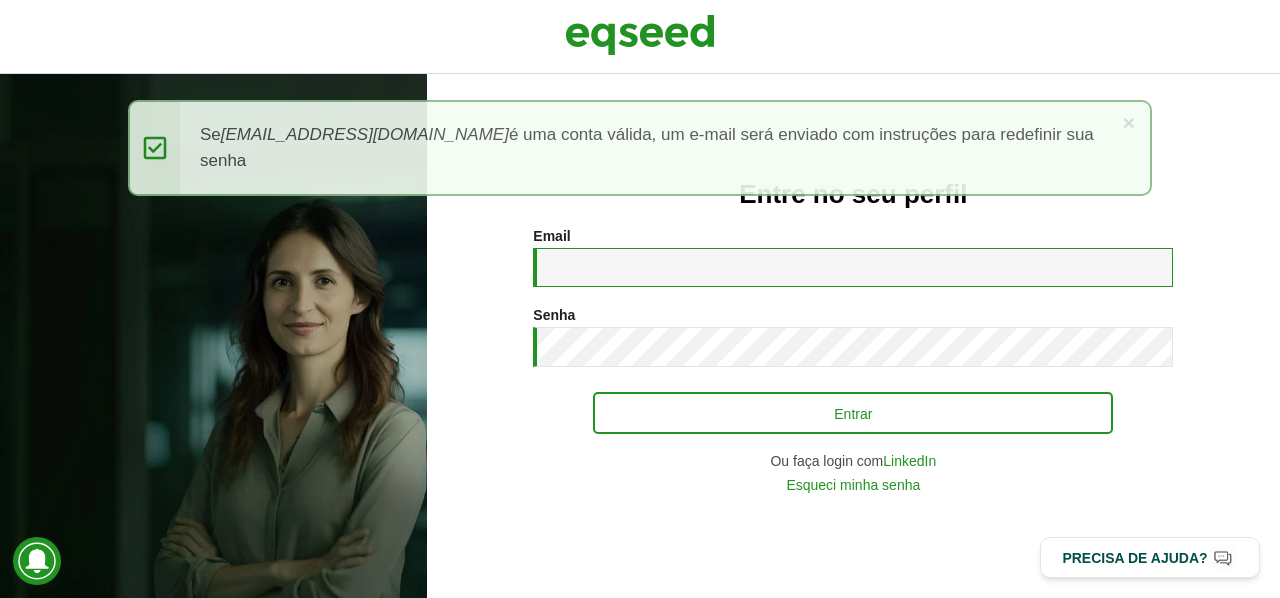 type on "**********" 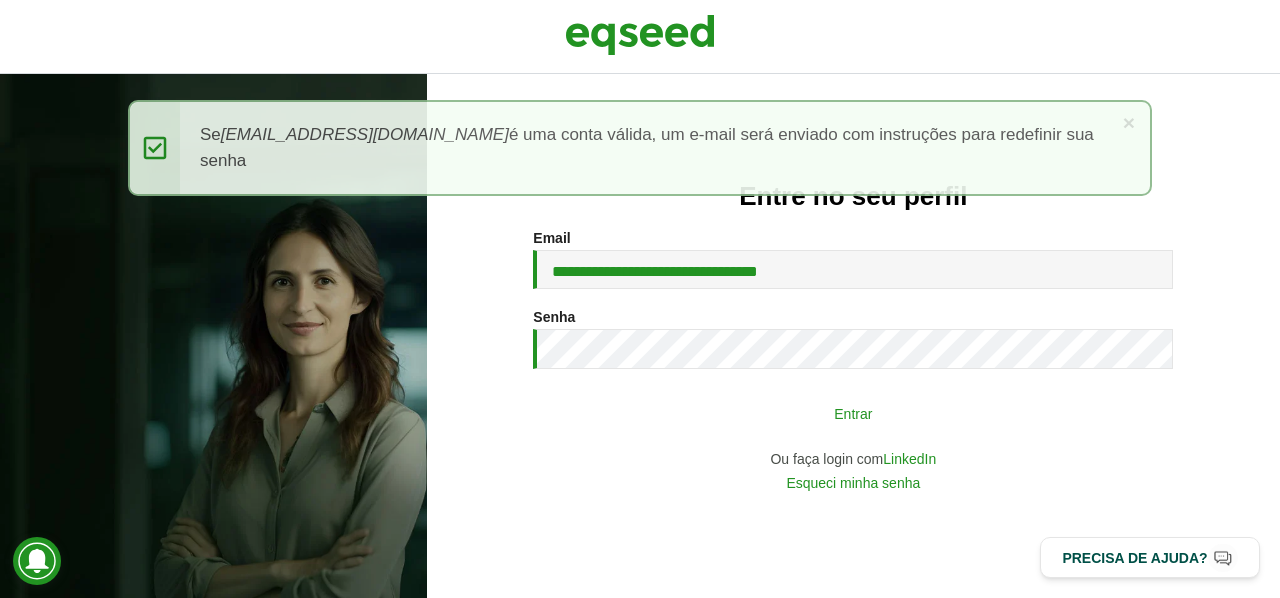 click on "Entrar" at bounding box center (853, 413) 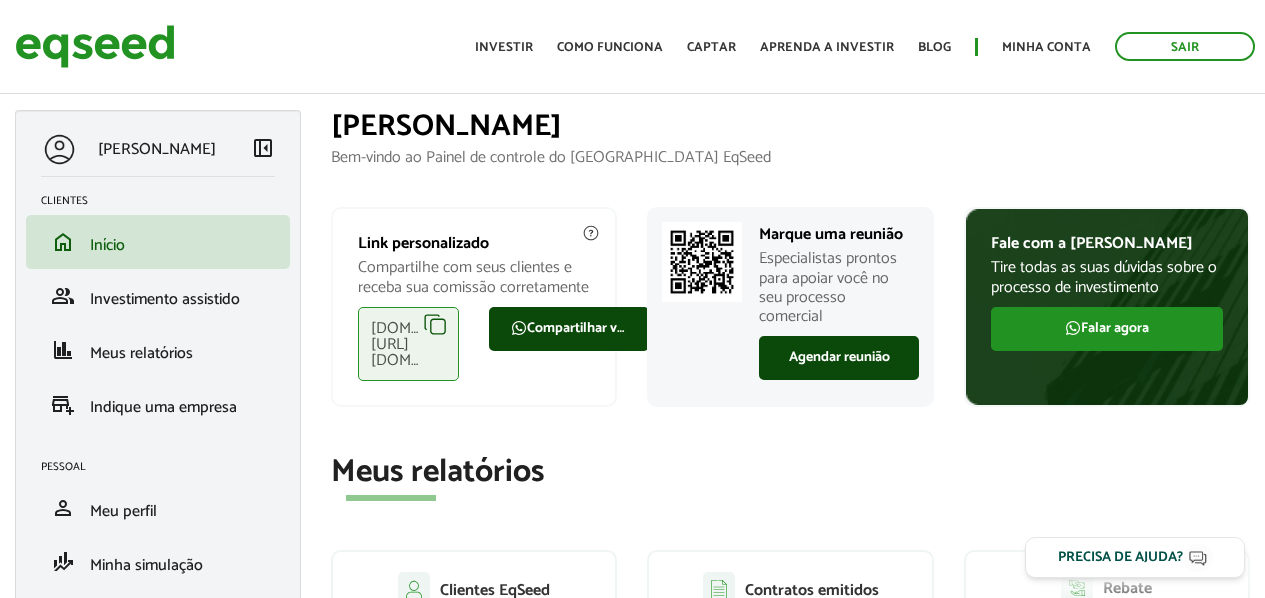 scroll, scrollTop: 0, scrollLeft: 0, axis: both 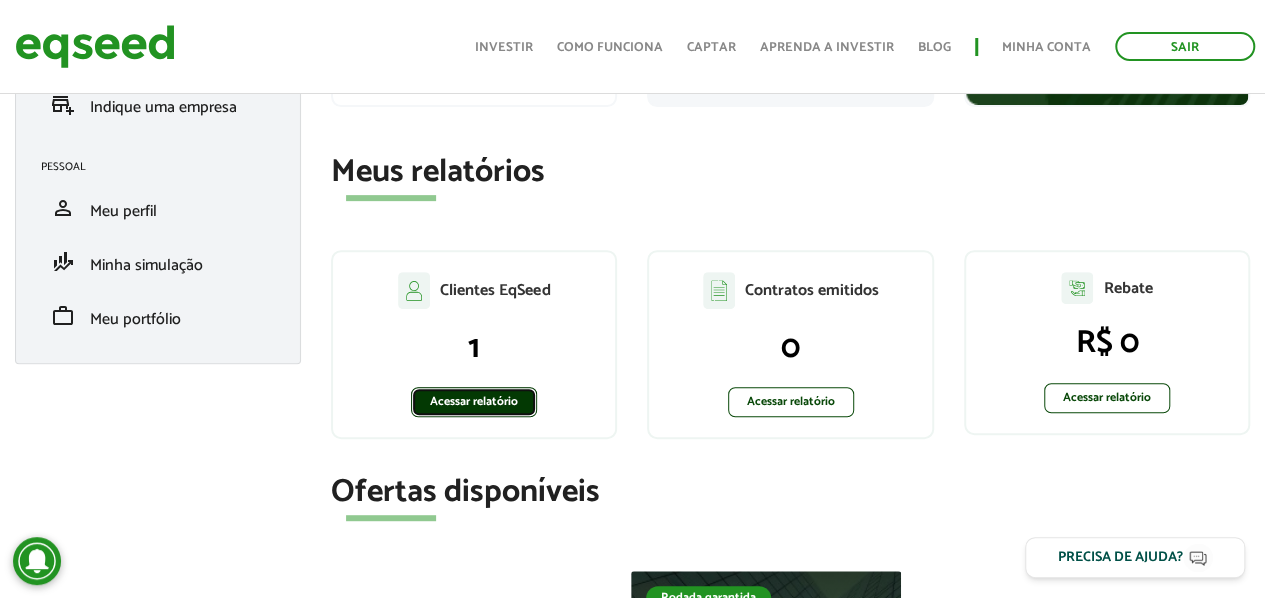 click on "Acessar relatório" at bounding box center (474, 402) 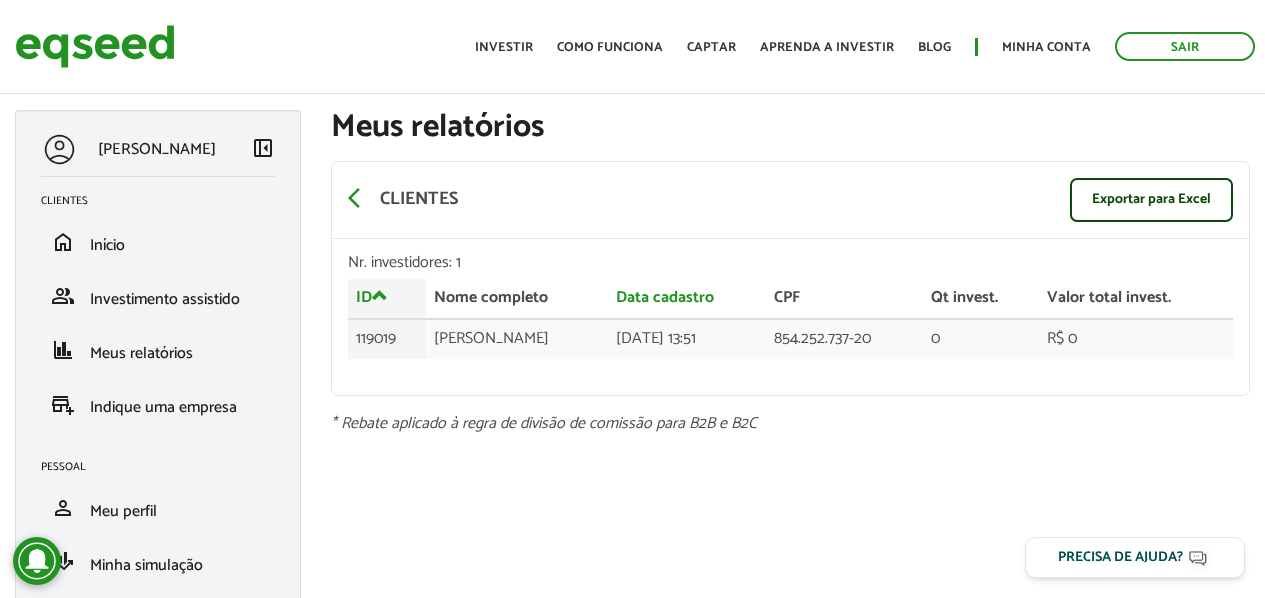 scroll, scrollTop: 0, scrollLeft: 0, axis: both 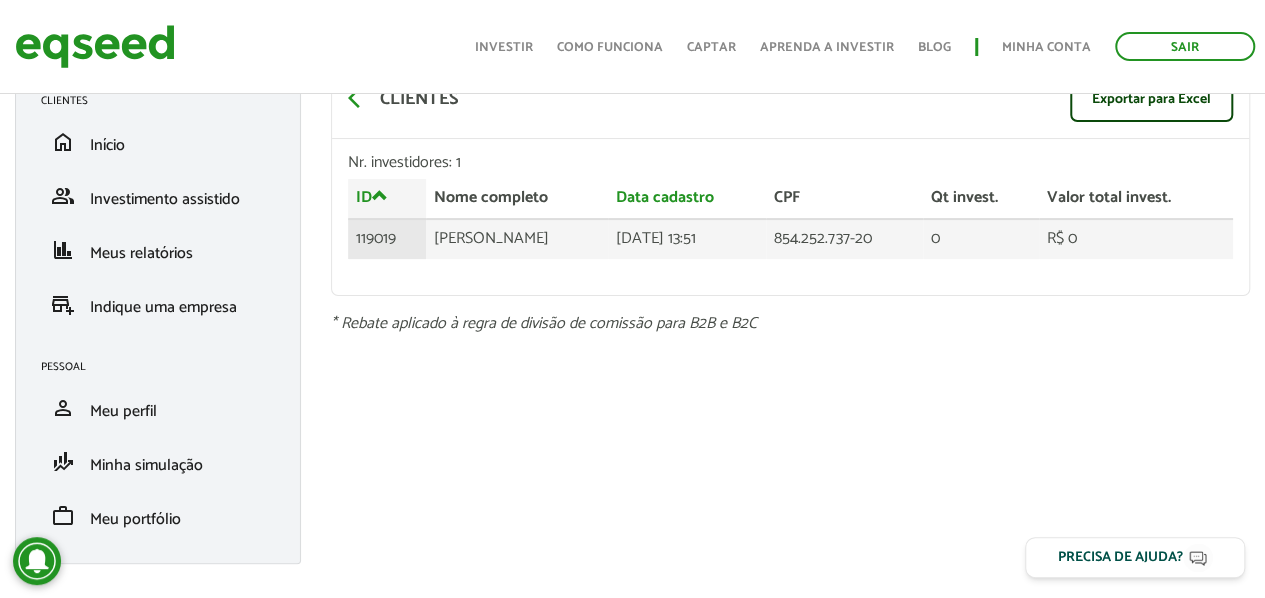 click on "119019" at bounding box center (387, 239) 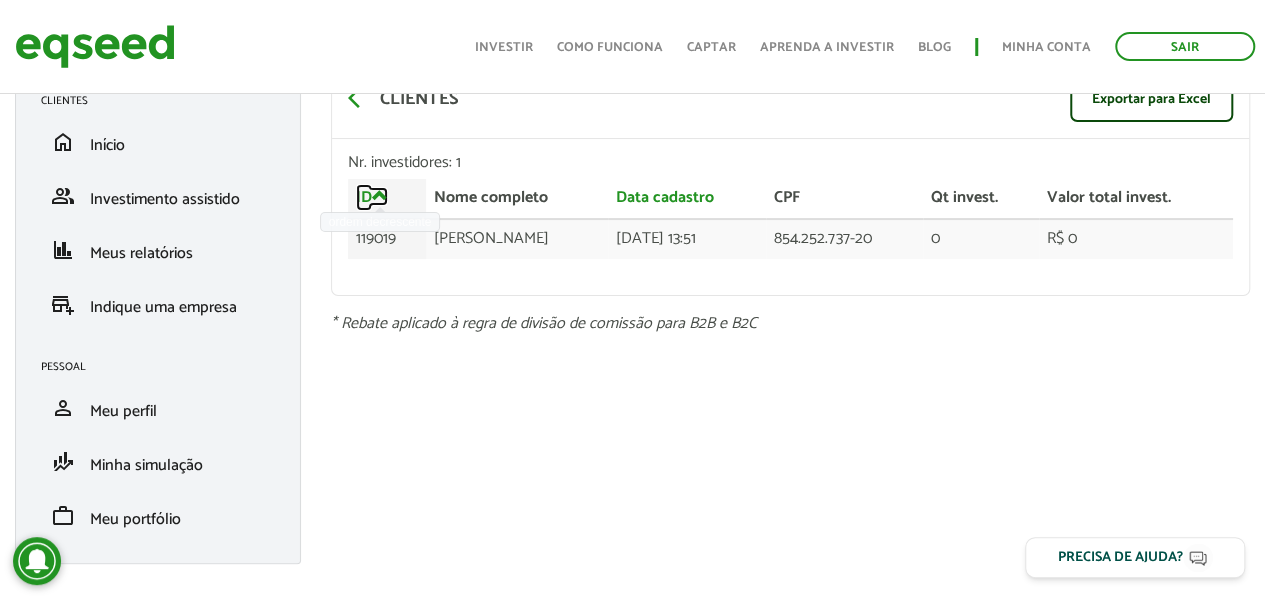 click at bounding box center (380, 196) 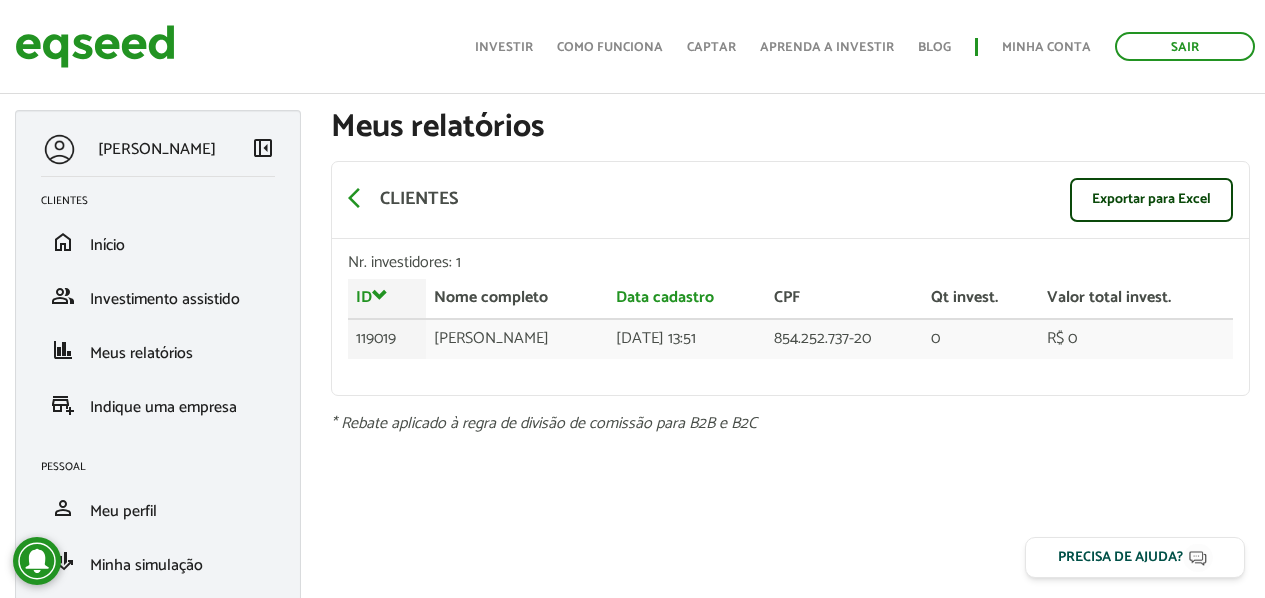 scroll, scrollTop: 98, scrollLeft: 0, axis: vertical 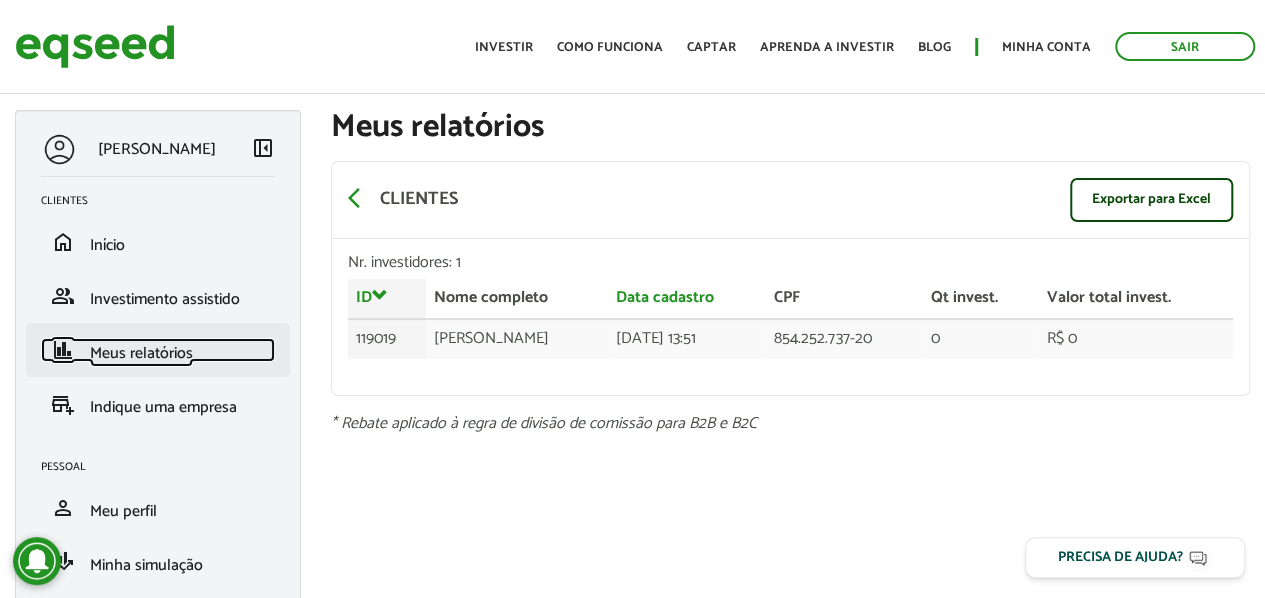 click on "Meus relatórios" at bounding box center [141, 353] 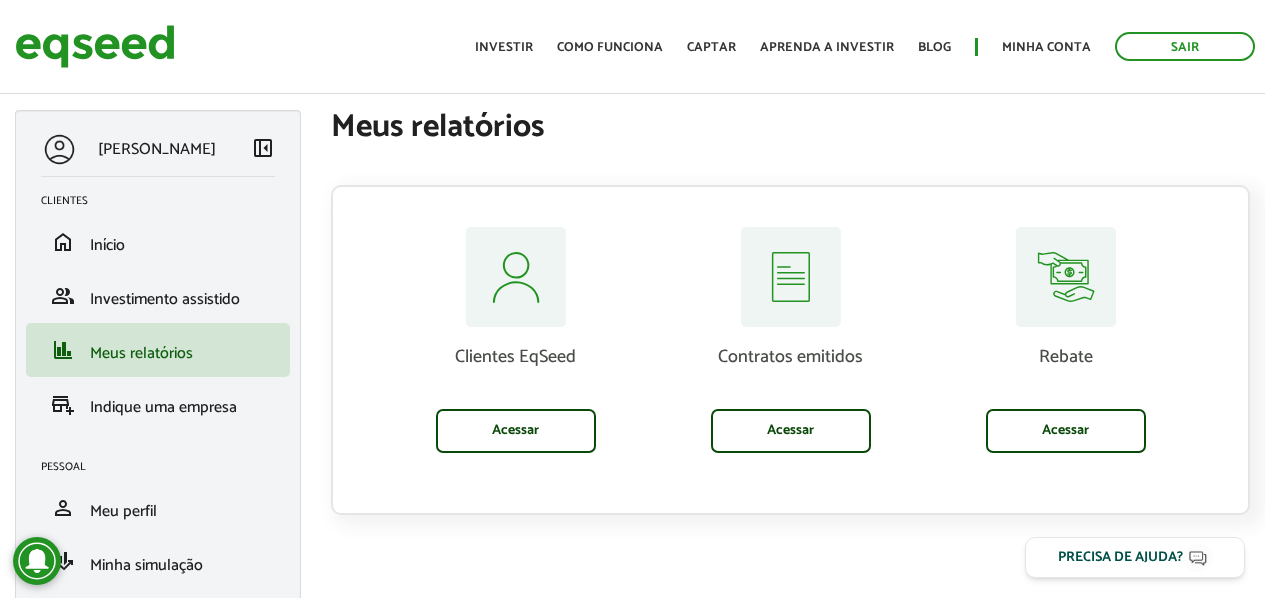 scroll, scrollTop: 0, scrollLeft: 0, axis: both 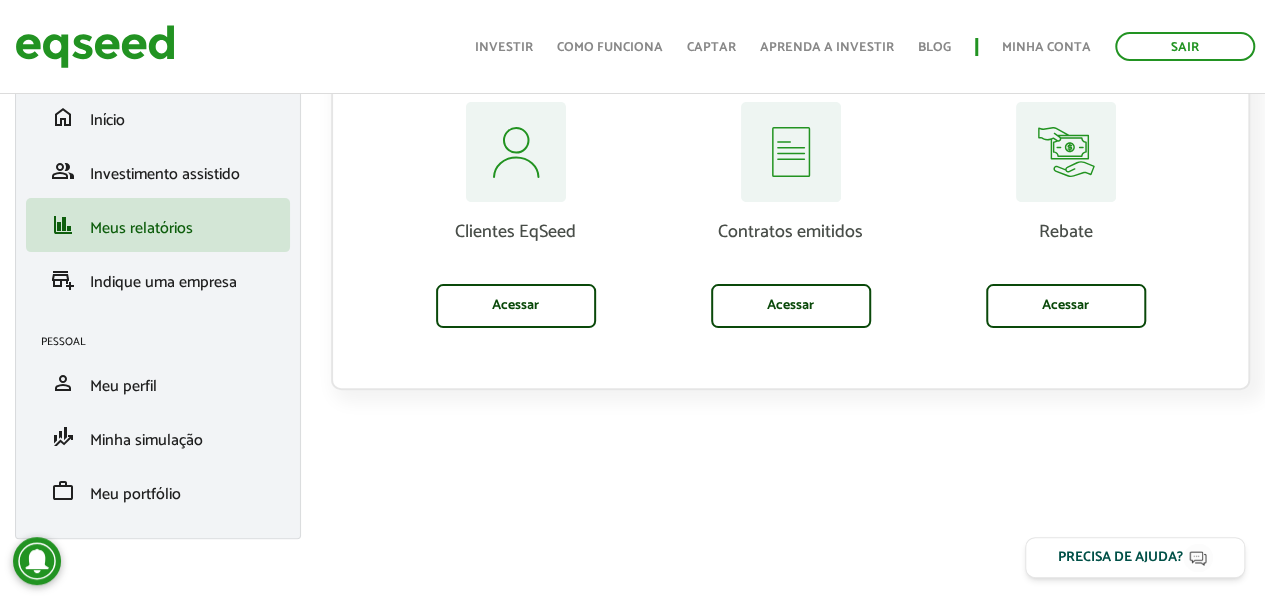 drag, startPoint x: 1114, startPoint y: 25, endPoint x: 656, endPoint y: 117, distance: 467.1488 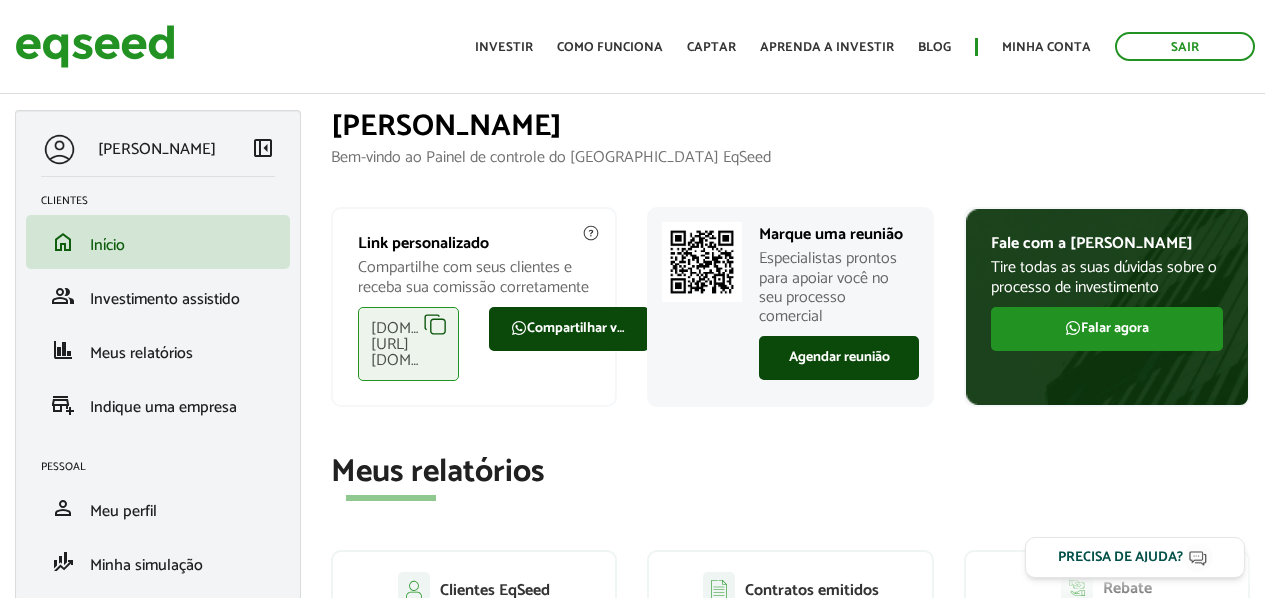 scroll, scrollTop: 0, scrollLeft: 0, axis: both 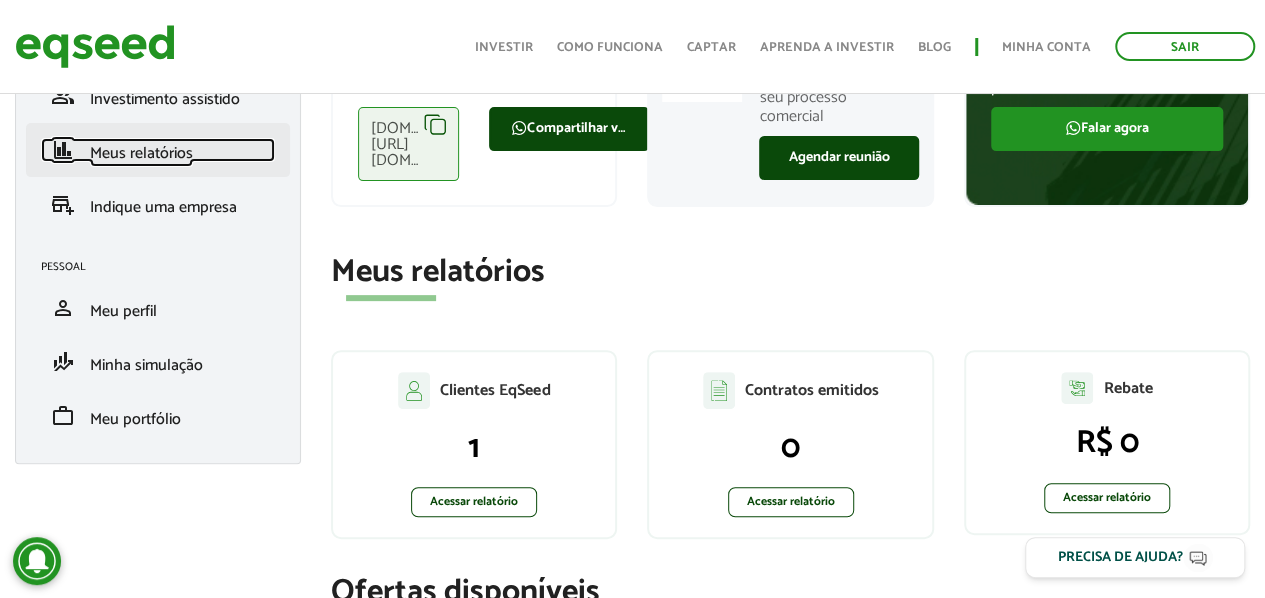 click on "Meus relatórios" at bounding box center (141, 153) 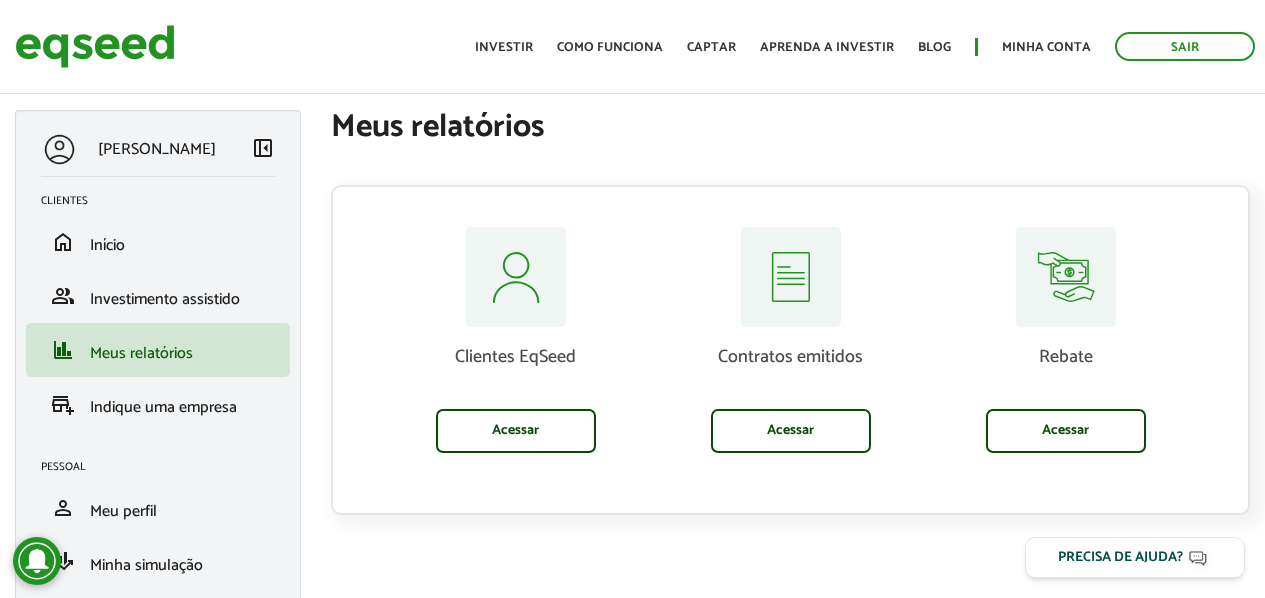 scroll, scrollTop: 0, scrollLeft: 0, axis: both 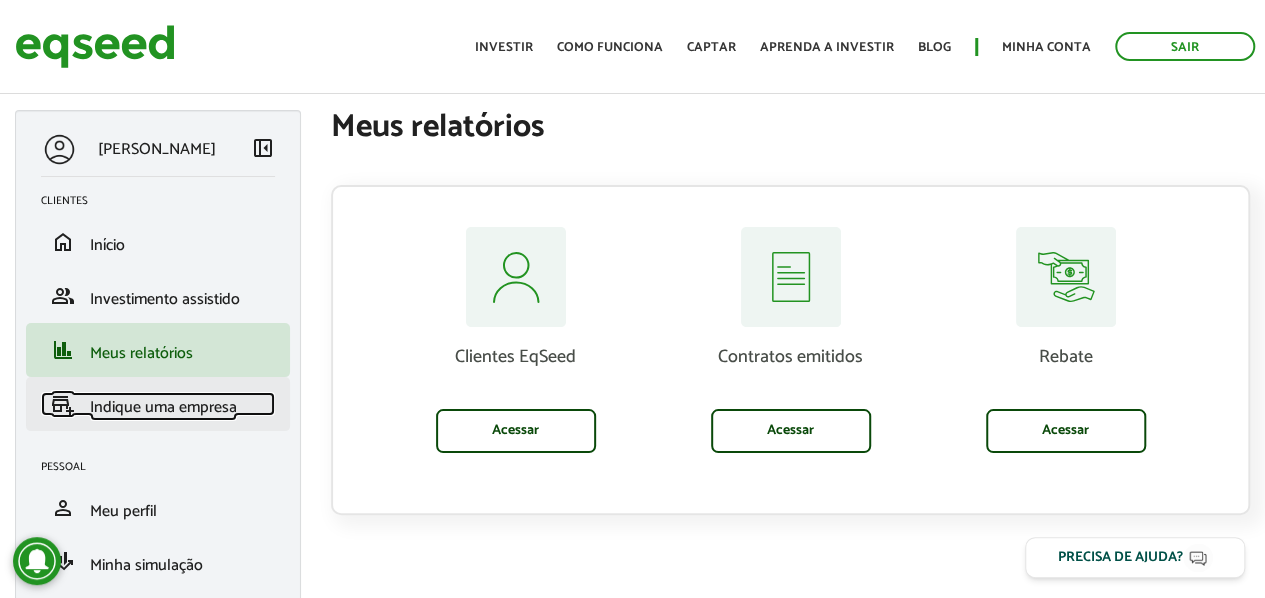 click on "add_business Indique uma empresa" at bounding box center [158, 404] 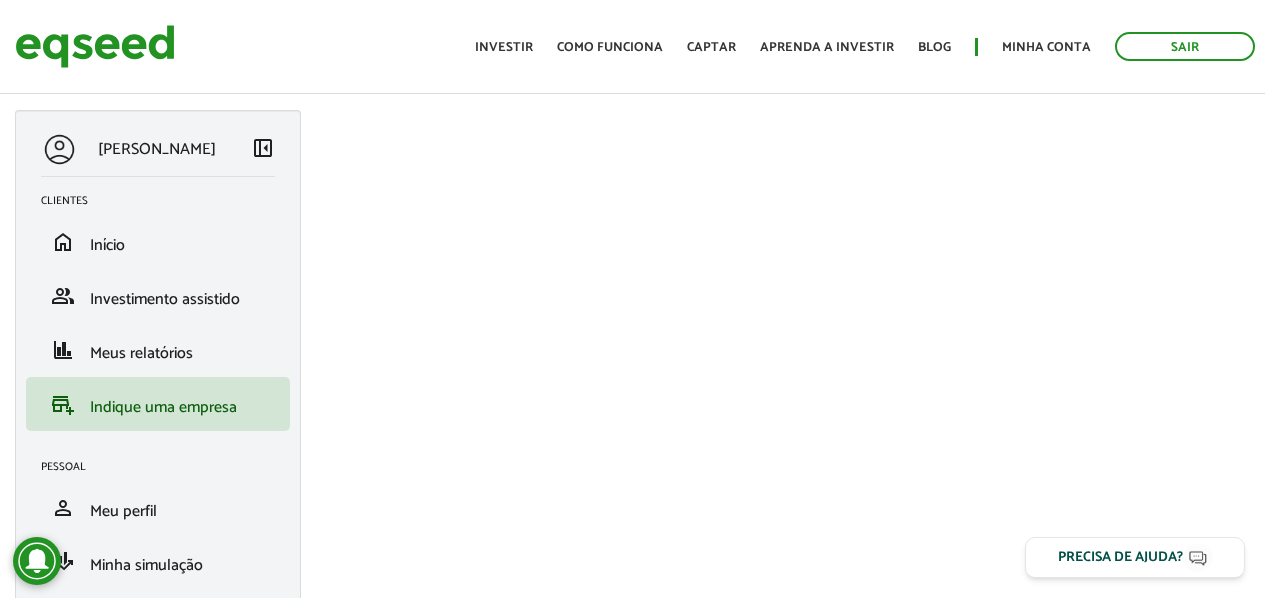 scroll, scrollTop: 0, scrollLeft: 0, axis: both 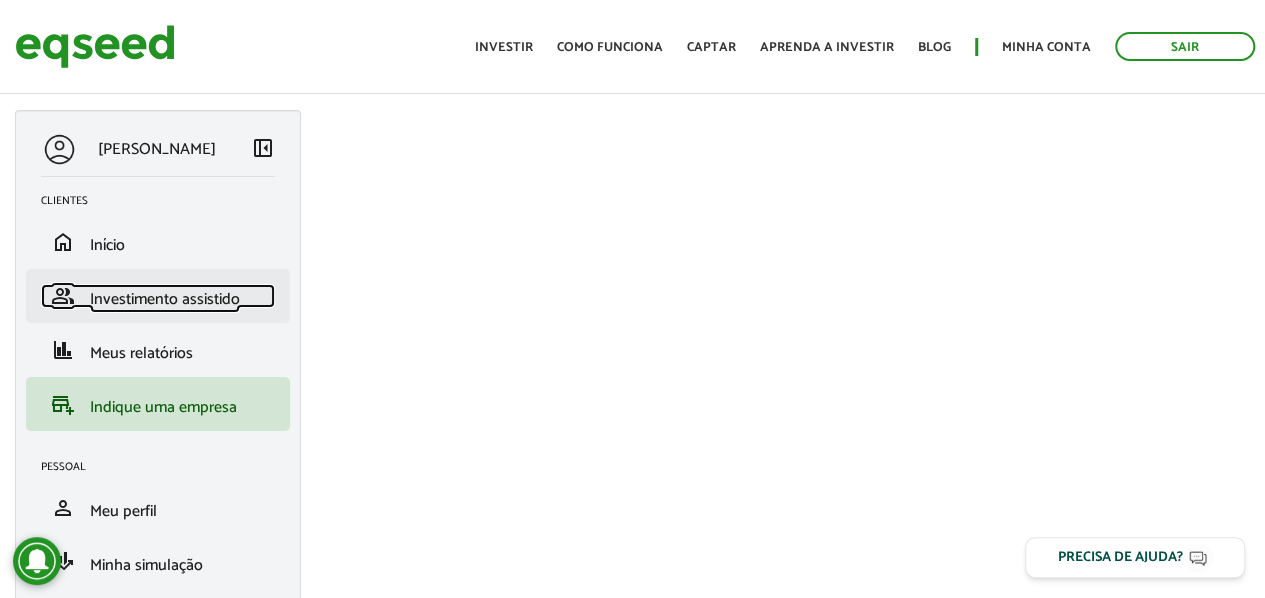 click on "Investimento assistido" at bounding box center (165, 299) 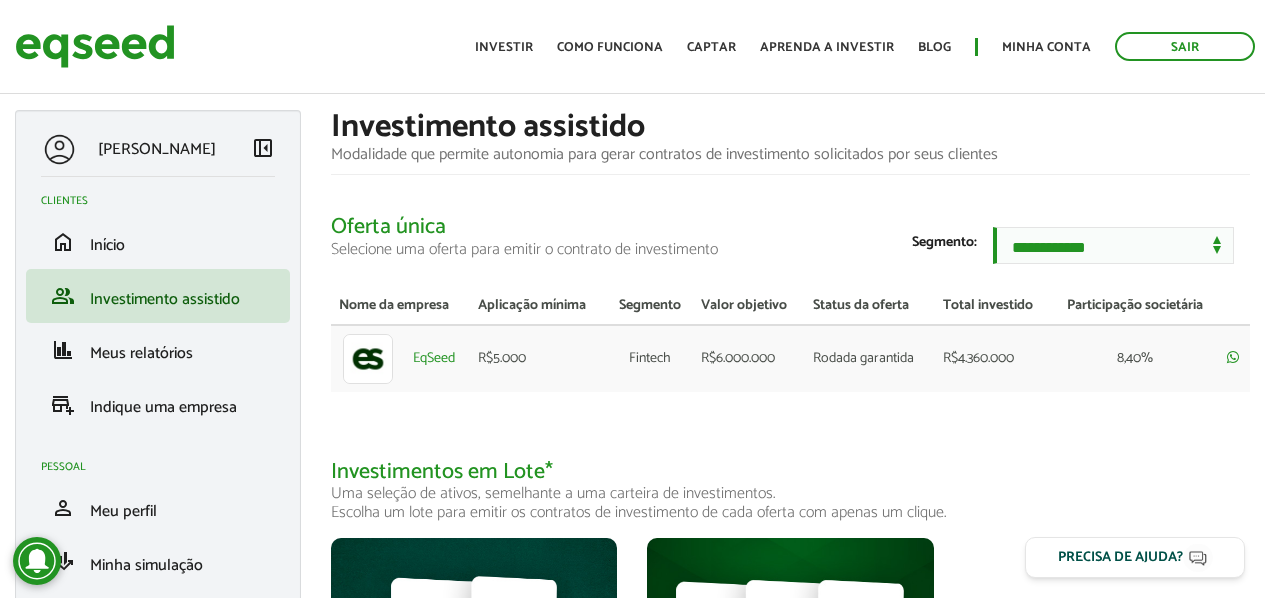 scroll, scrollTop: 0, scrollLeft: 0, axis: both 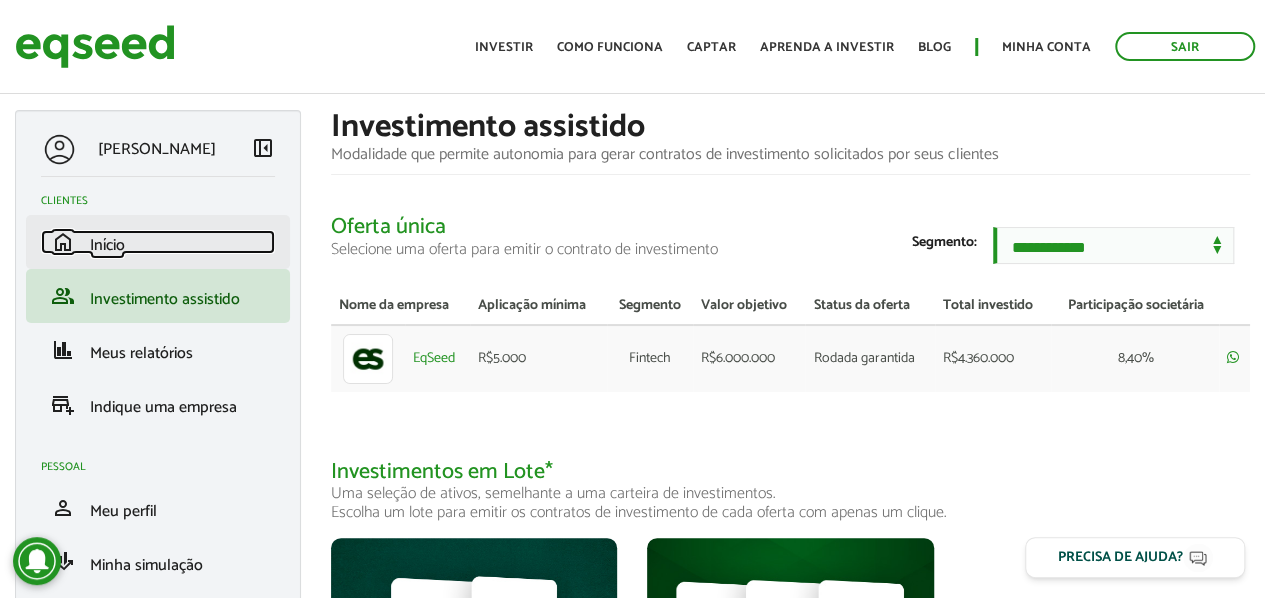 click on "home Início" at bounding box center [158, 242] 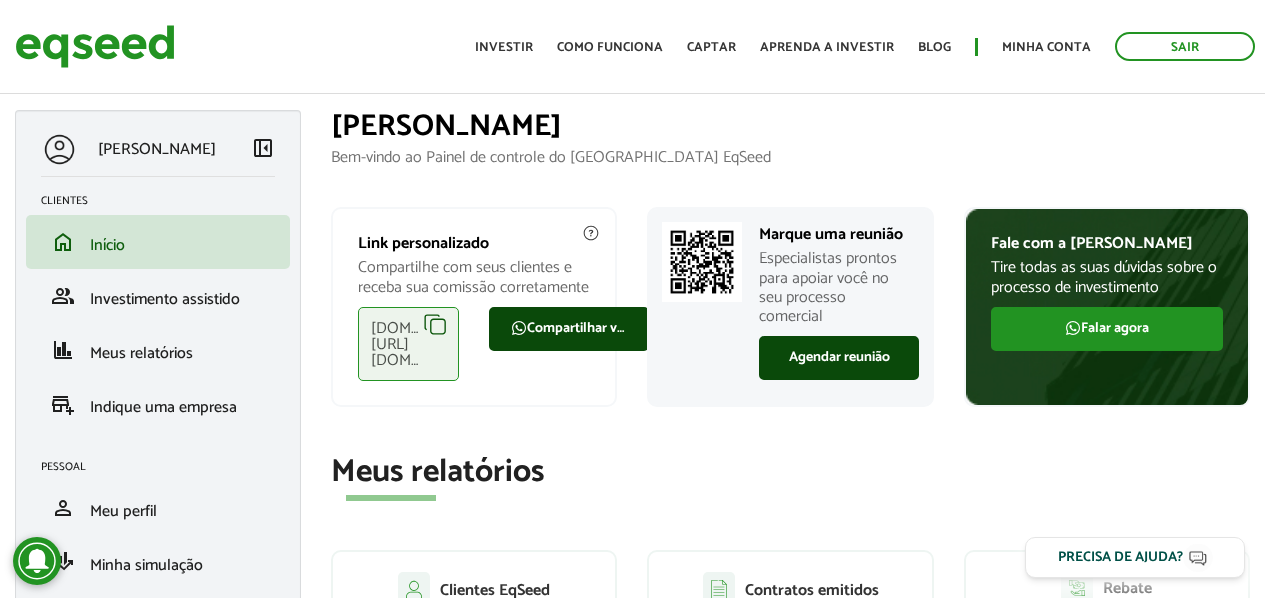scroll, scrollTop: 0, scrollLeft: 0, axis: both 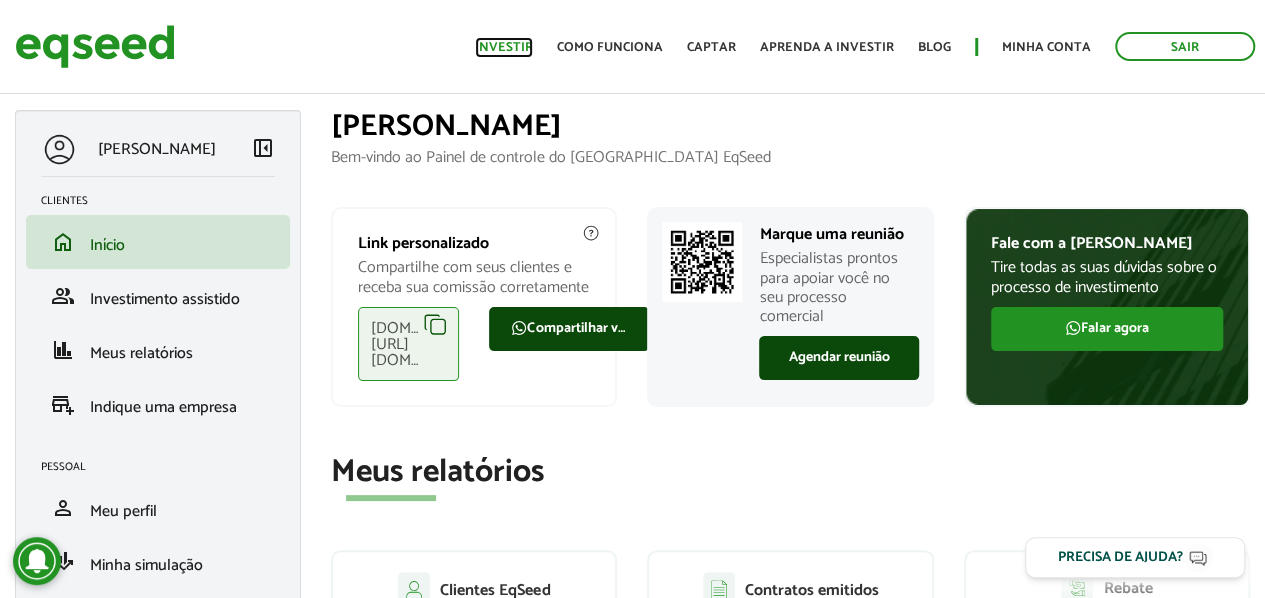 click on "Investir" at bounding box center [504, 47] 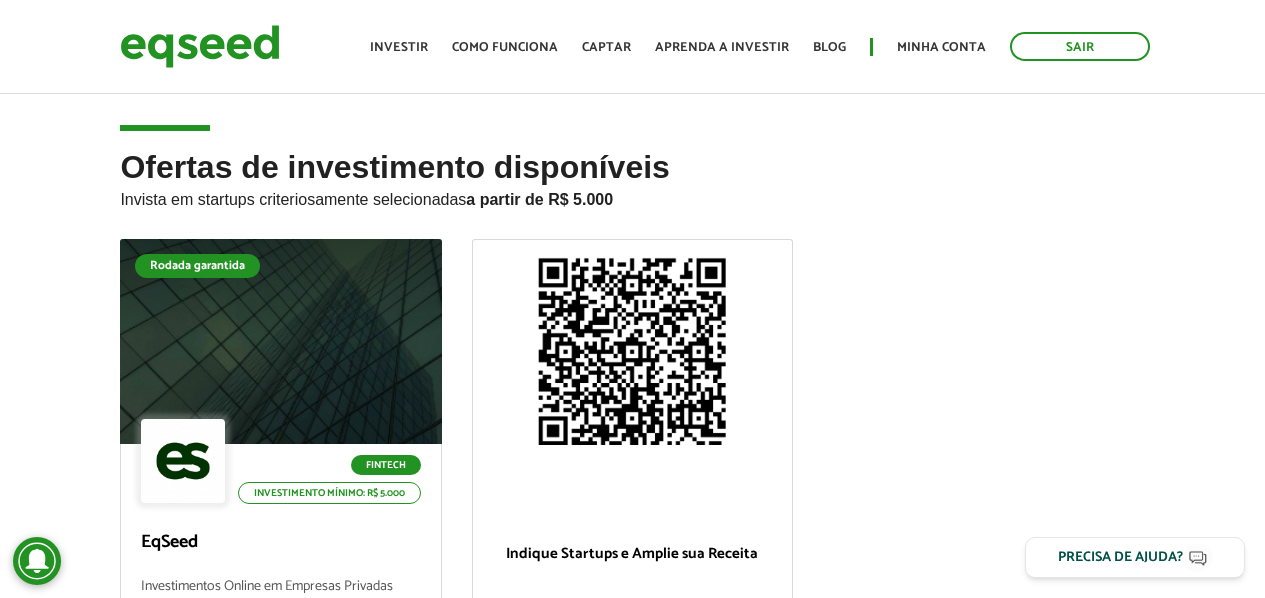 scroll, scrollTop: 25, scrollLeft: 0, axis: vertical 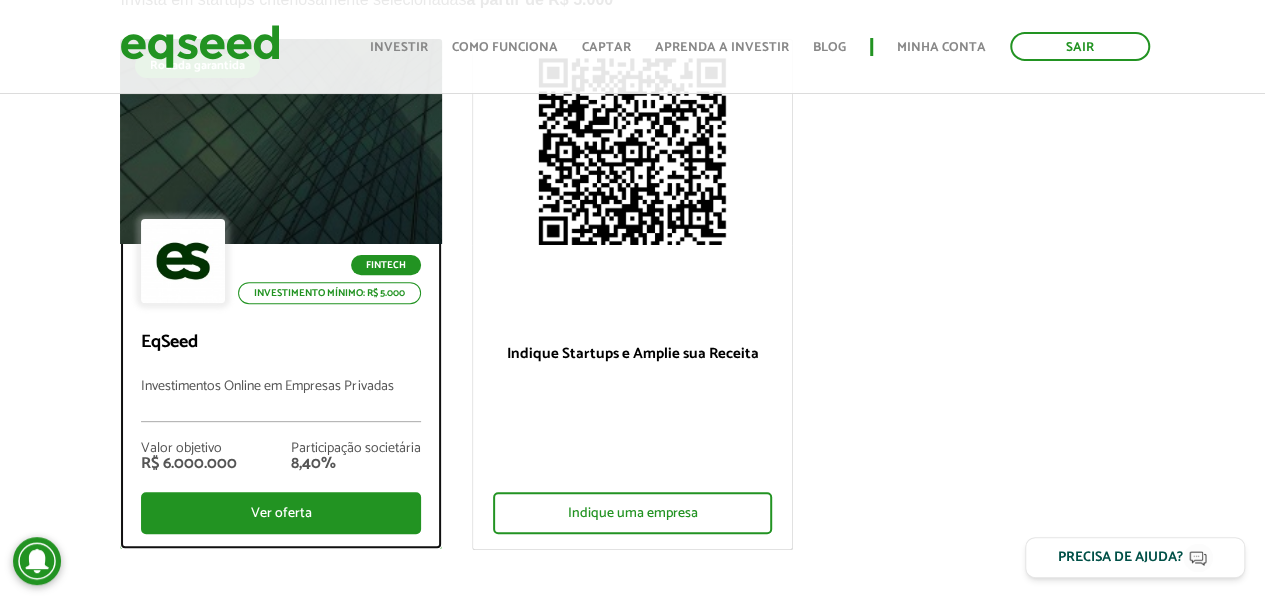 click on "Valor objetivo
R$ 6.000.000
Participação societária
8,40%" at bounding box center [280, 457] 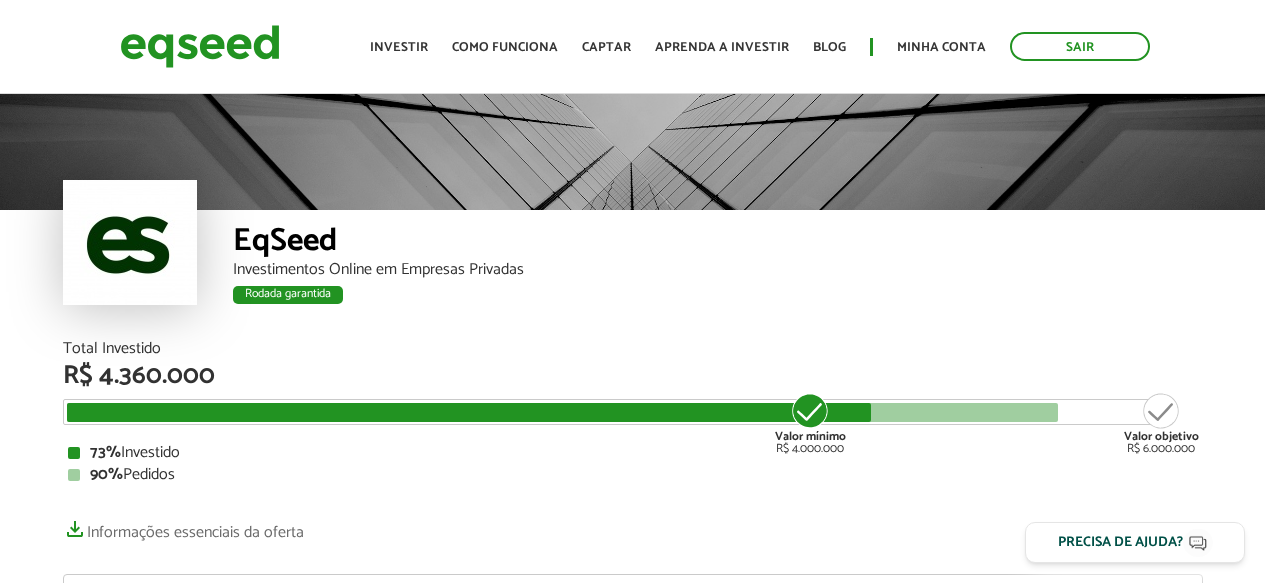 scroll, scrollTop: 0, scrollLeft: 0, axis: both 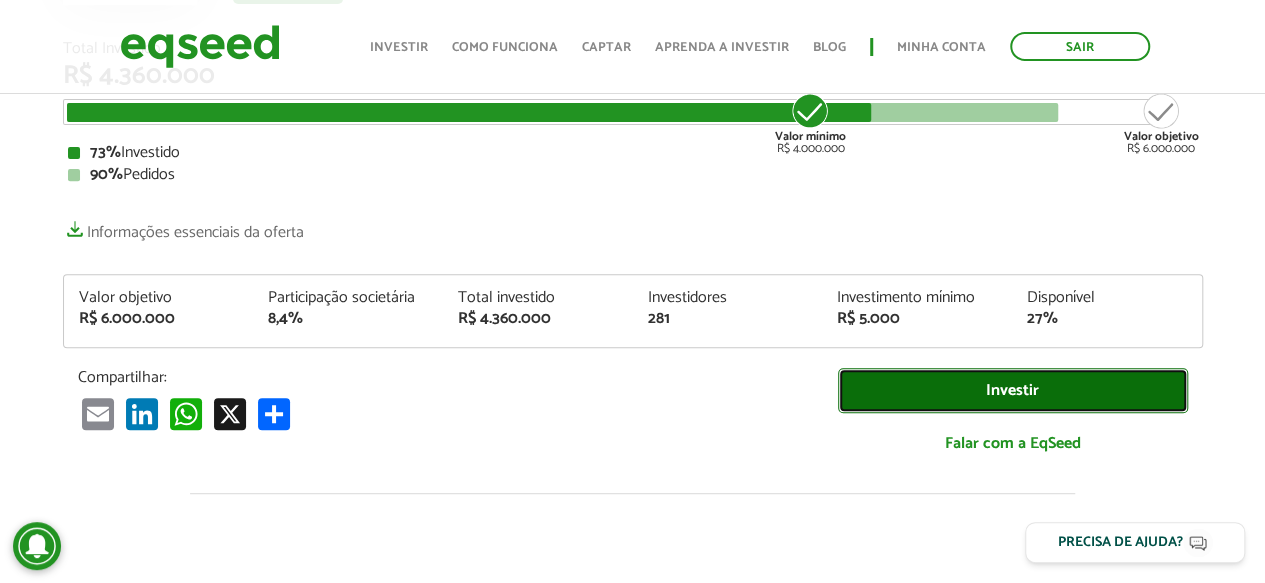 click on "Investir" at bounding box center (1013, 390) 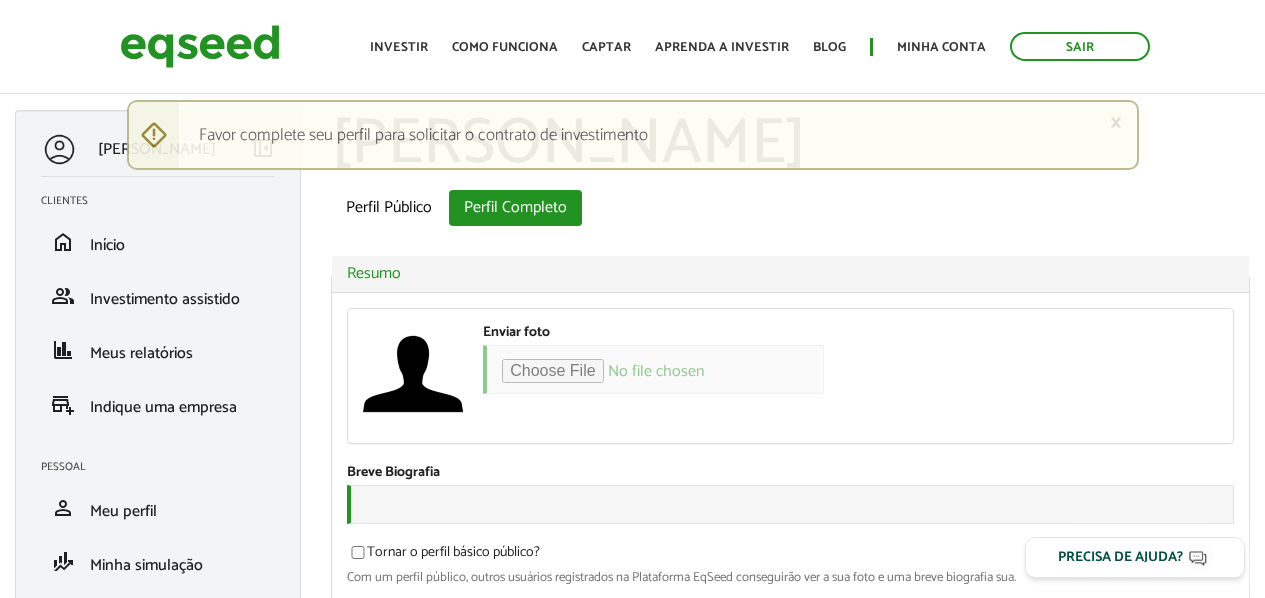 scroll, scrollTop: 0, scrollLeft: 0, axis: both 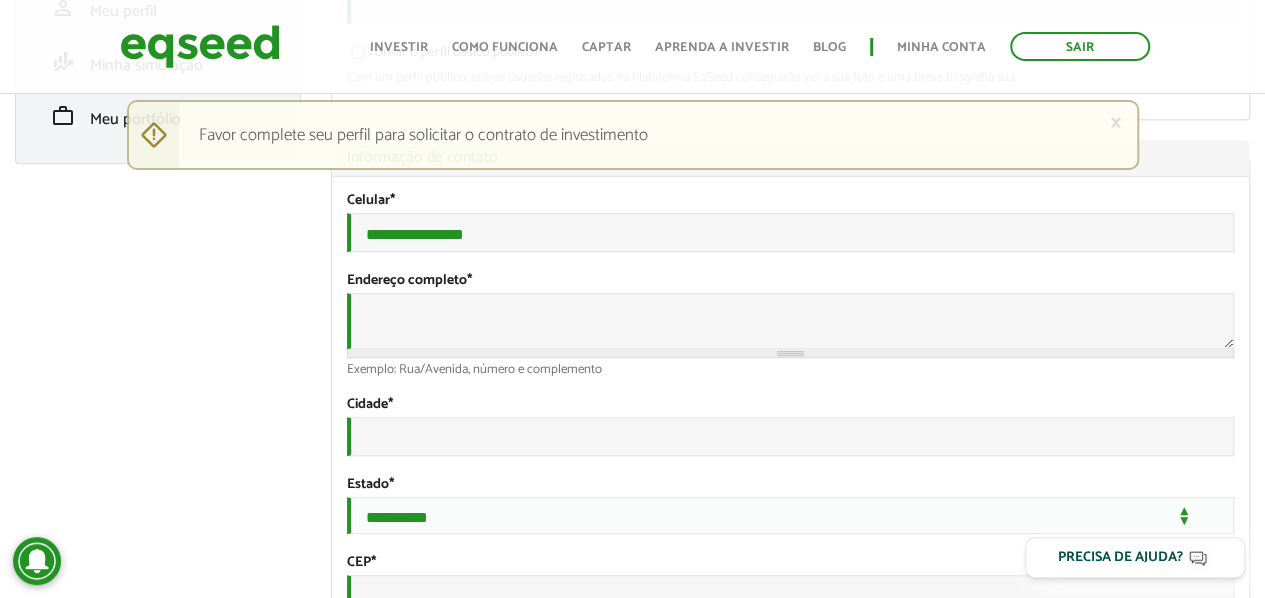 type on "**********" 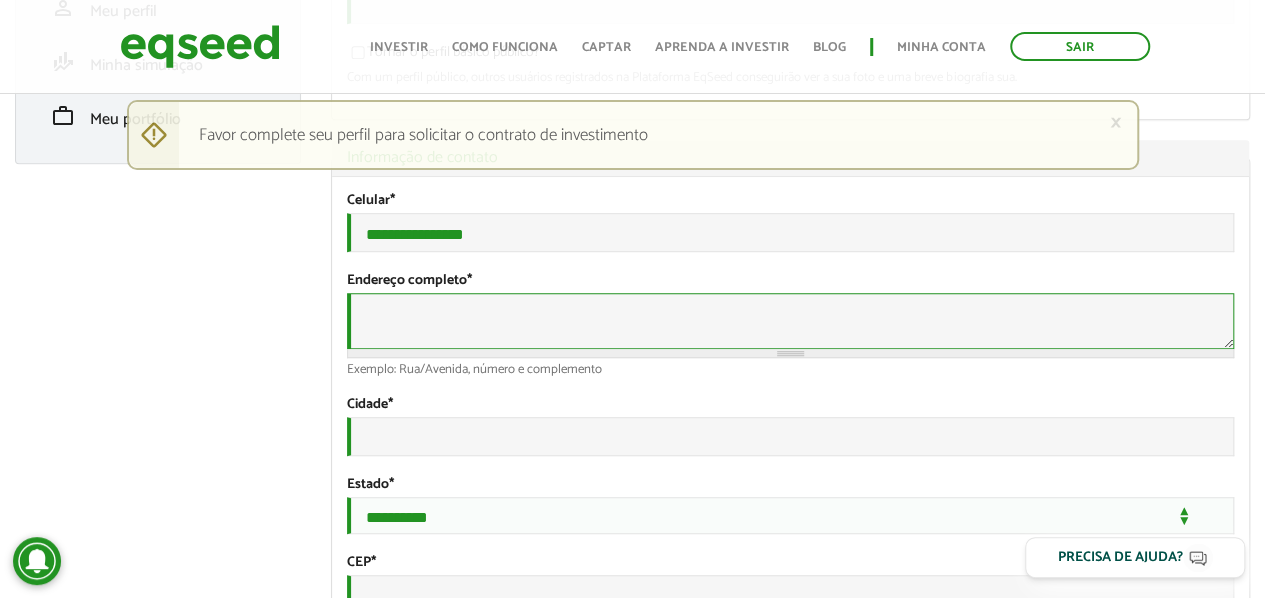 click on "Endereço completo  *" at bounding box center [790, 321] 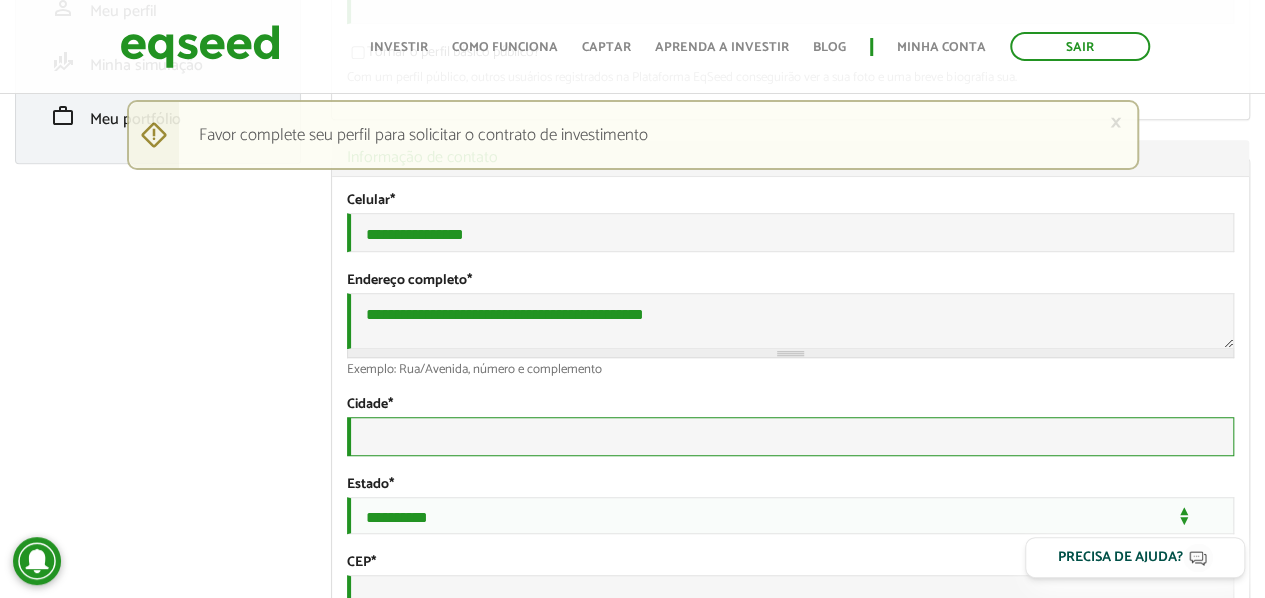 type on "**********" 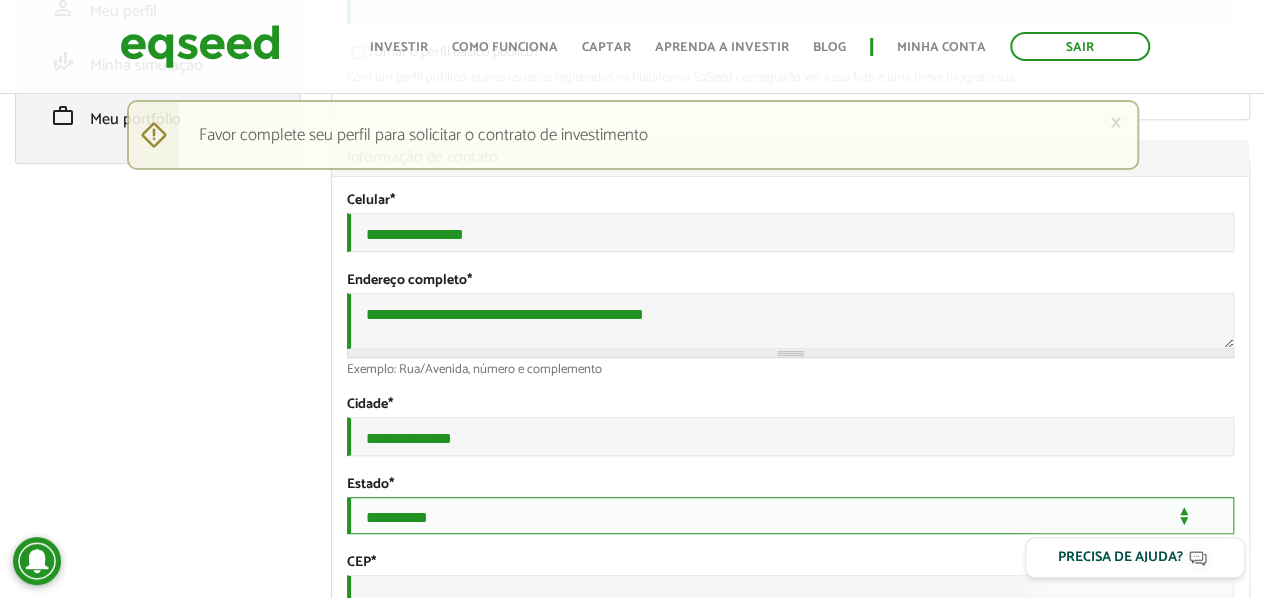 select on "**" 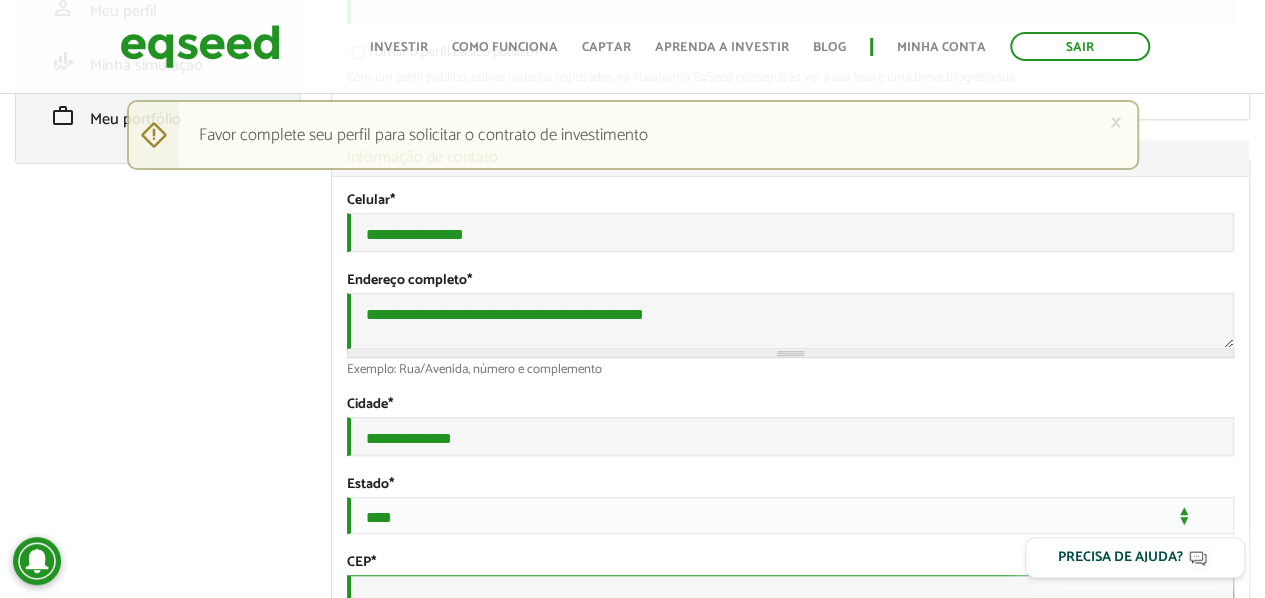 type on "*********" 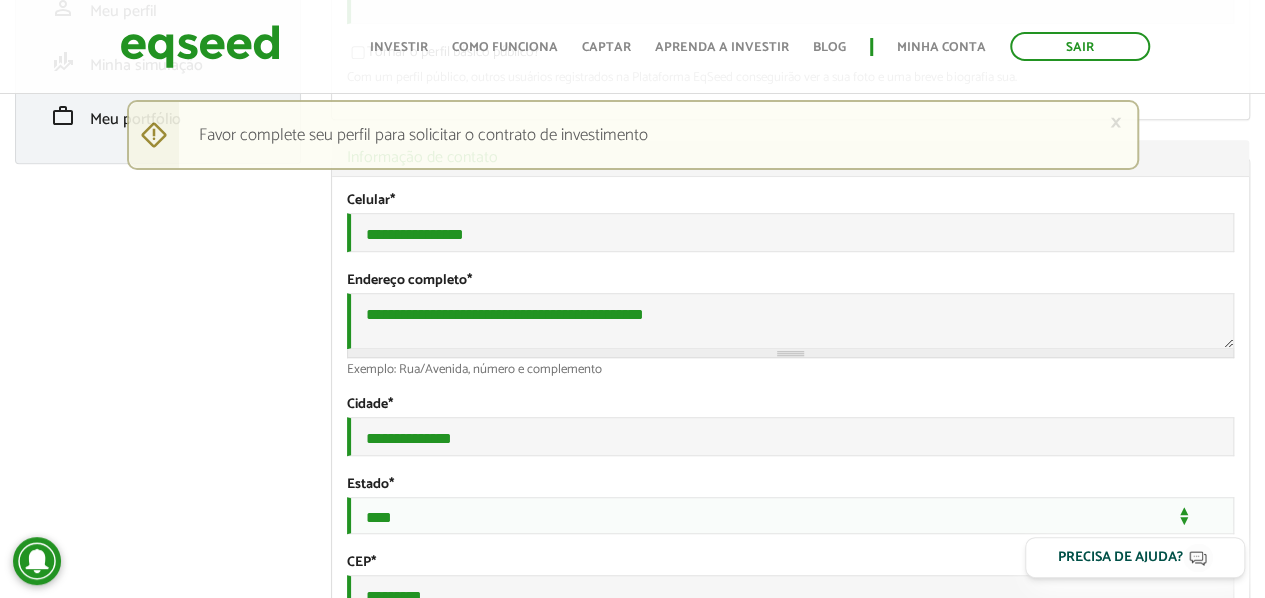 select on "***" 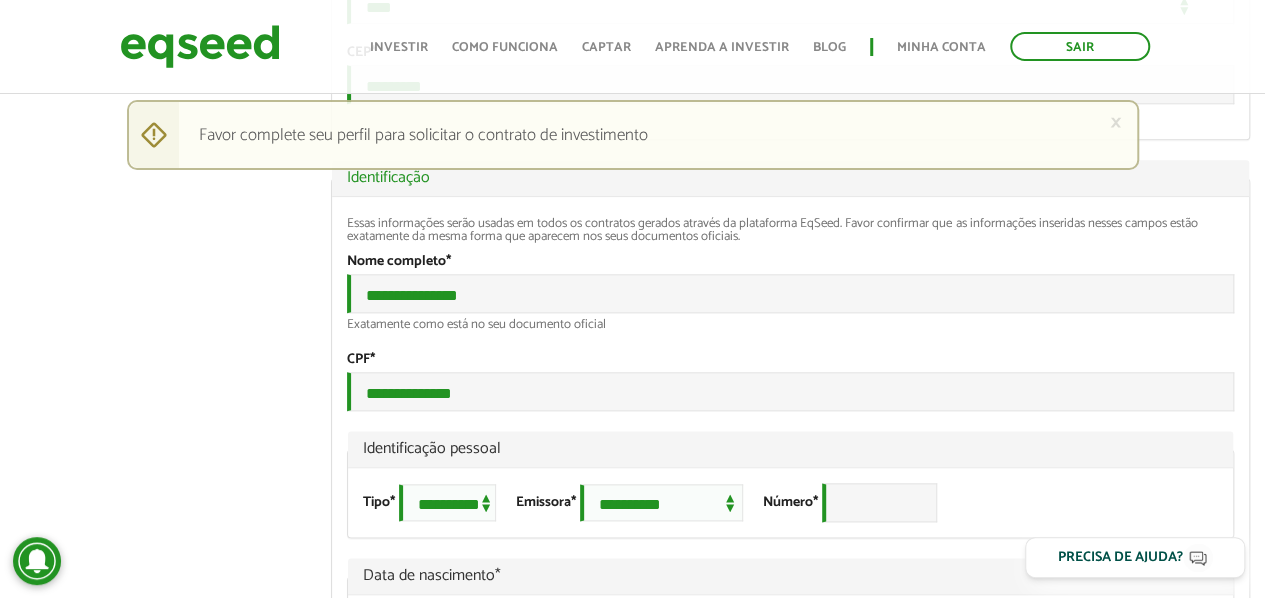 scroll, scrollTop: 1100, scrollLeft: 0, axis: vertical 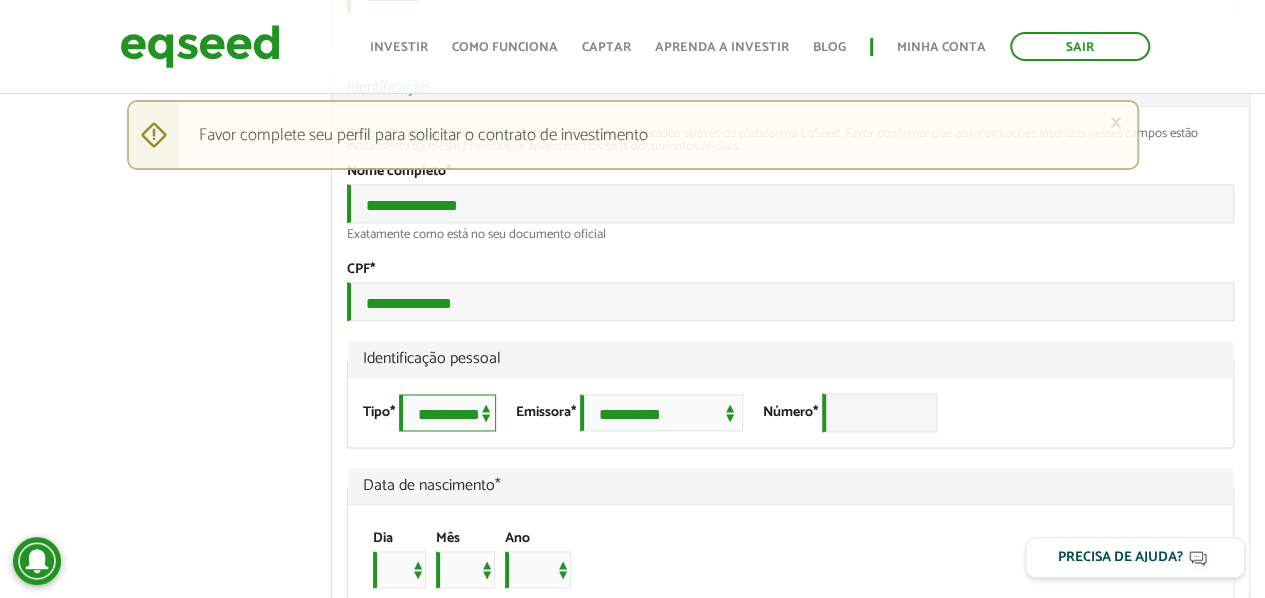 click on "**********" at bounding box center [447, 412] 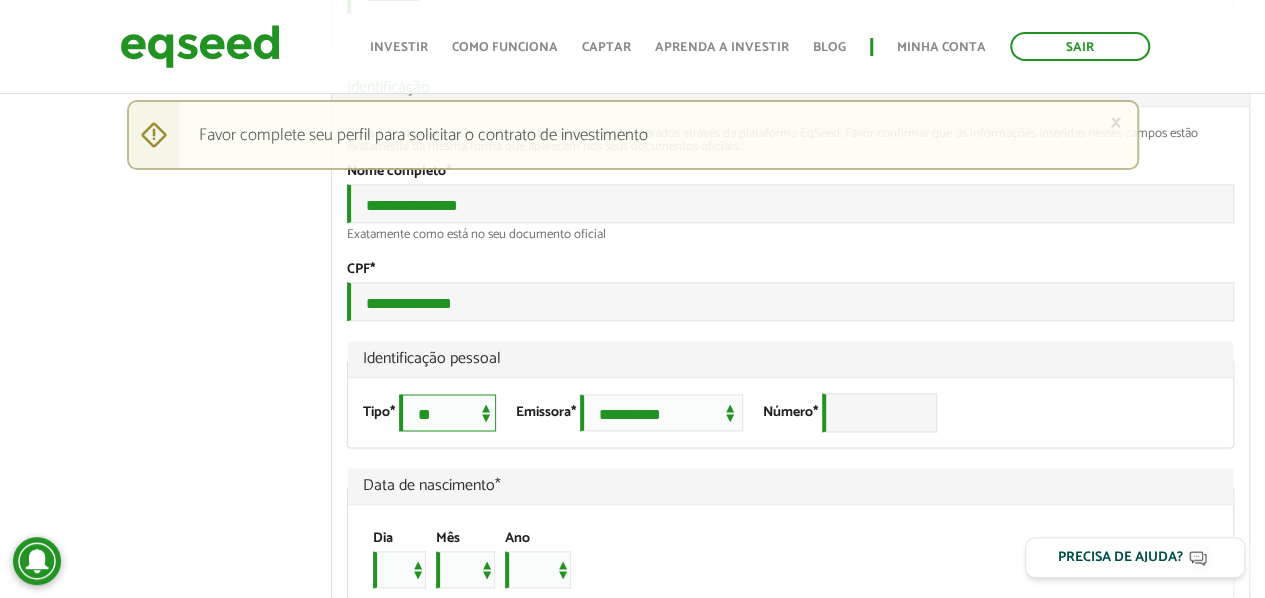 click on "**********" at bounding box center (447, 412) 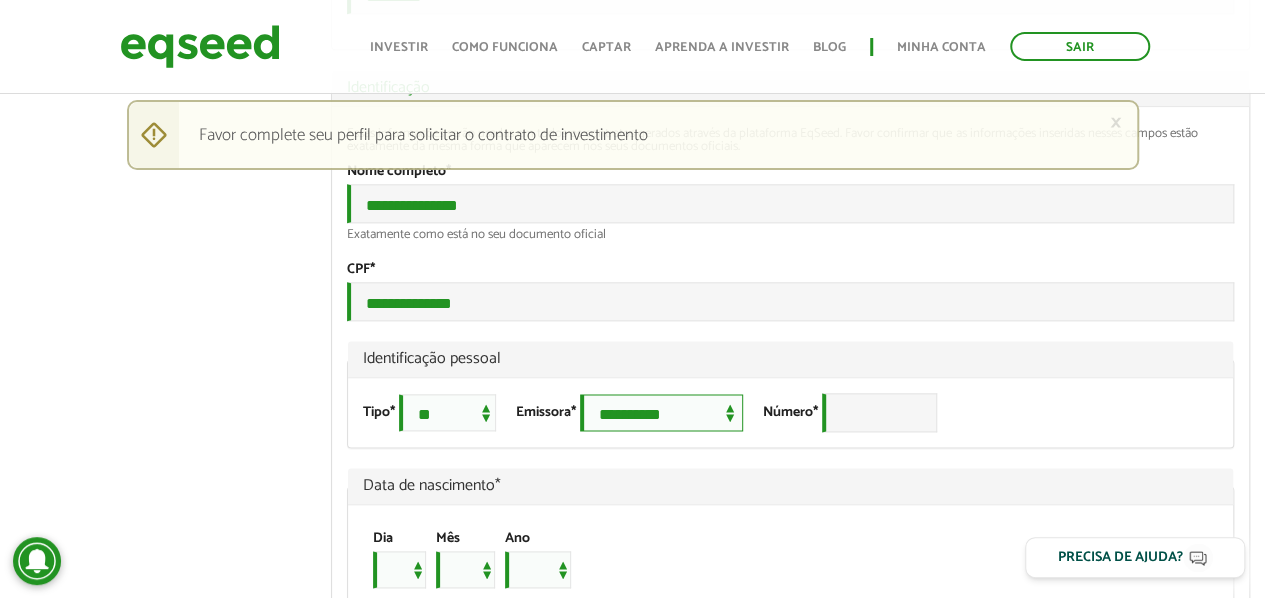 click on "**********" at bounding box center [661, 412] 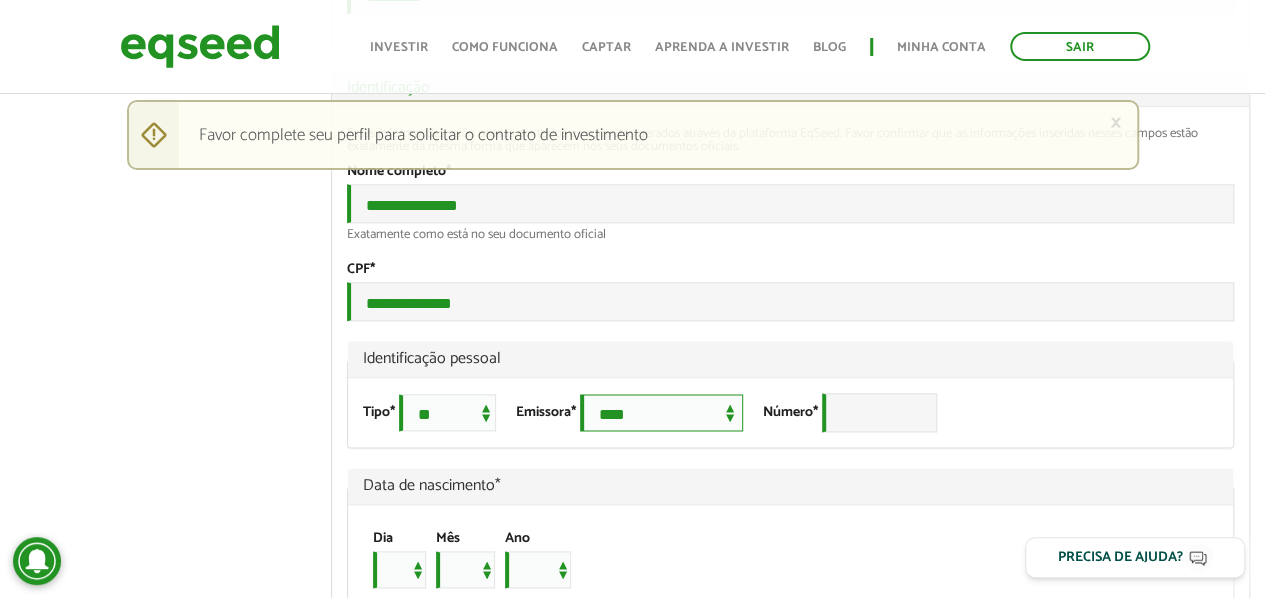 click on "**********" at bounding box center [661, 412] 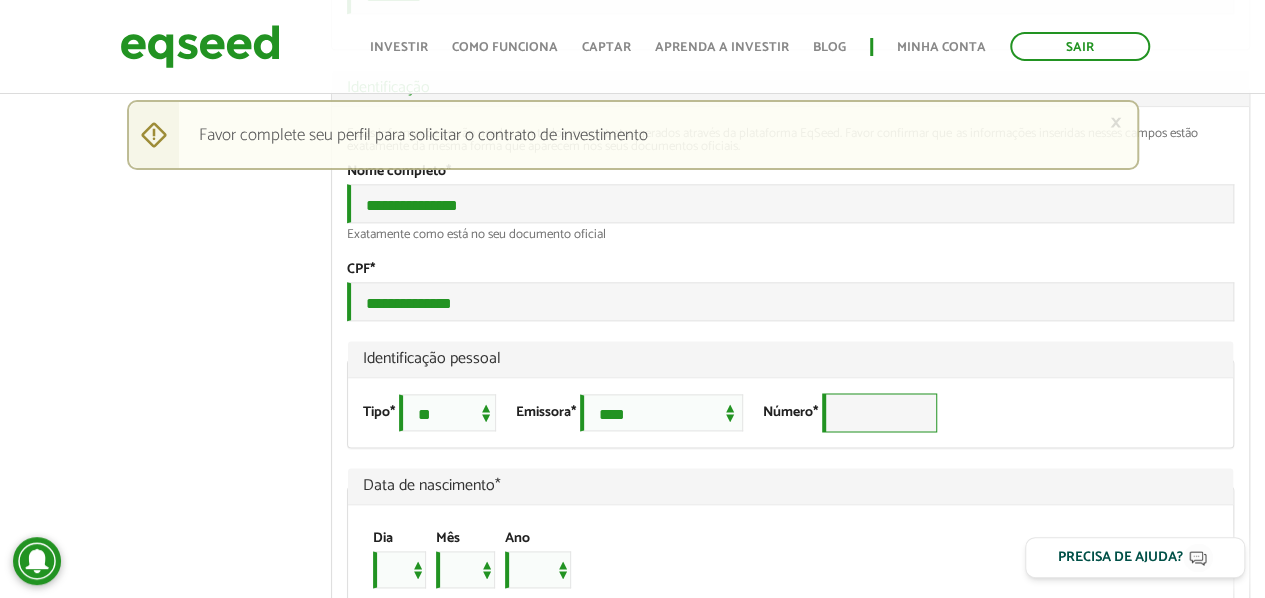 click on "Número  *" at bounding box center [879, 412] 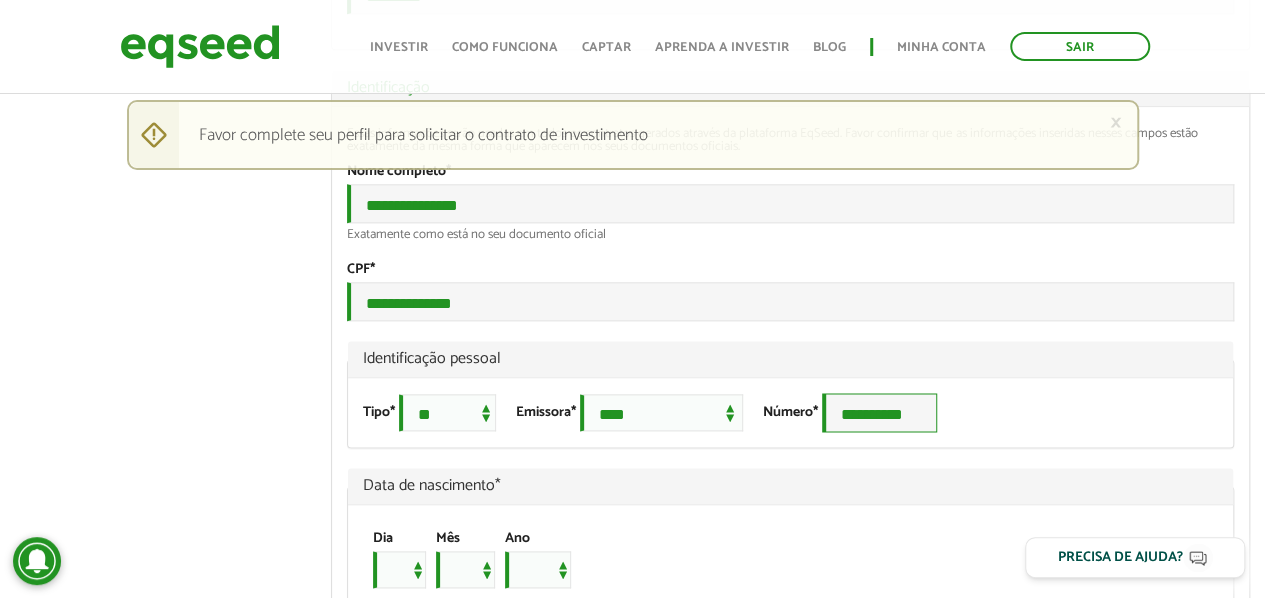 type on "**********" 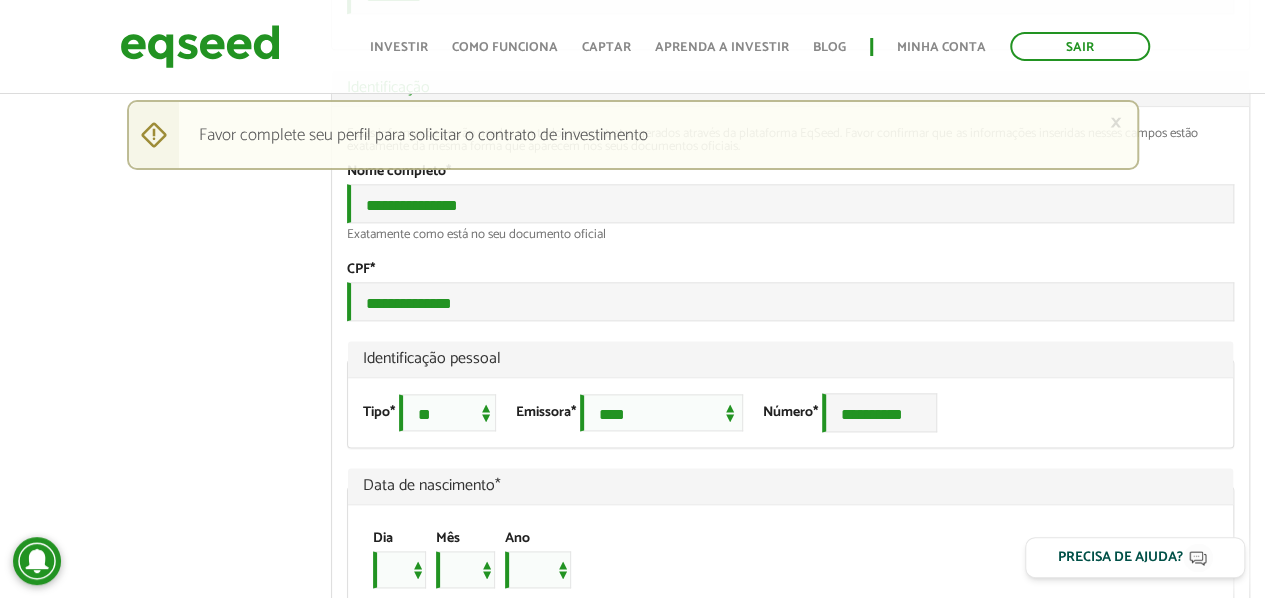click on "**********" at bounding box center (790, 412) 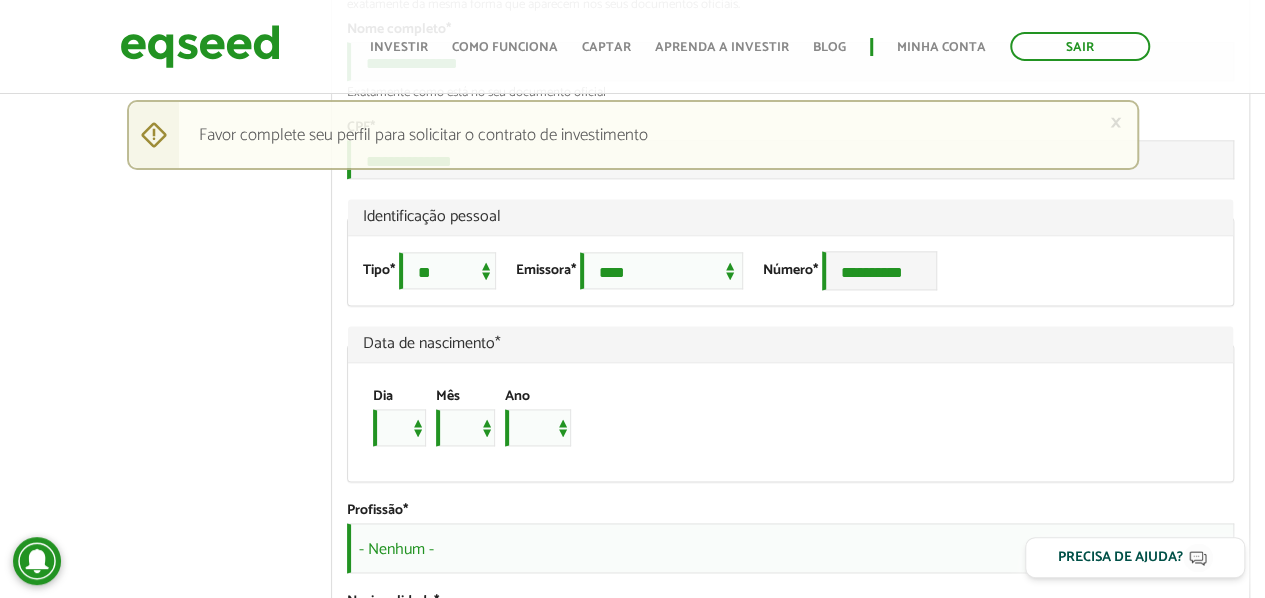 scroll, scrollTop: 1300, scrollLeft: 0, axis: vertical 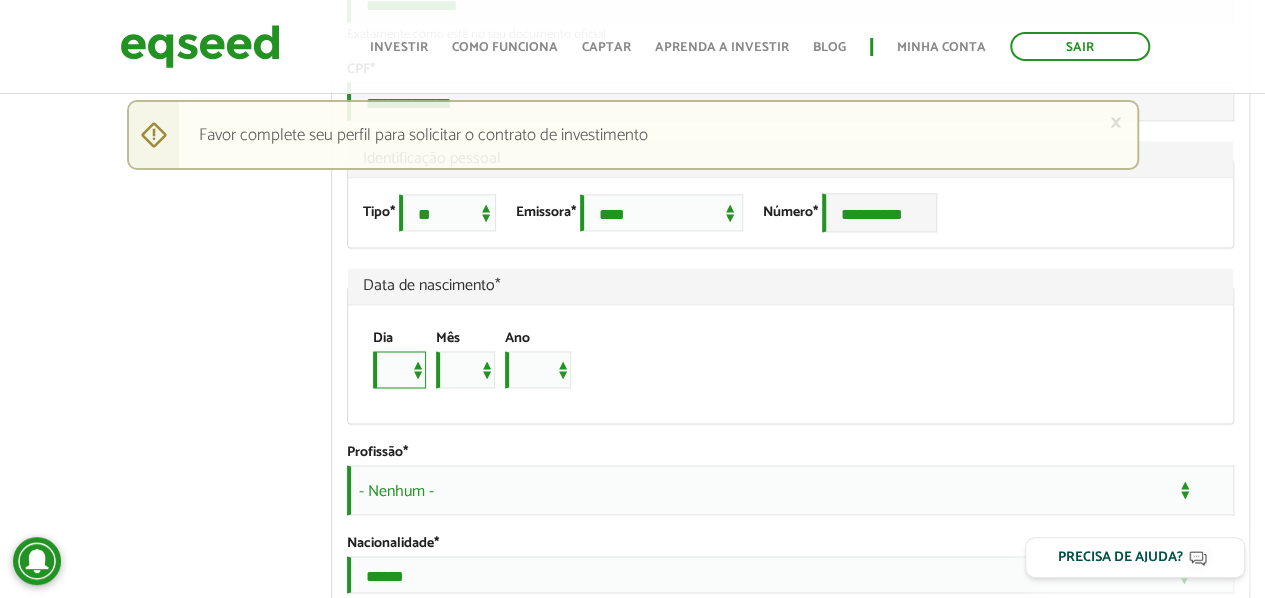 click on "* * * * * * * * * ** ** ** ** ** ** ** ** ** ** ** ** ** ** ** ** ** ** ** ** ** **" at bounding box center (399, 369) 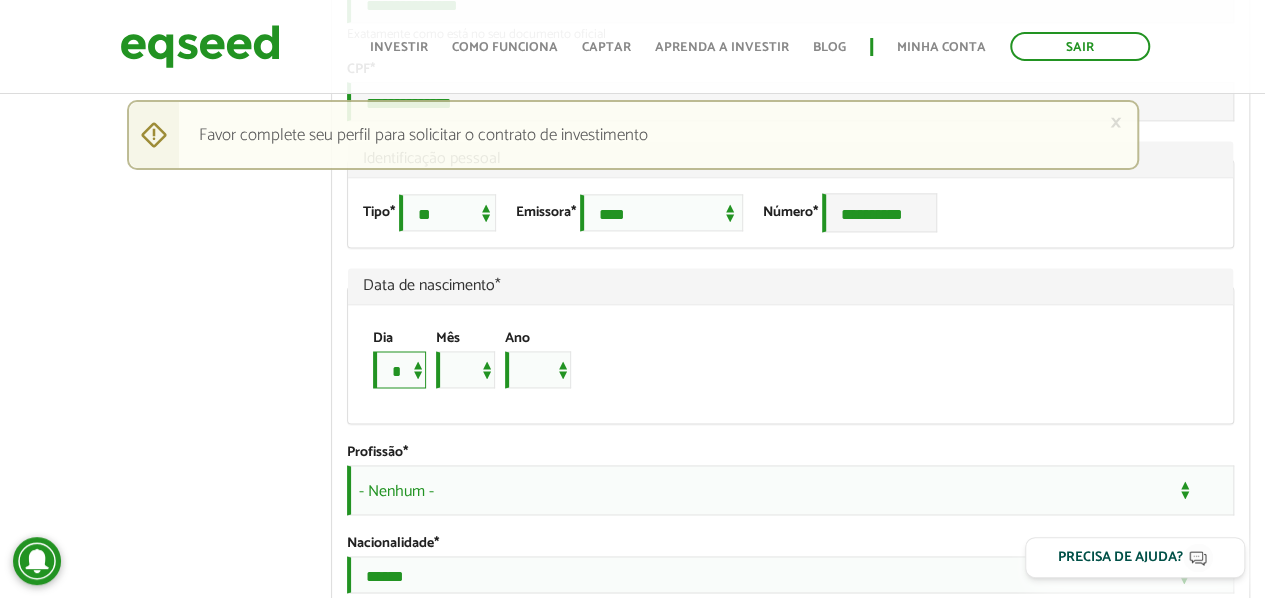 click on "* * * * * * * * * ** ** ** ** ** ** ** ** ** ** ** ** ** ** ** ** ** ** ** ** ** **" at bounding box center (399, 369) 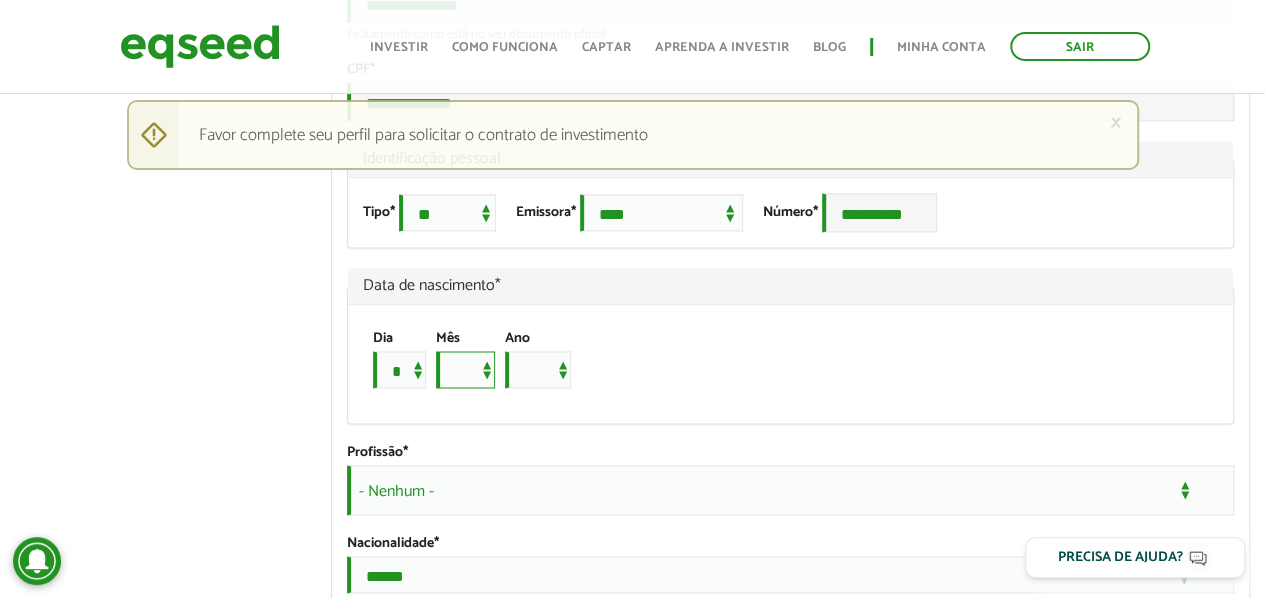 click on "*** *** *** *** *** *** *** *** *** *** *** ***" at bounding box center (465, 369) 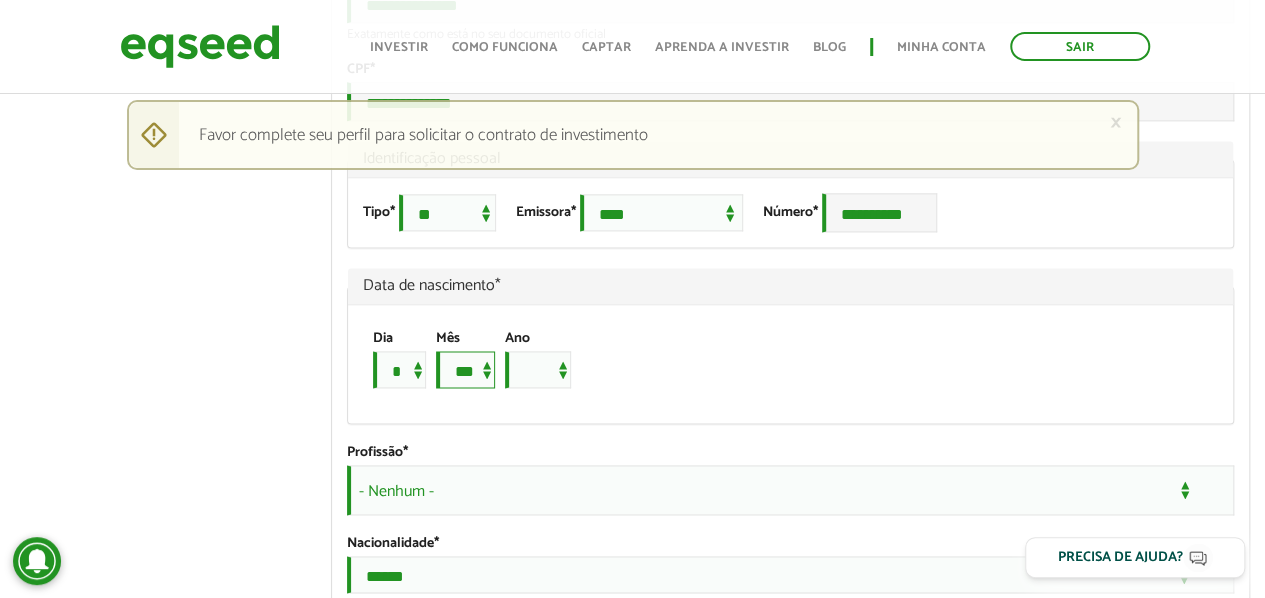 click on "*** *** *** *** *** *** *** *** *** *** *** ***" at bounding box center [465, 369] 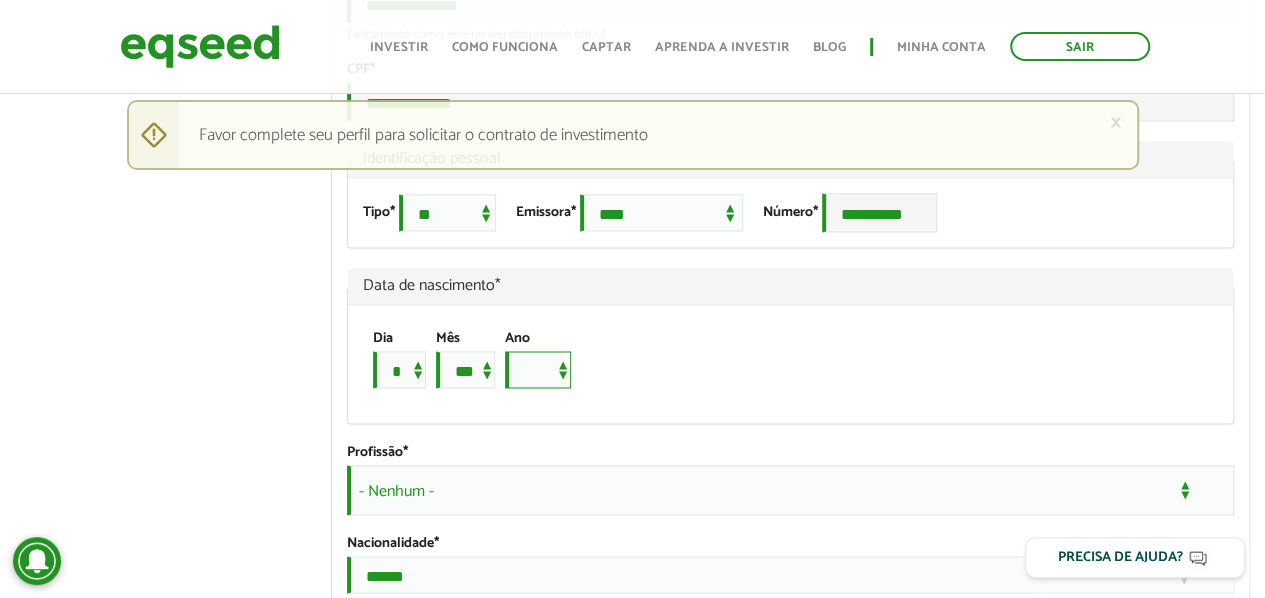 click on "**** **** **** **** **** **** **** **** **** **** **** **** **** **** **** **** **** **** **** **** **** **** **** **** **** **** **** **** **** **** **** **** **** **** **** **** **** **** **** **** **** **** **** **** **** **** **** **** **** **** **** **** **** **** **** **** **** **** **** **** **** **** **** **** **** **** **** **** **** **** **** **** **** **** **** **** **** **** **** **** **** **** **** **** **** **** **** **** **** **** **** **** **** **** **** **** **** **** **** **** **** **** **** **** **** **** **** **** **** **** **** **** **** **** **** **** **** **** **** **** **** **** **** **** **** ****" at bounding box center [538, 369] 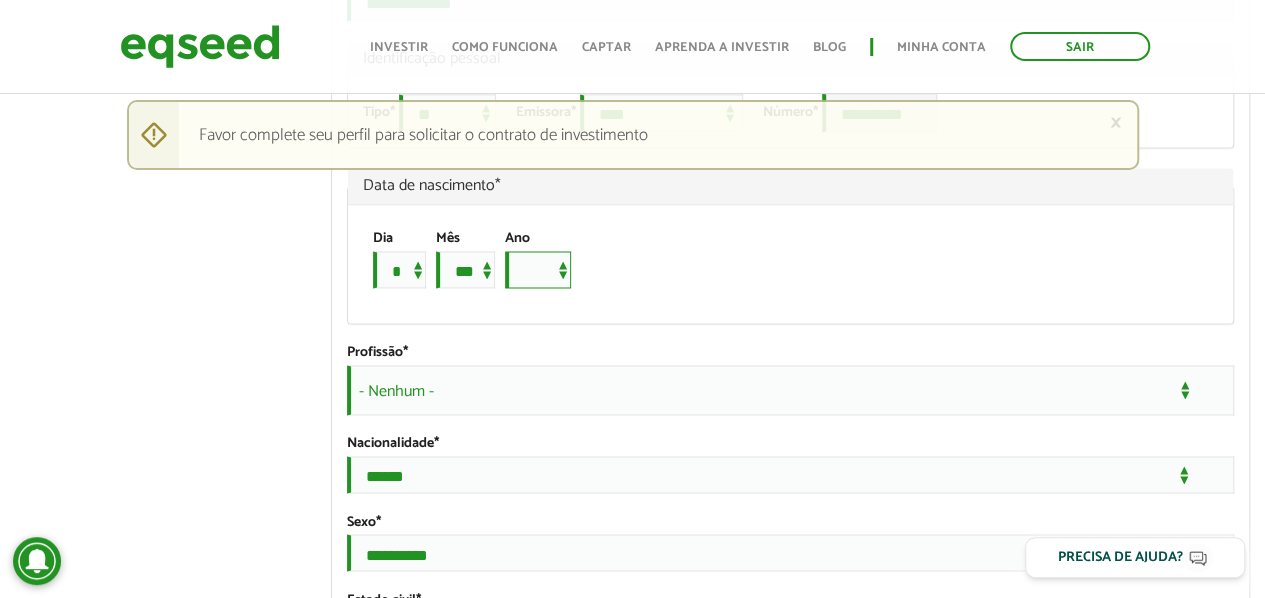 click on "**** **** **** **** **** **** **** **** **** **** **** **** **** **** **** **** **** **** **** **** **** **** **** **** **** **** **** **** **** **** **** **** **** **** **** **** **** **** **** **** **** **** **** **** **** **** **** **** **** **** **** **** **** **** **** **** **** **** **** **** **** **** **** **** **** **** **** **** **** **** **** **** **** **** **** **** **** **** **** **** **** **** **** **** **** **** **** **** **** **** **** **** **** **** **** **** **** **** **** **** **** **** **** **** **** **** **** **** **** **** **** **** **** **** **** **** **** **** **** **** **** **** **** **** **** ****" at bounding box center (538, 269) 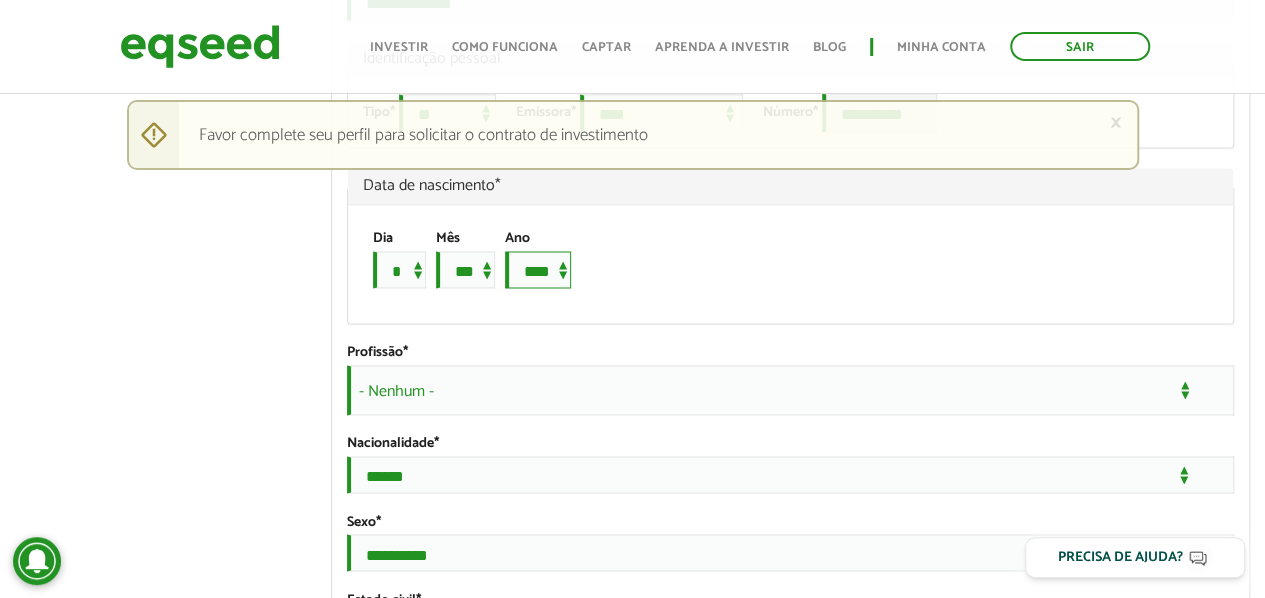 click on "**** **** **** **** **** **** **** **** **** **** **** **** **** **** **** **** **** **** **** **** **** **** **** **** **** **** **** **** **** **** **** **** **** **** **** **** **** **** **** **** **** **** **** **** **** **** **** **** **** **** **** **** **** **** **** **** **** **** **** **** **** **** **** **** **** **** **** **** **** **** **** **** **** **** **** **** **** **** **** **** **** **** **** **** **** **** **** **** **** **** **** **** **** **** **** **** **** **** **** **** **** **** **** **** **** **** **** **** **** **** **** **** **** **** **** **** **** **** **** **** **** **** **** **** **** ****" at bounding box center (538, 269) 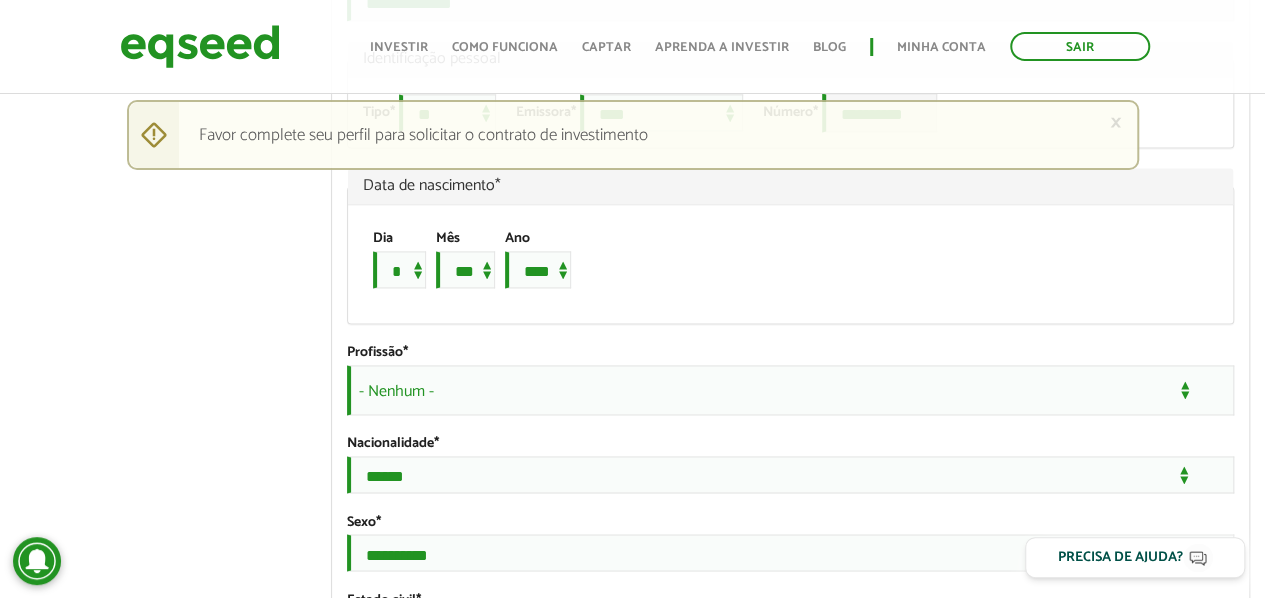 click on "- Nenhum -" at bounding box center [790, 390] 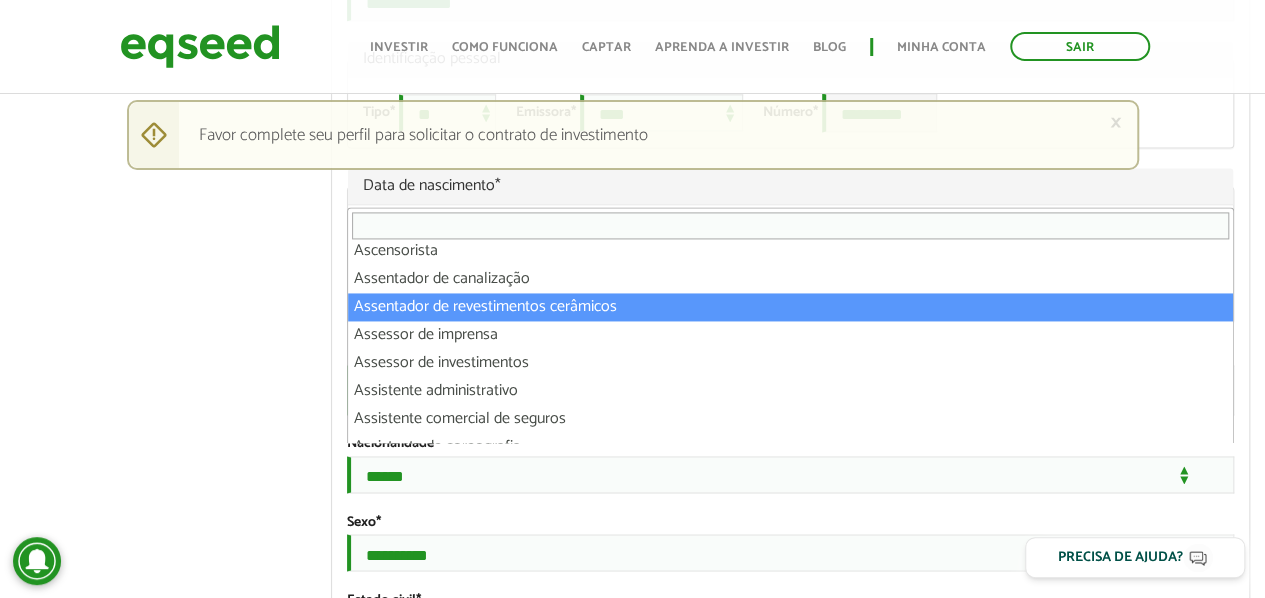 scroll, scrollTop: 3100, scrollLeft: 0, axis: vertical 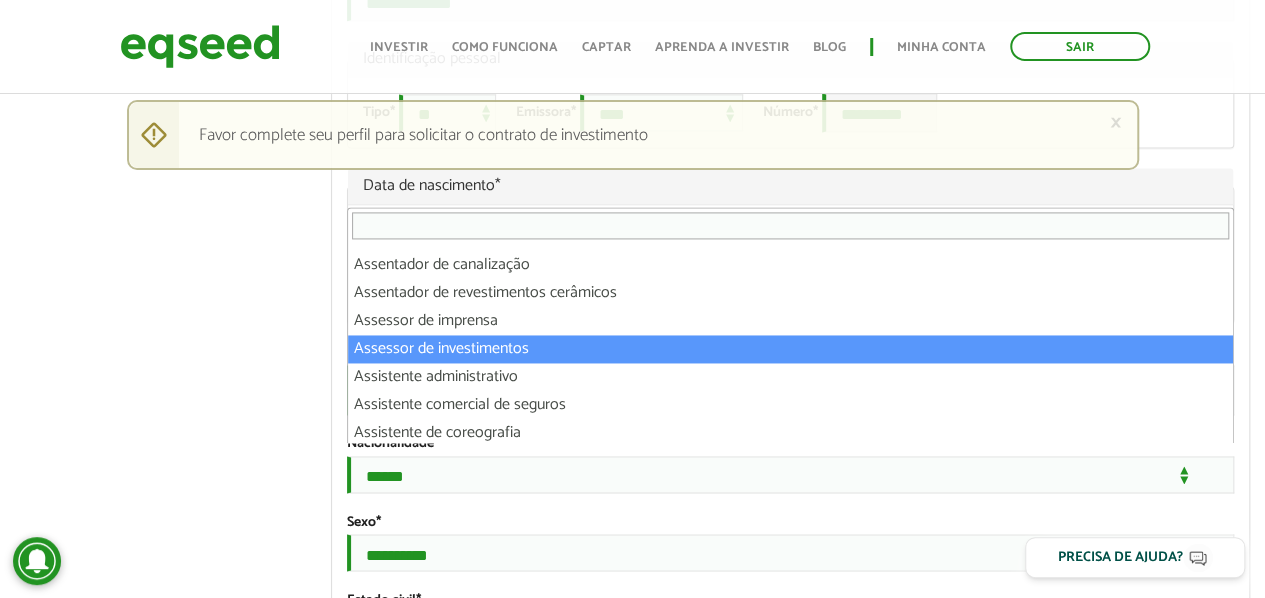 select on "**********" 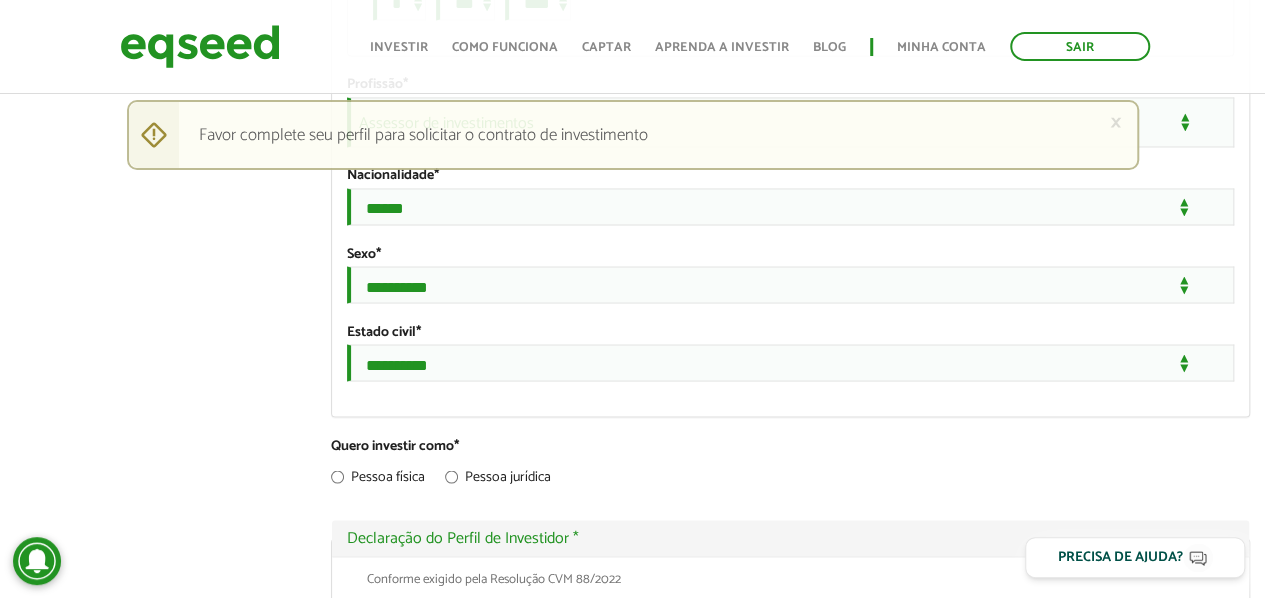 scroll, scrollTop: 1700, scrollLeft: 0, axis: vertical 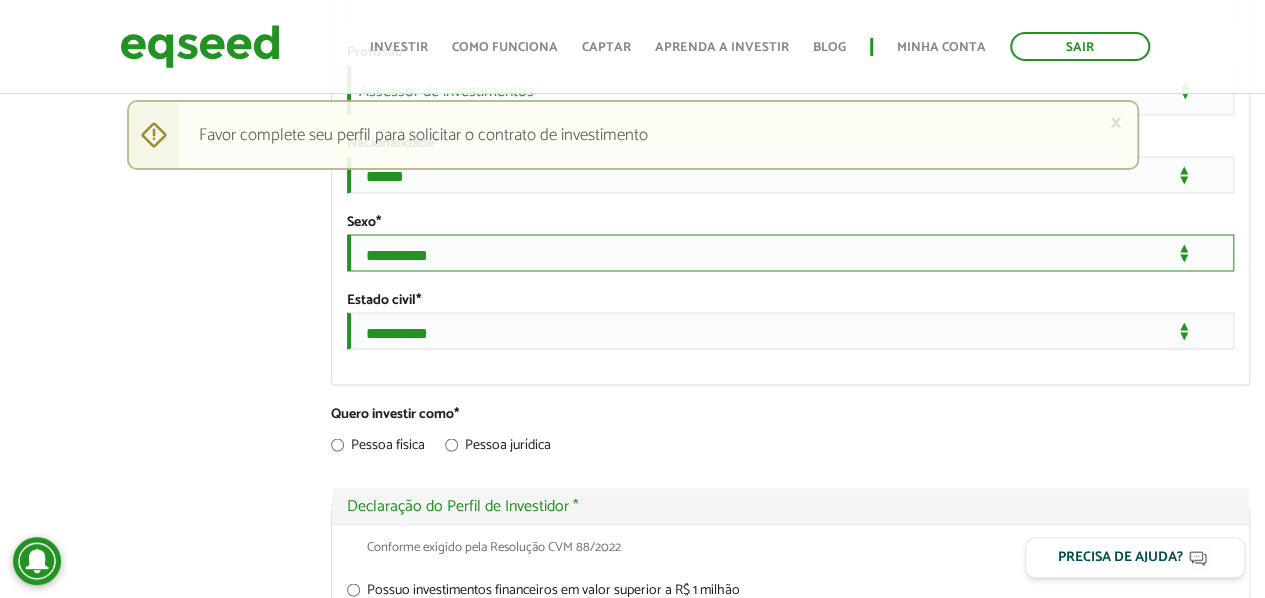 click on "**********" at bounding box center [790, 252] 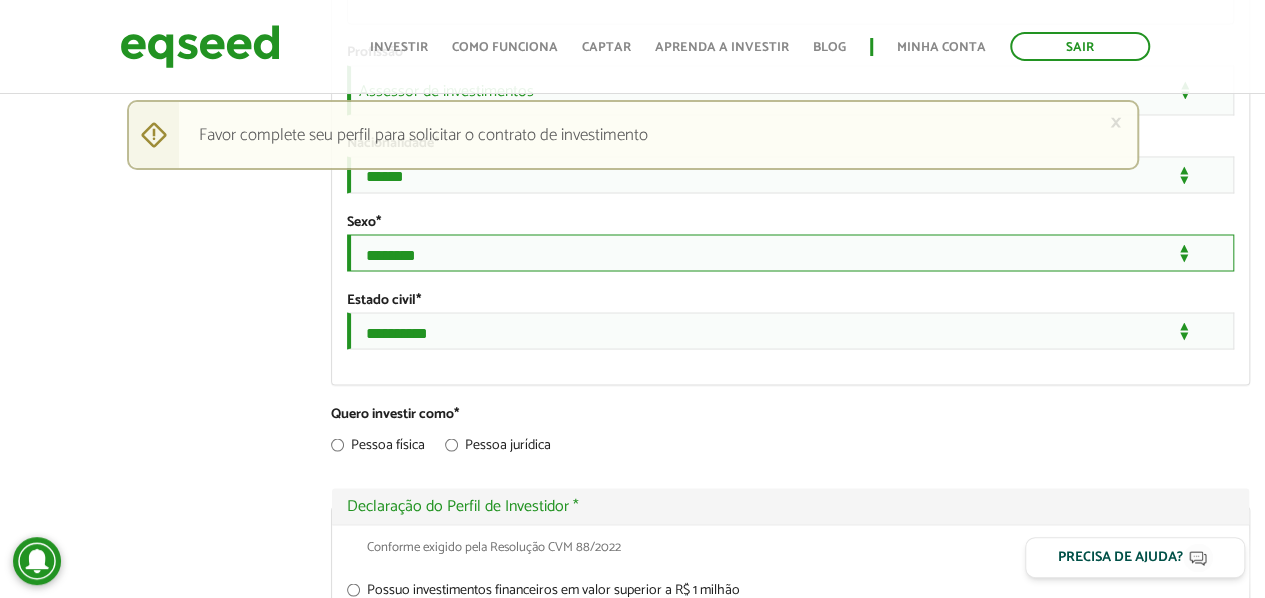 click on "**********" at bounding box center (790, 252) 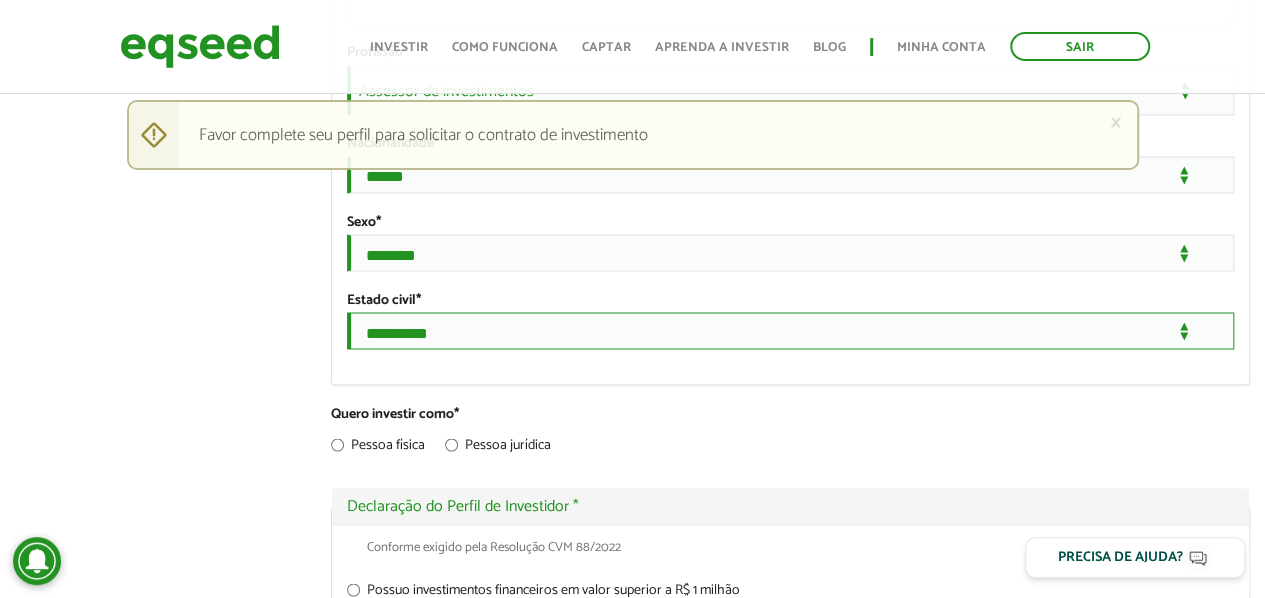 click on "**********" at bounding box center (790, 330) 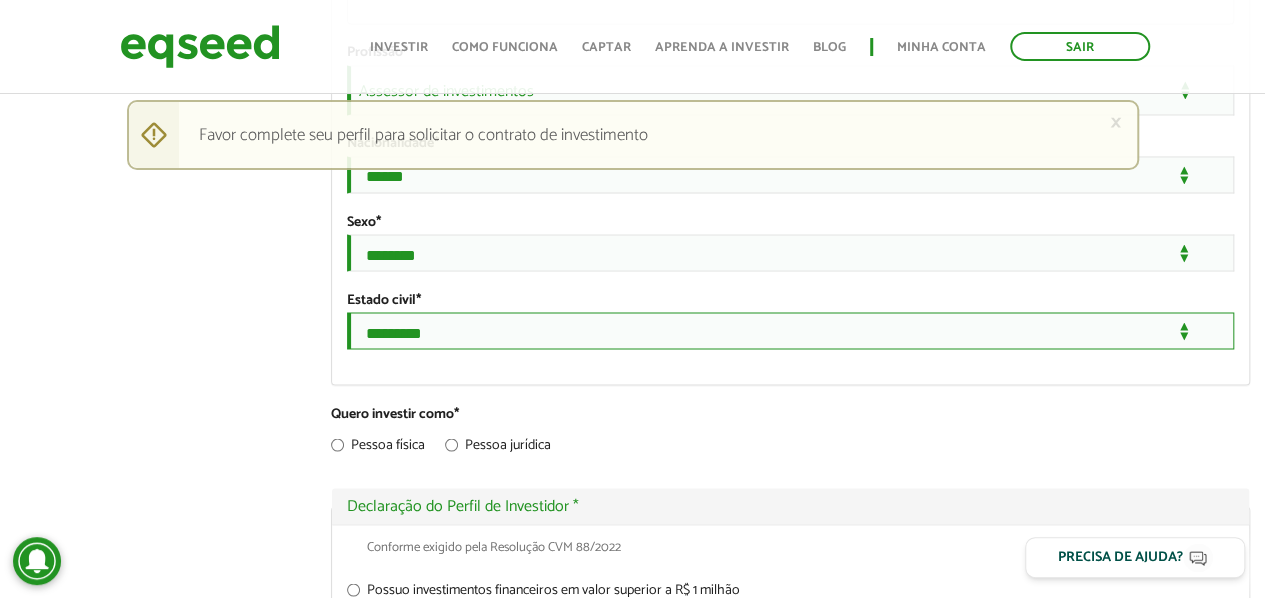 click on "**********" at bounding box center [790, 330] 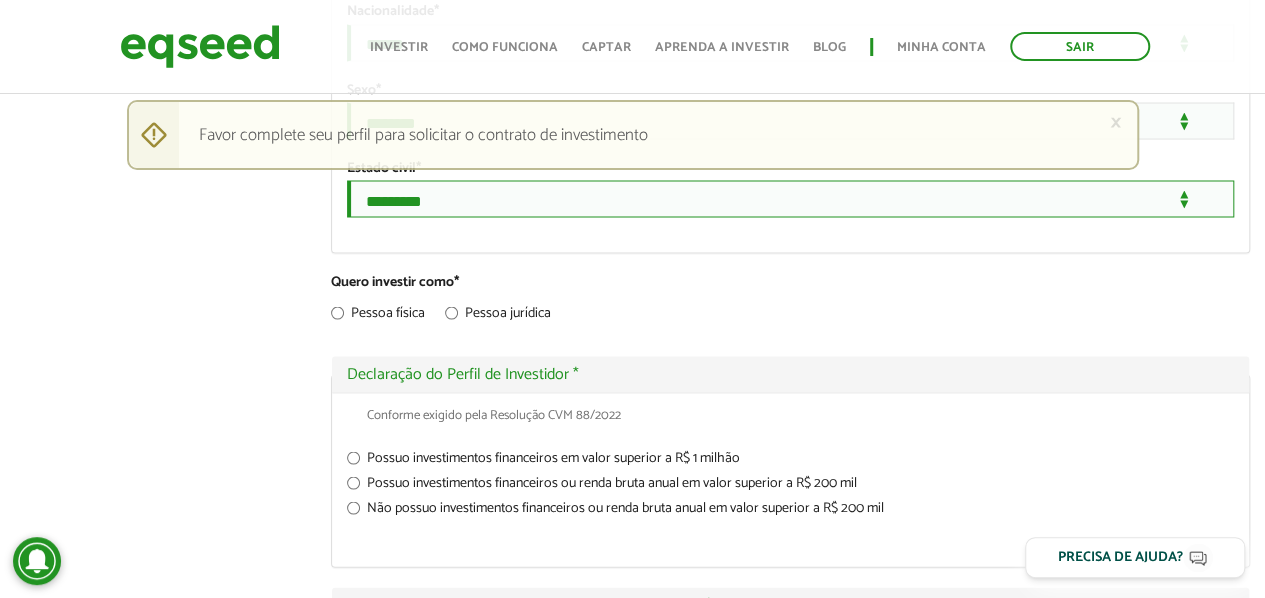 scroll, scrollTop: 2000, scrollLeft: 0, axis: vertical 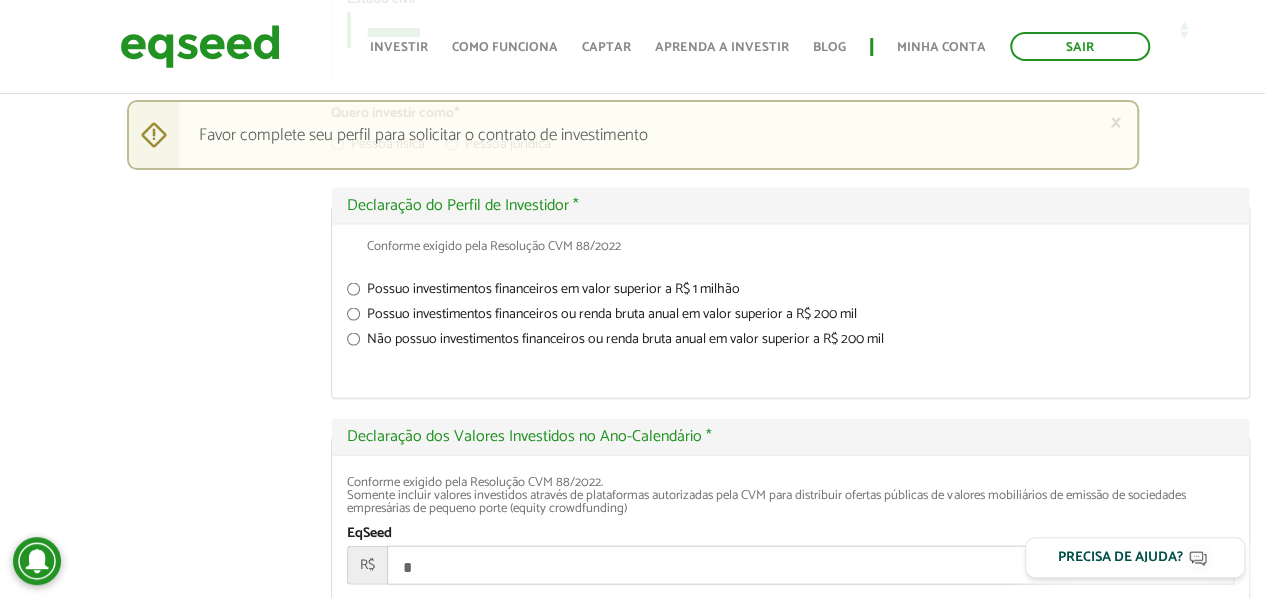 click on "Possuo investimentos financeiros em valor superior a R$ 1 milhão" at bounding box center [790, 293] 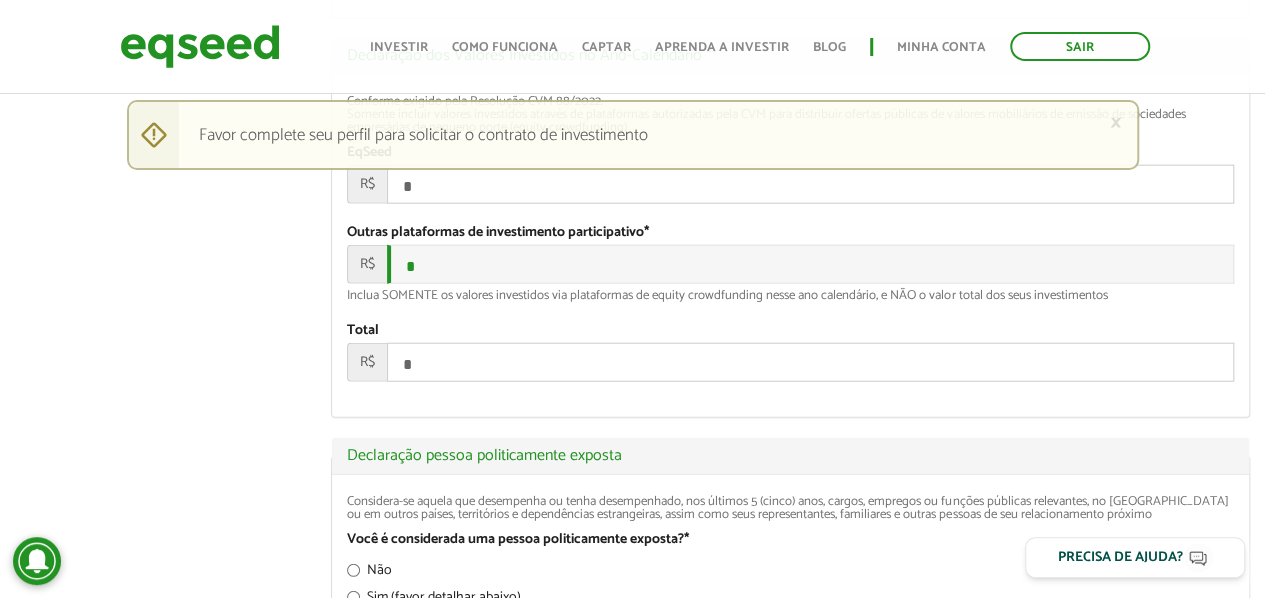 scroll, scrollTop: 2400, scrollLeft: 0, axis: vertical 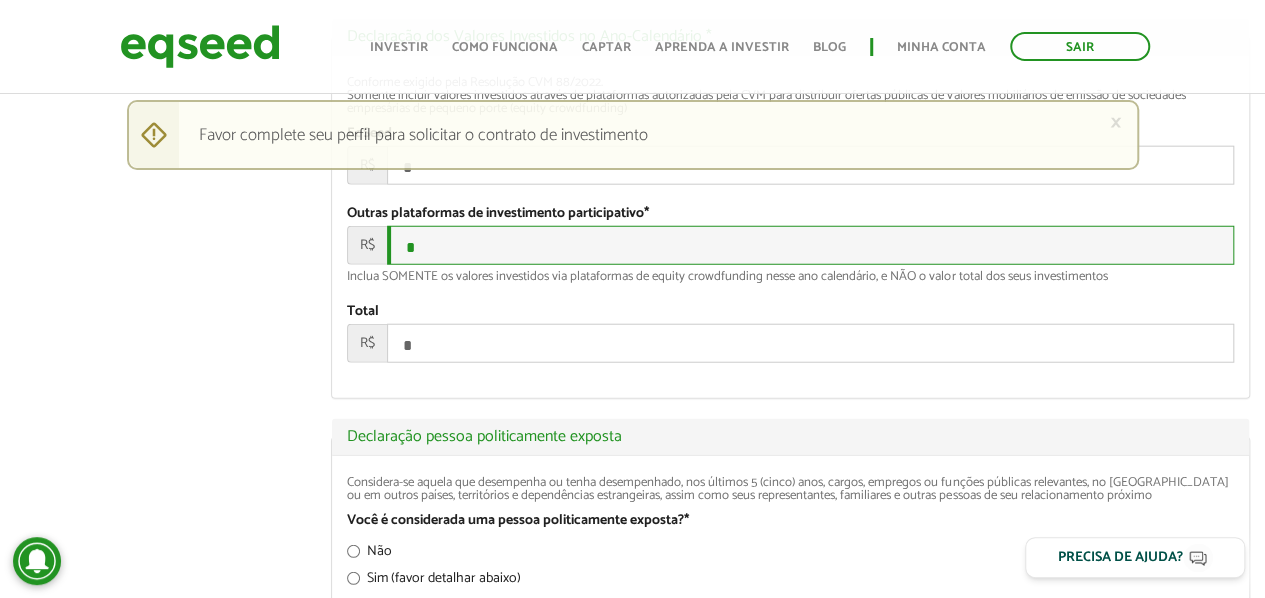 click on "*" at bounding box center (810, 245) 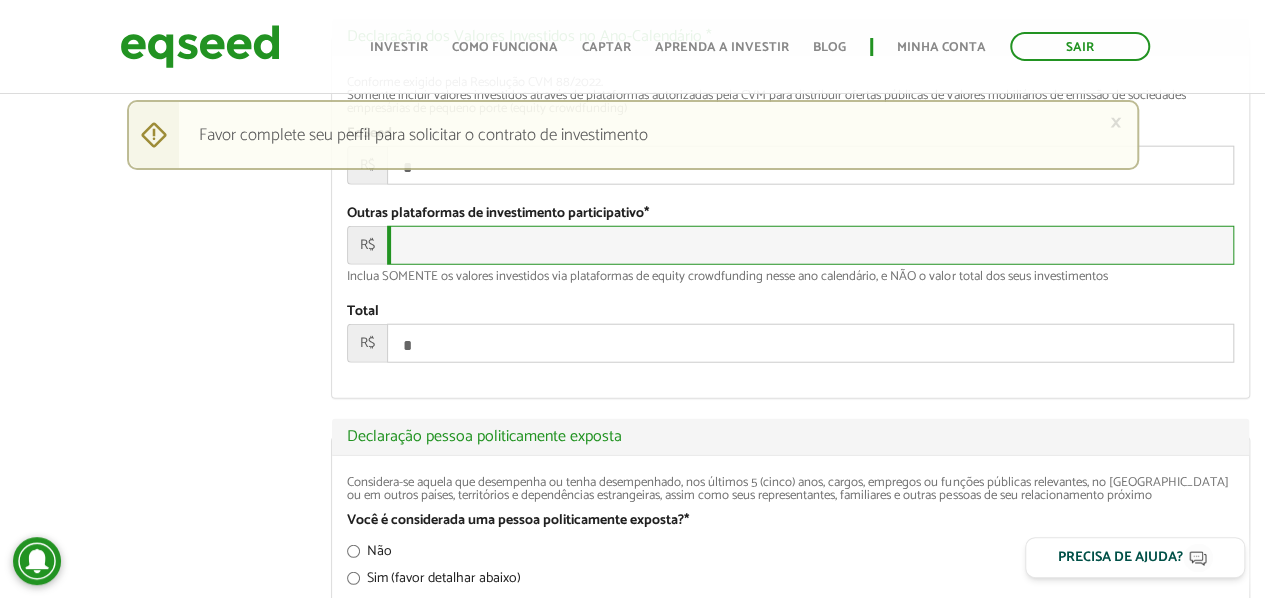type on "*" 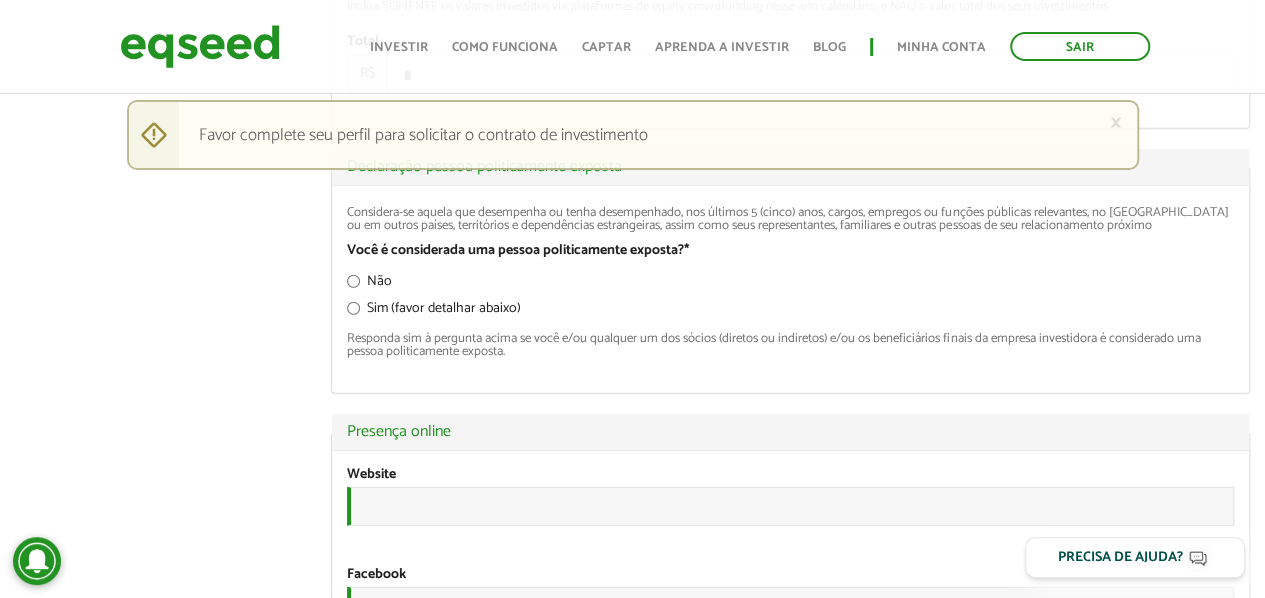 scroll, scrollTop: 2700, scrollLeft: 0, axis: vertical 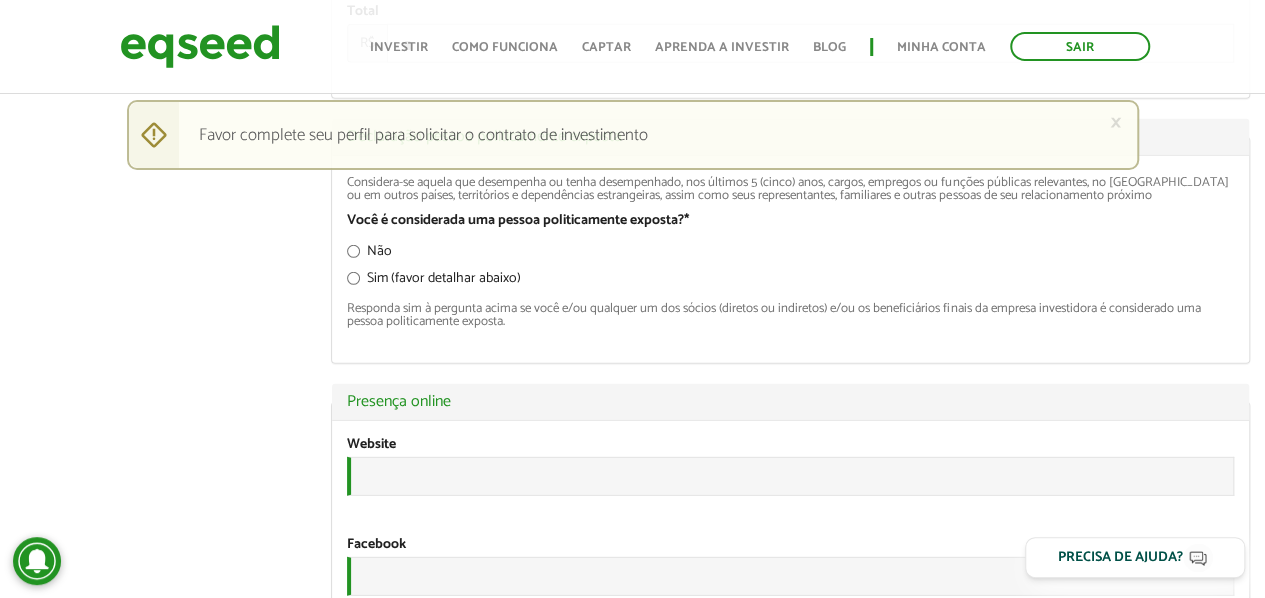 click on "Não" at bounding box center (369, 255) 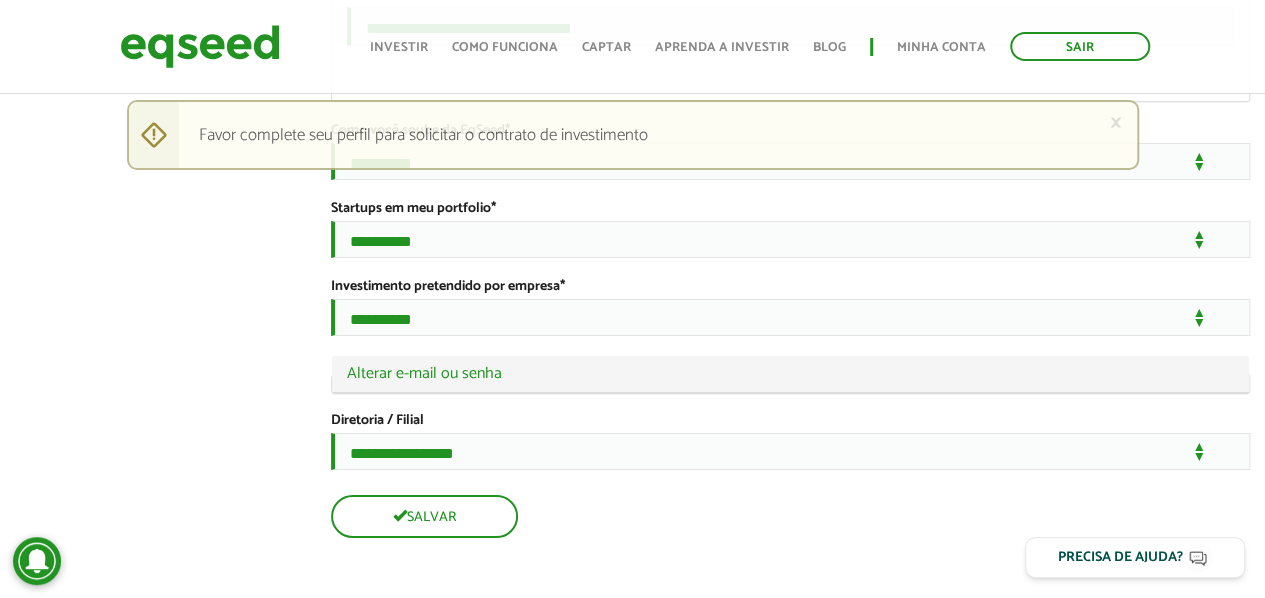 scroll, scrollTop: 3500, scrollLeft: 0, axis: vertical 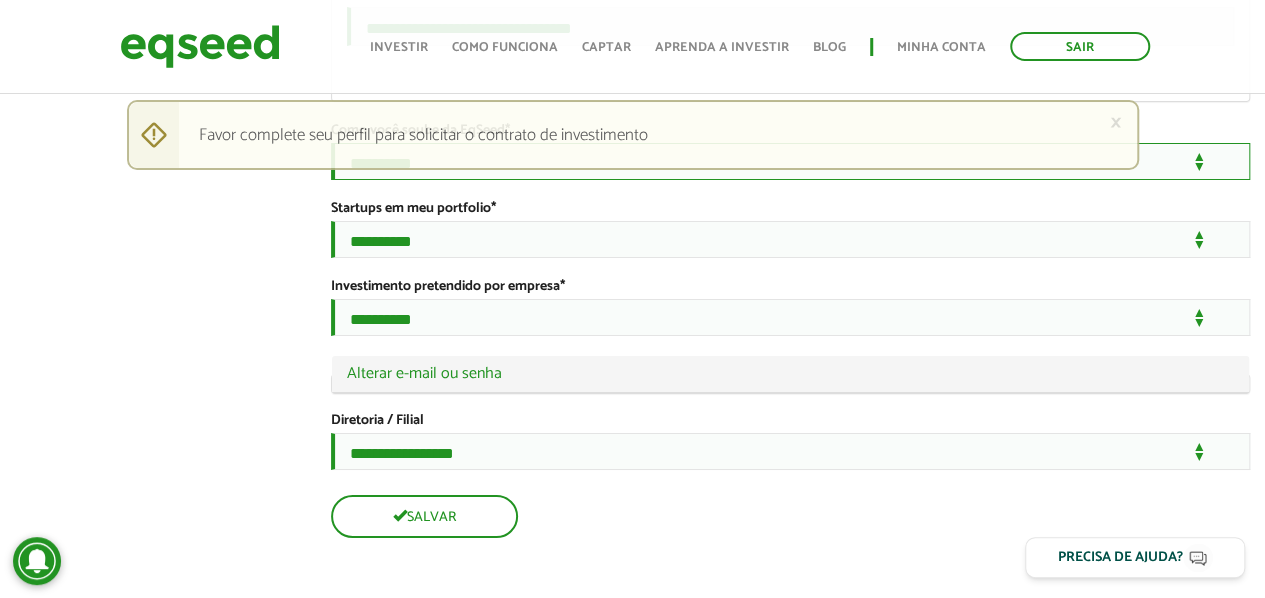 click on "**********" at bounding box center [790, 161] 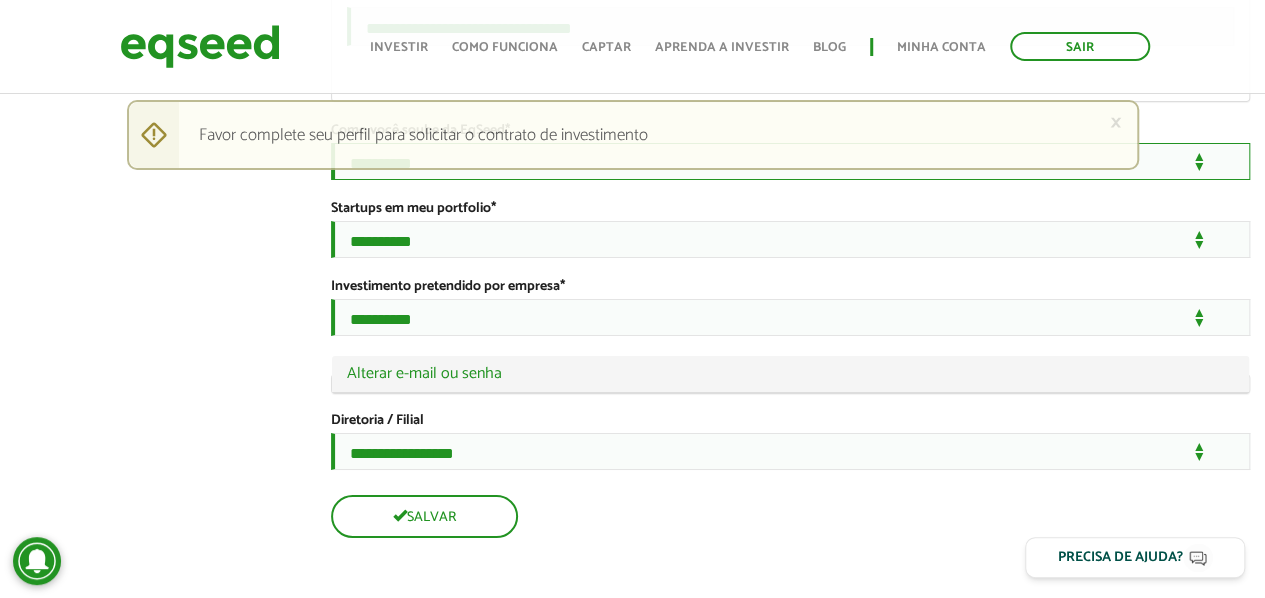 click on "**********" at bounding box center (790, 161) 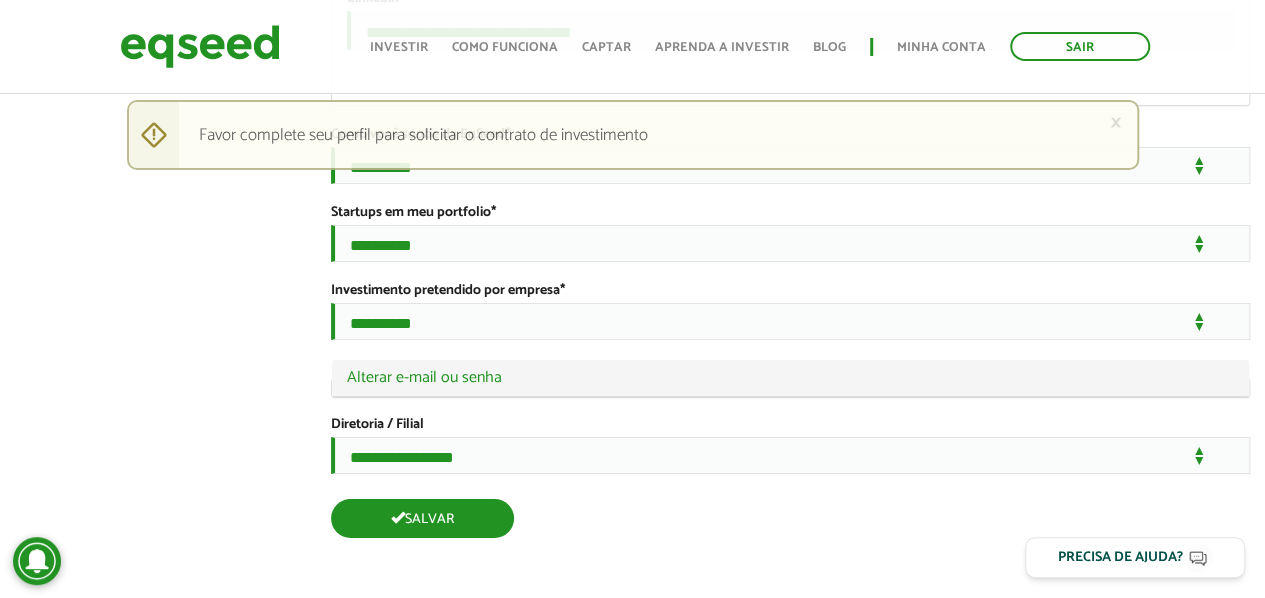 click on "Salvar" at bounding box center [422, 518] 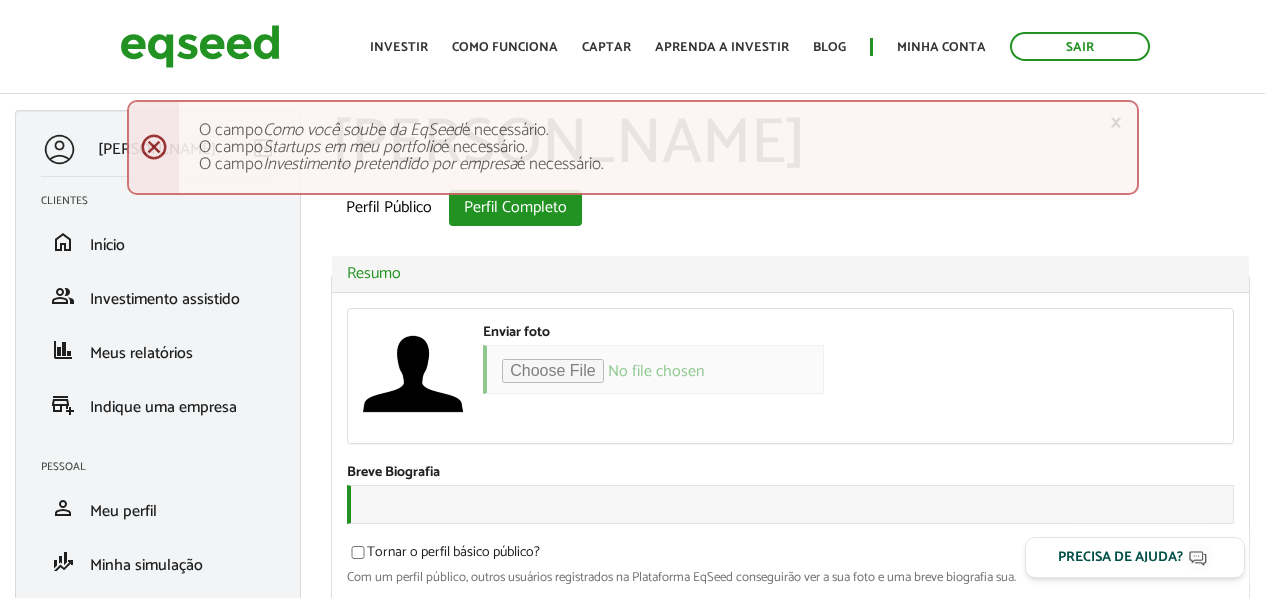 scroll, scrollTop: 0, scrollLeft: 0, axis: both 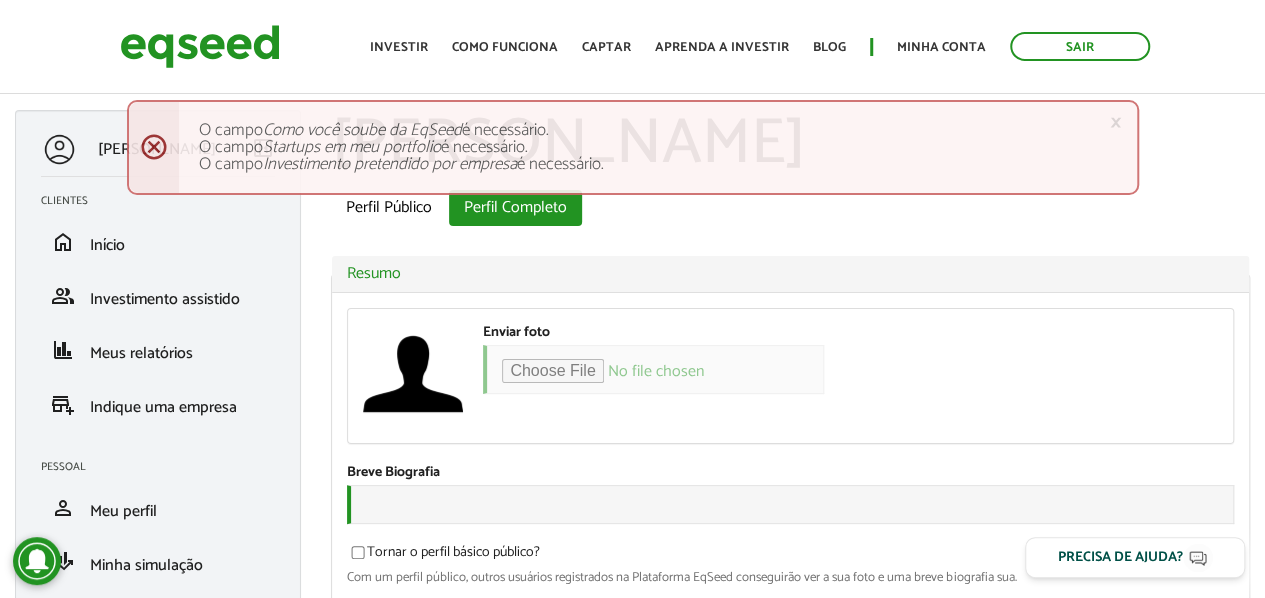 click on "Ocultar Resumo" at bounding box center (790, 274) 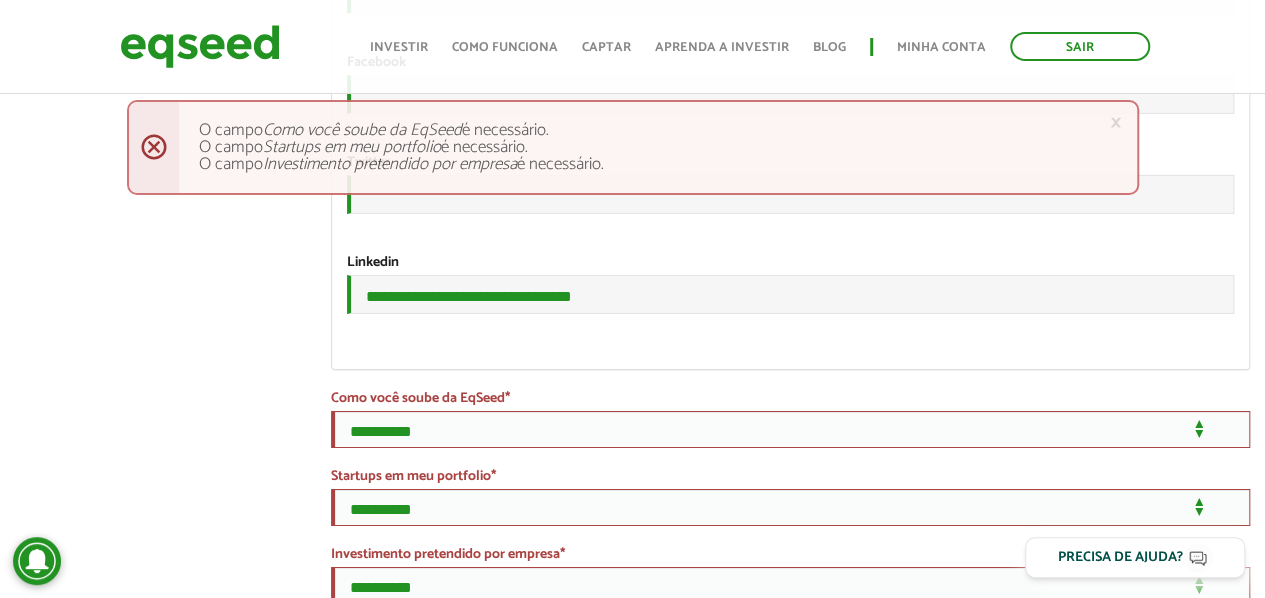 scroll, scrollTop: 3500, scrollLeft: 0, axis: vertical 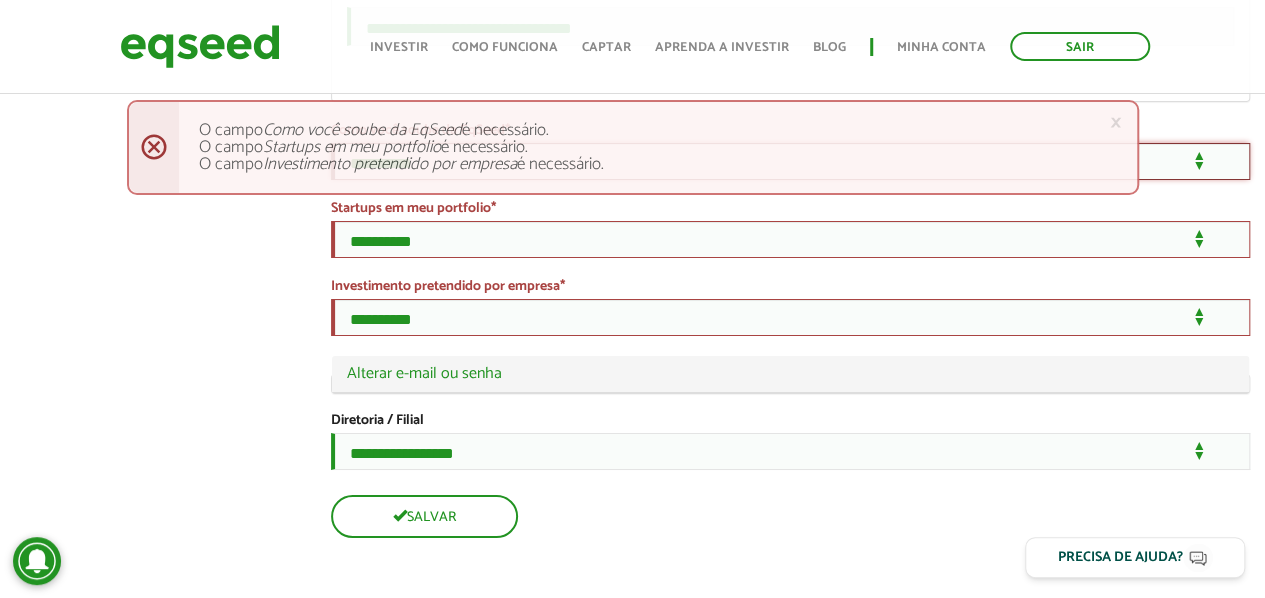 click on "**********" at bounding box center (790, 161) 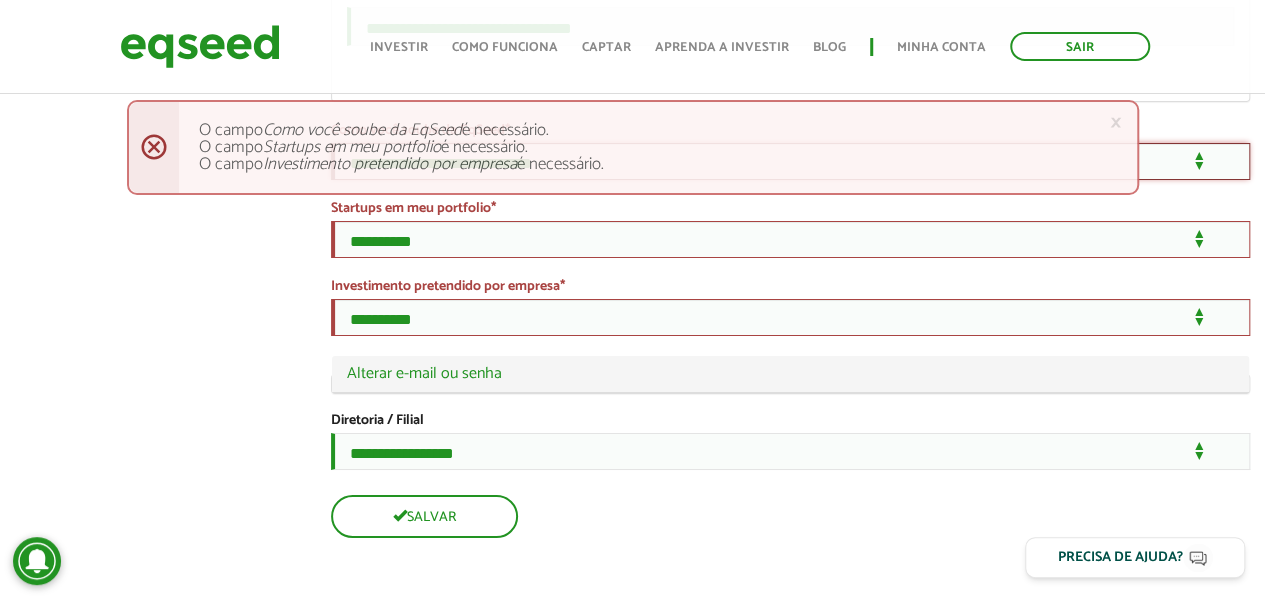 click on "**********" at bounding box center [790, 161] 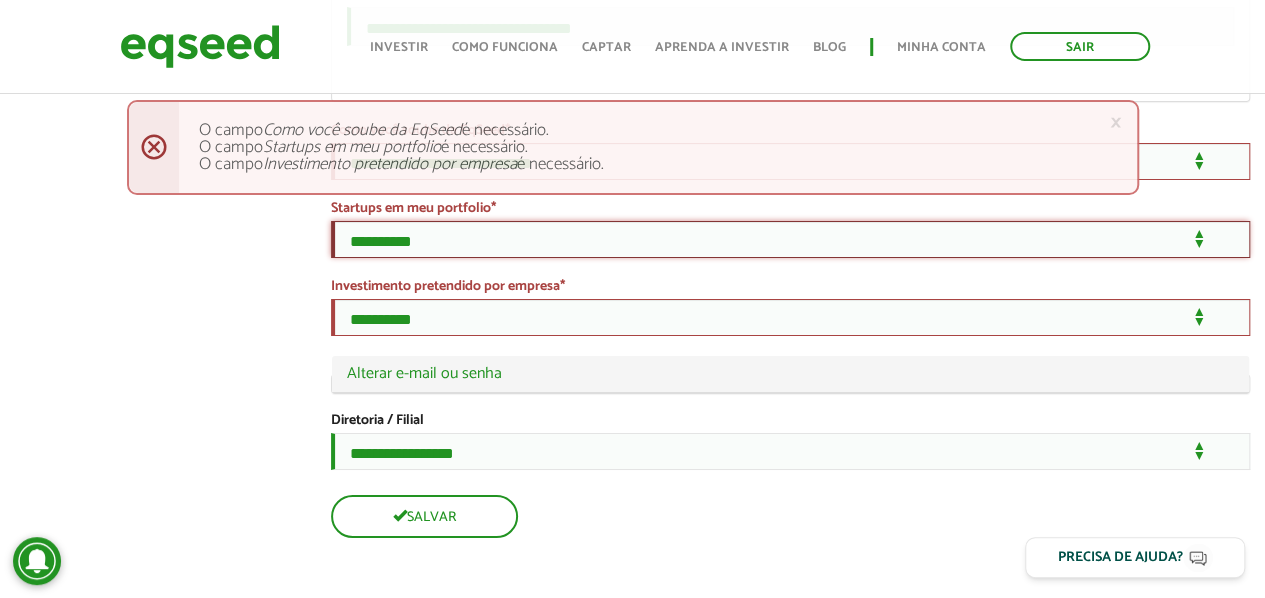 click on "**********" at bounding box center [790, 239] 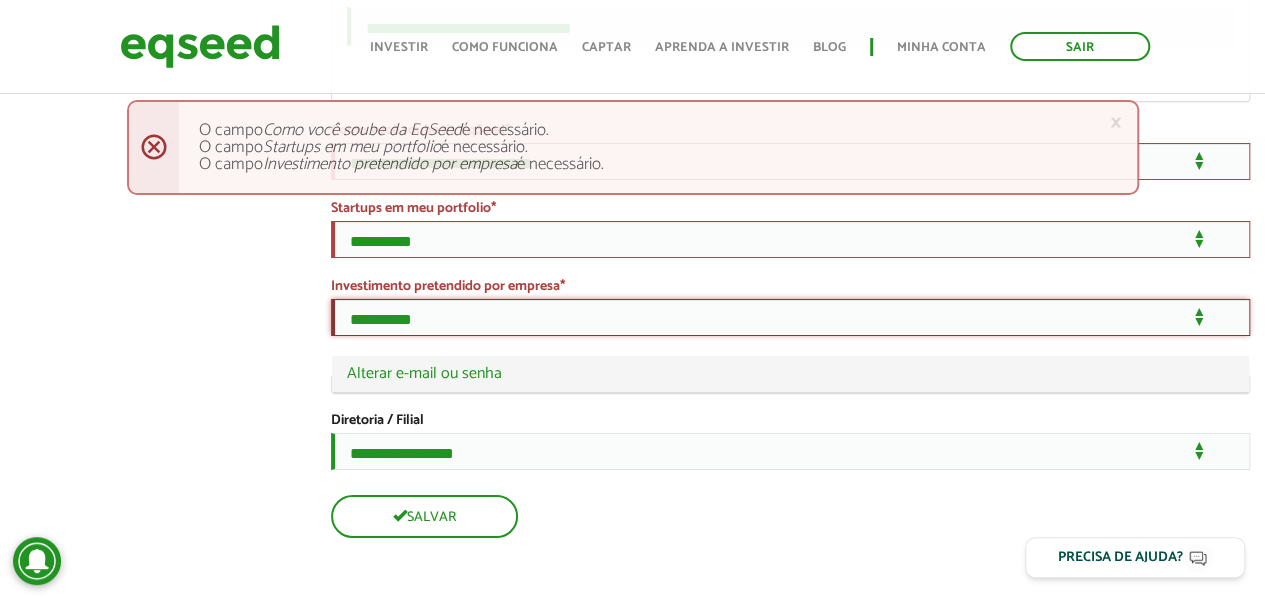 click on "**********" at bounding box center [790, 317] 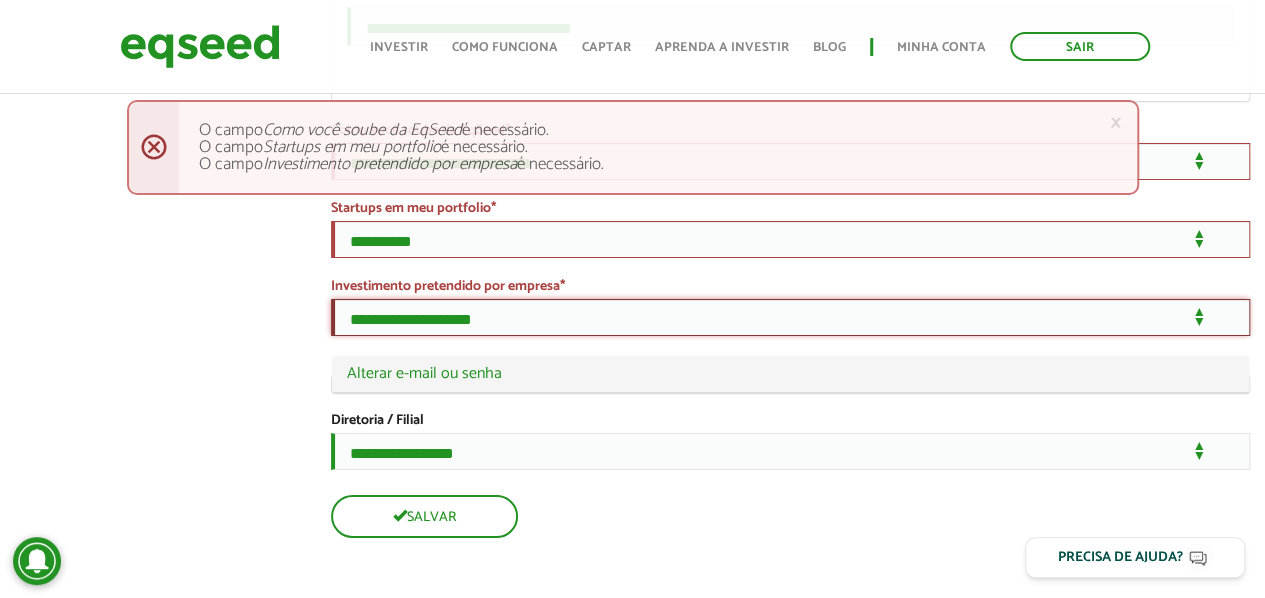 click on "**********" at bounding box center [790, 317] 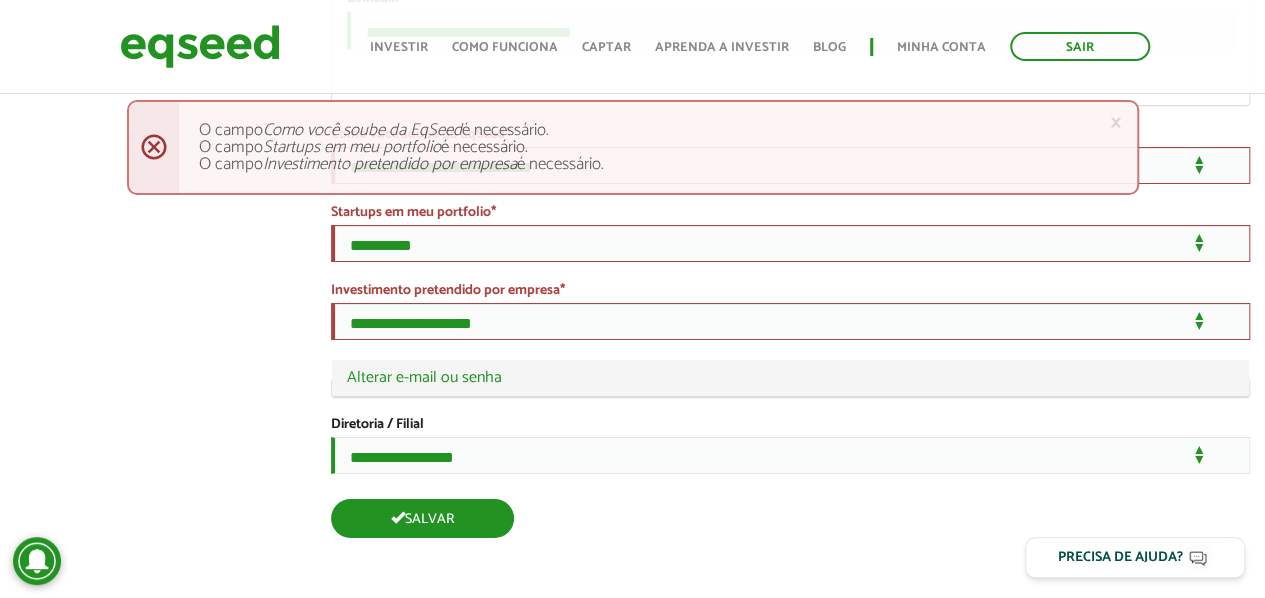 click on "Salvar" at bounding box center (422, 518) 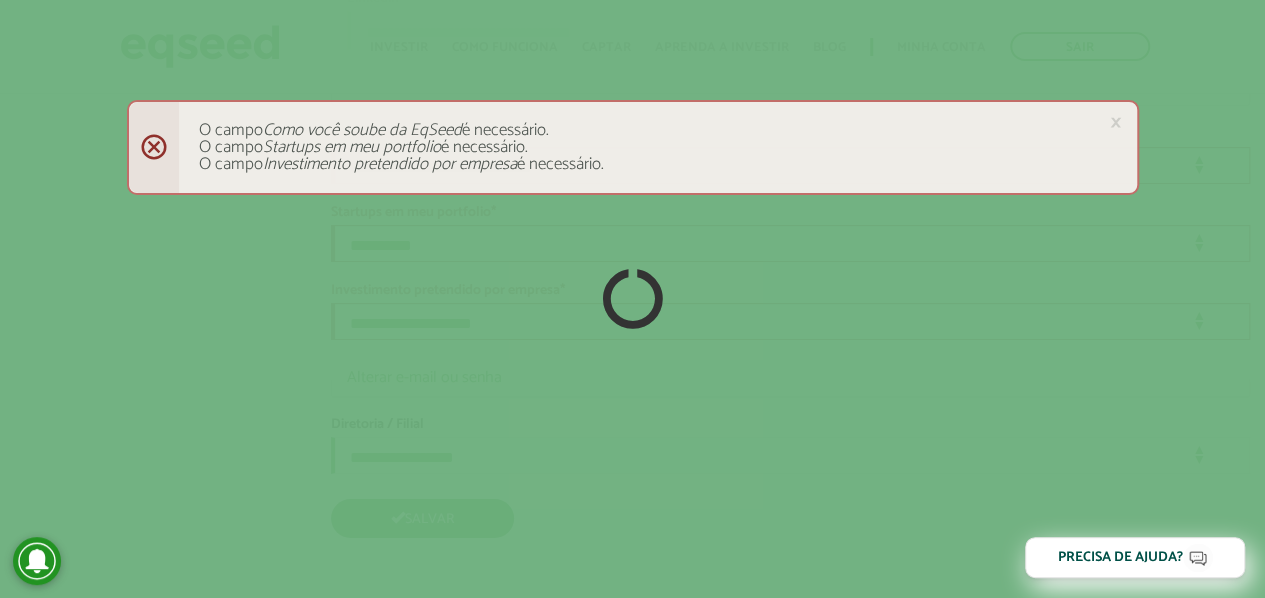scroll, scrollTop: 3646, scrollLeft: 0, axis: vertical 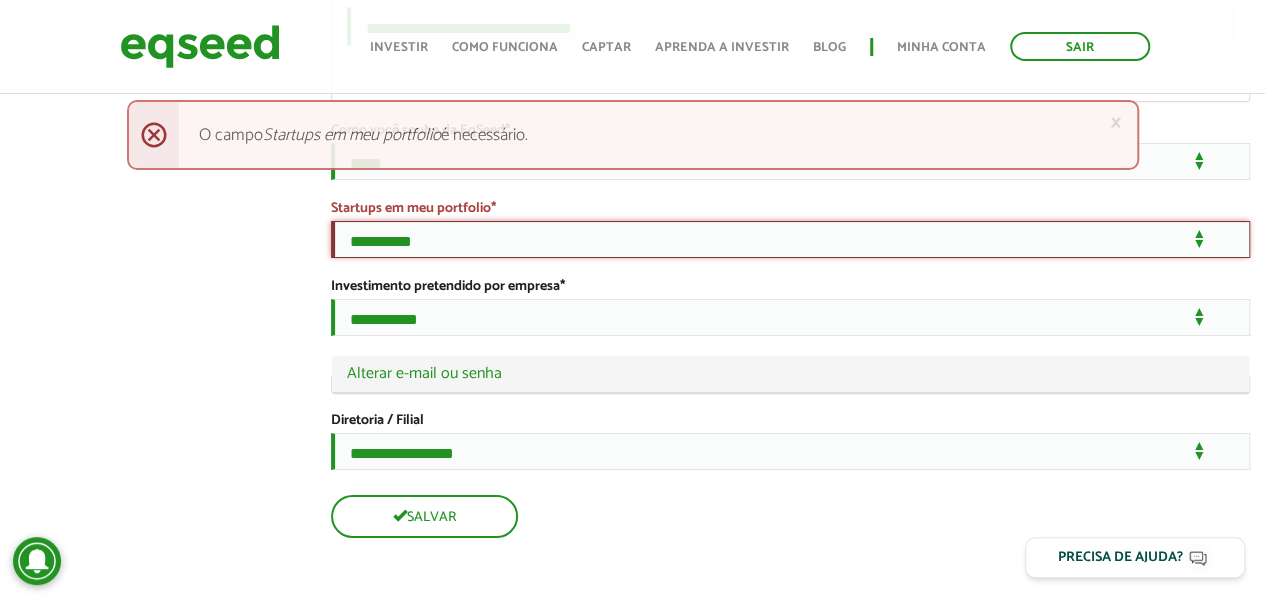 click on "**********" at bounding box center (790, 239) 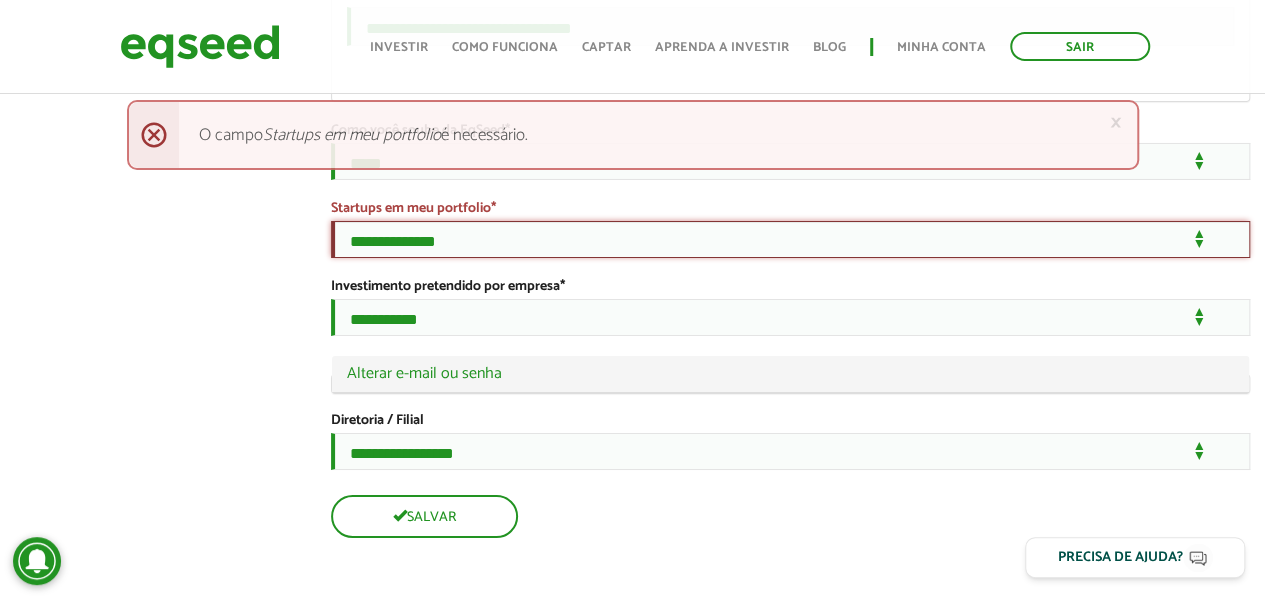 click on "**********" at bounding box center (790, 239) 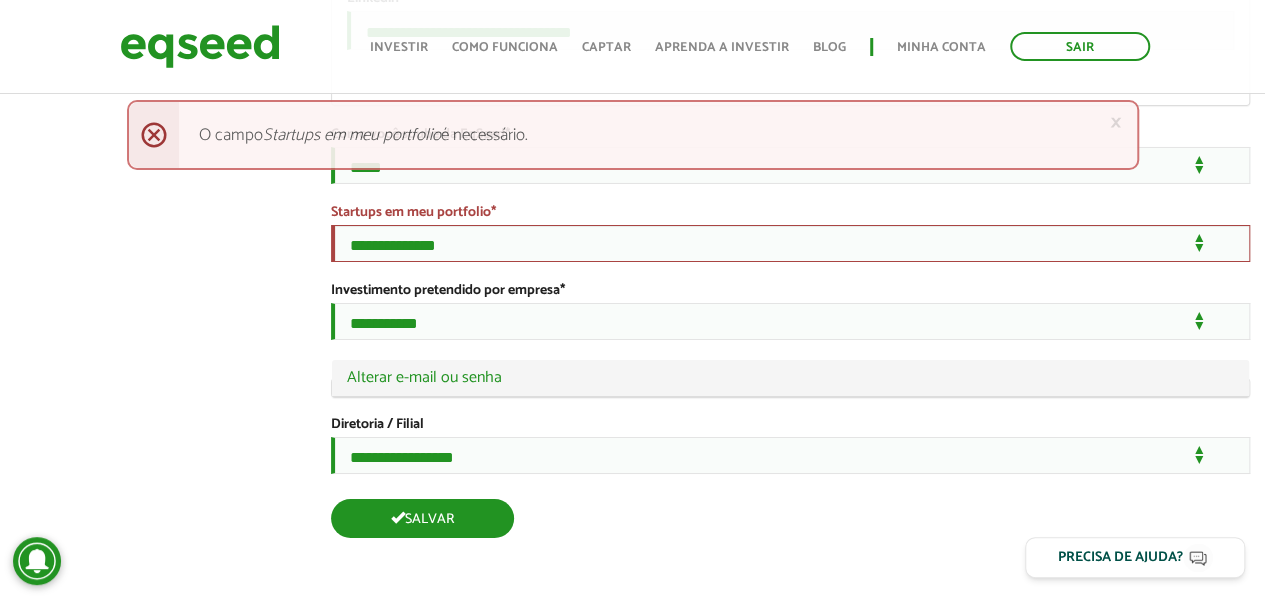 scroll, scrollTop: 3646, scrollLeft: 0, axis: vertical 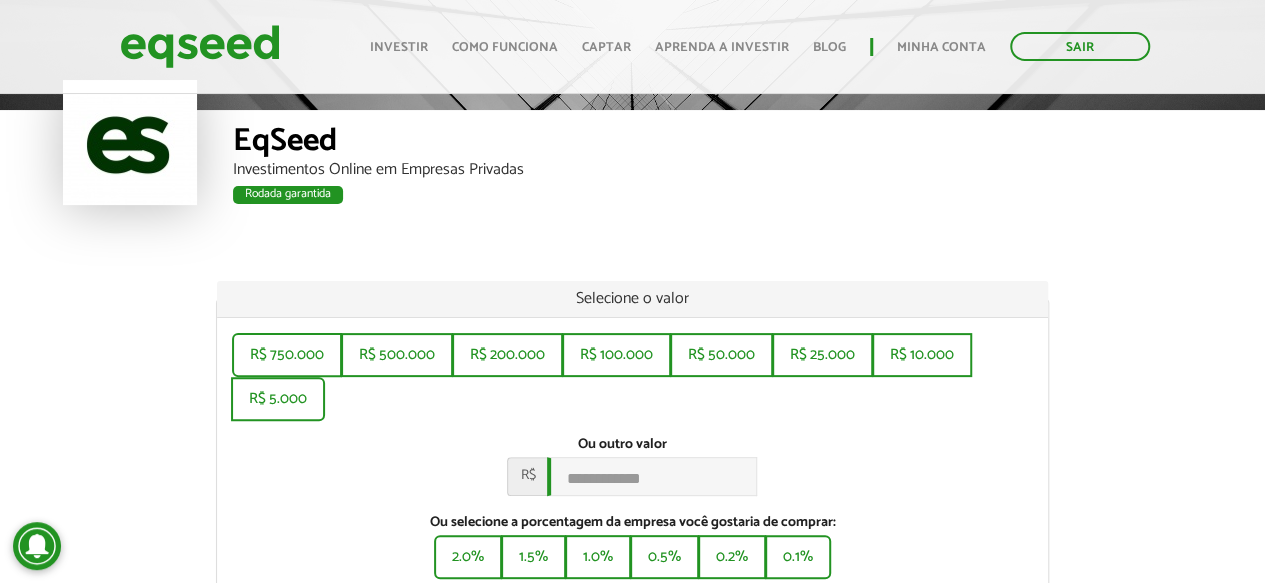 click on "Início
Investir
Como funciona
Captar
Aprenda a investir
Blog
Minha conta
Sair" at bounding box center (760, 46) 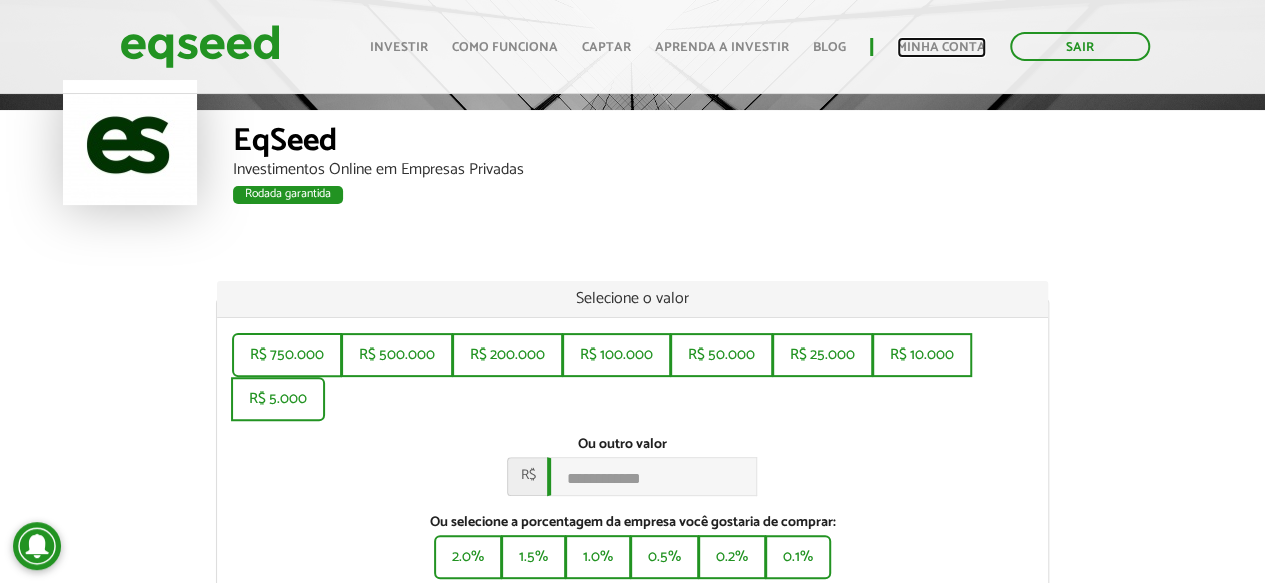 click on "Minha conta" at bounding box center (941, 47) 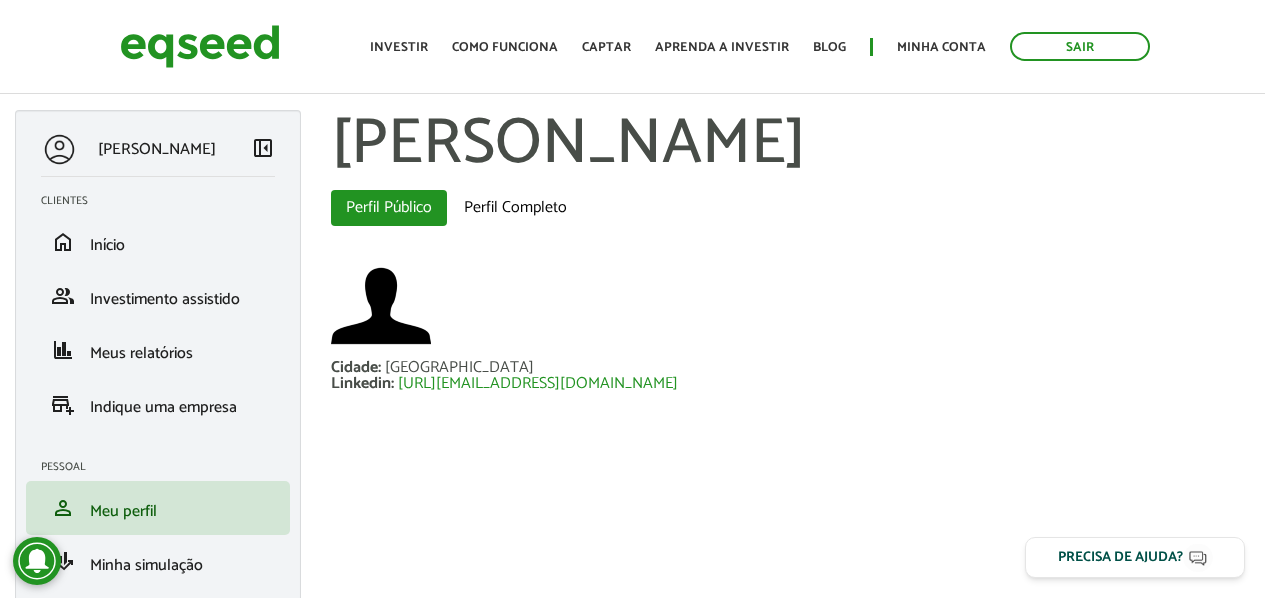 scroll, scrollTop: 0, scrollLeft: 0, axis: both 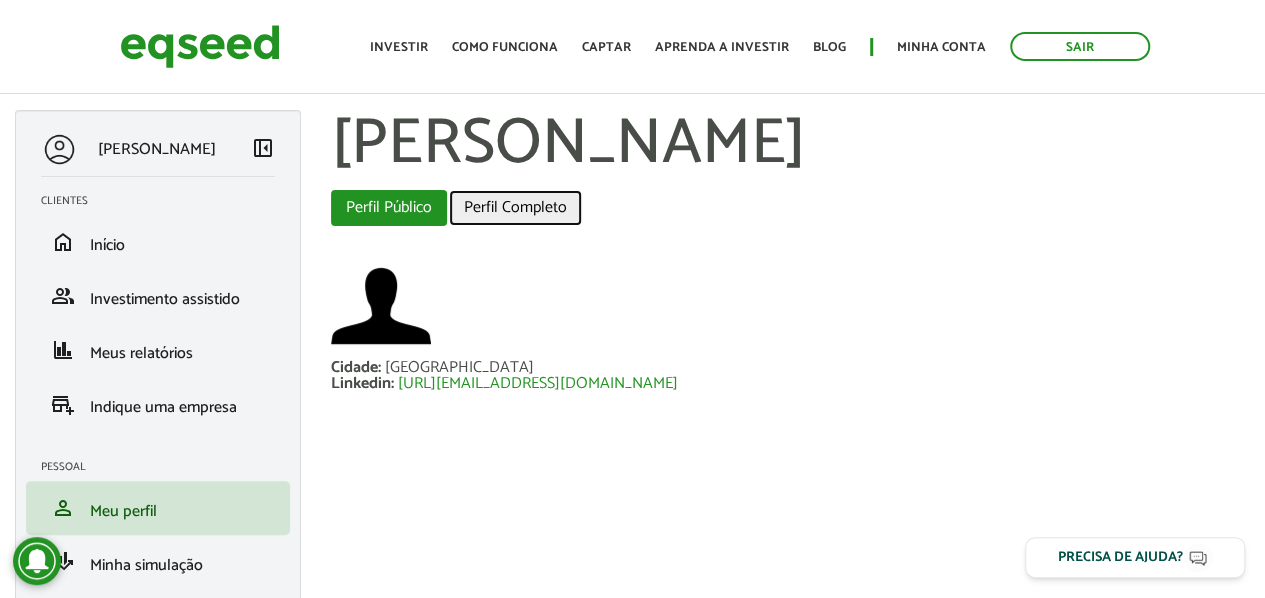 click on "Perfil Completo" at bounding box center (515, 208) 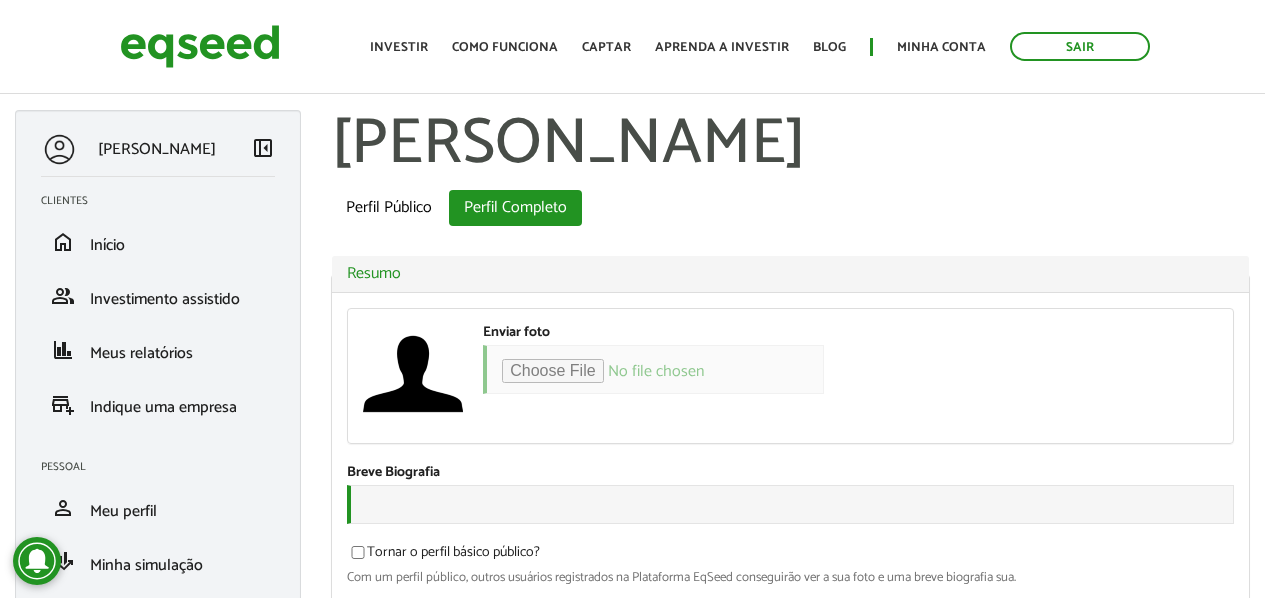 scroll, scrollTop: 0, scrollLeft: 0, axis: both 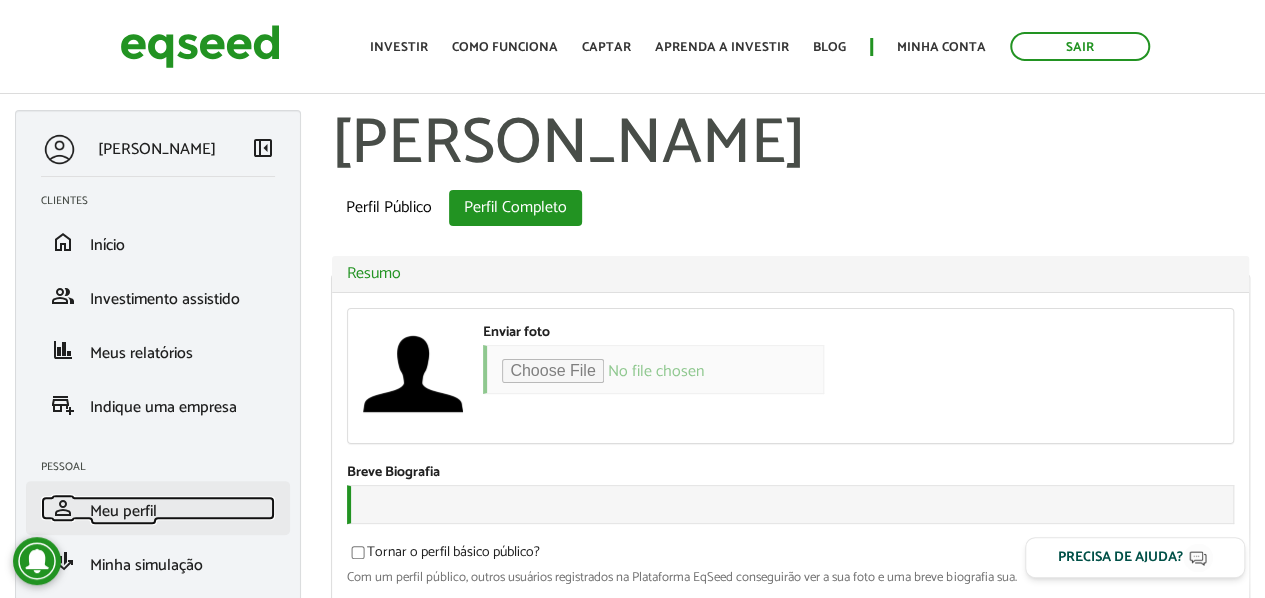 click on "Meu perfil" at bounding box center [123, 511] 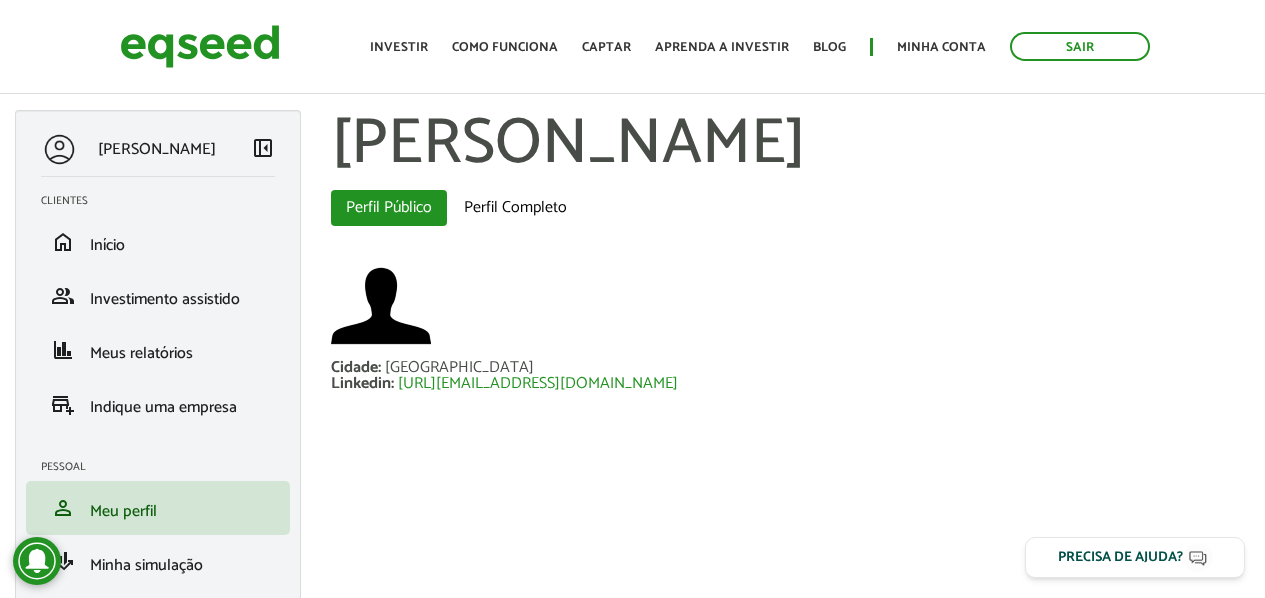 scroll, scrollTop: 0, scrollLeft: 0, axis: both 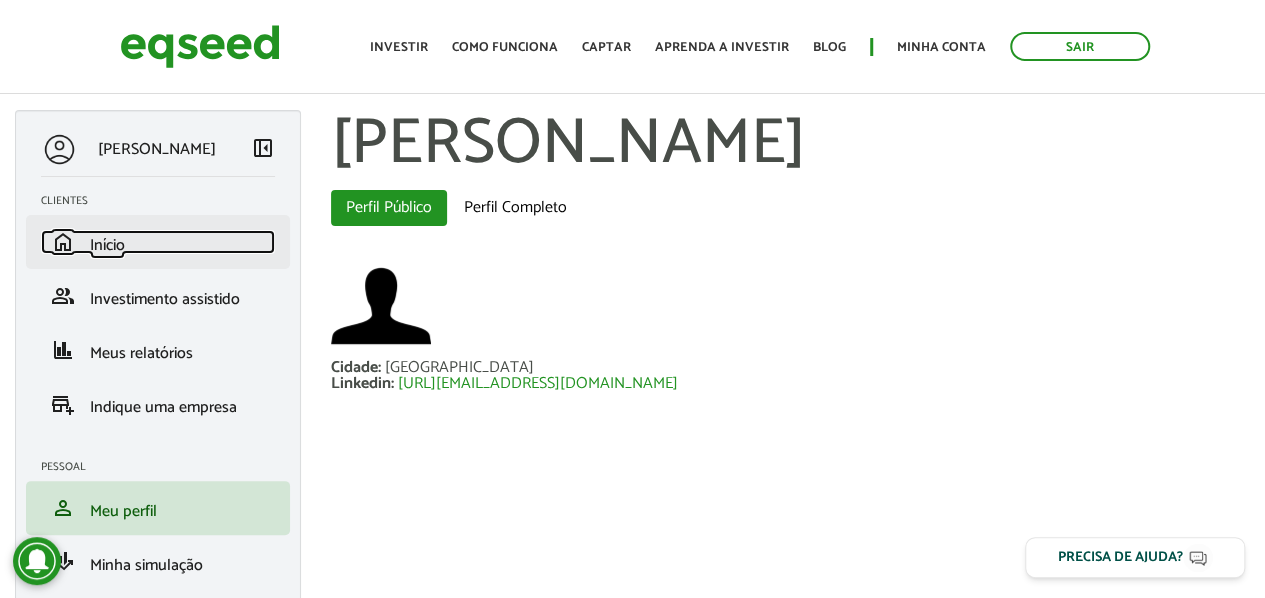 click on "home Início" at bounding box center [158, 242] 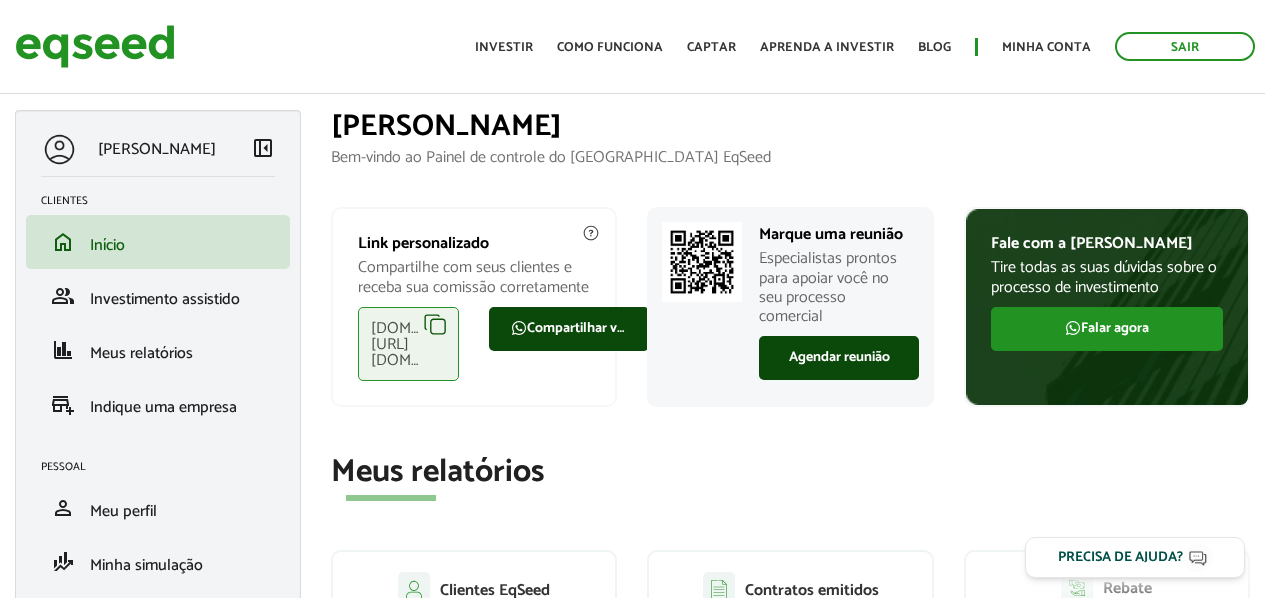 scroll, scrollTop: 0, scrollLeft: 0, axis: both 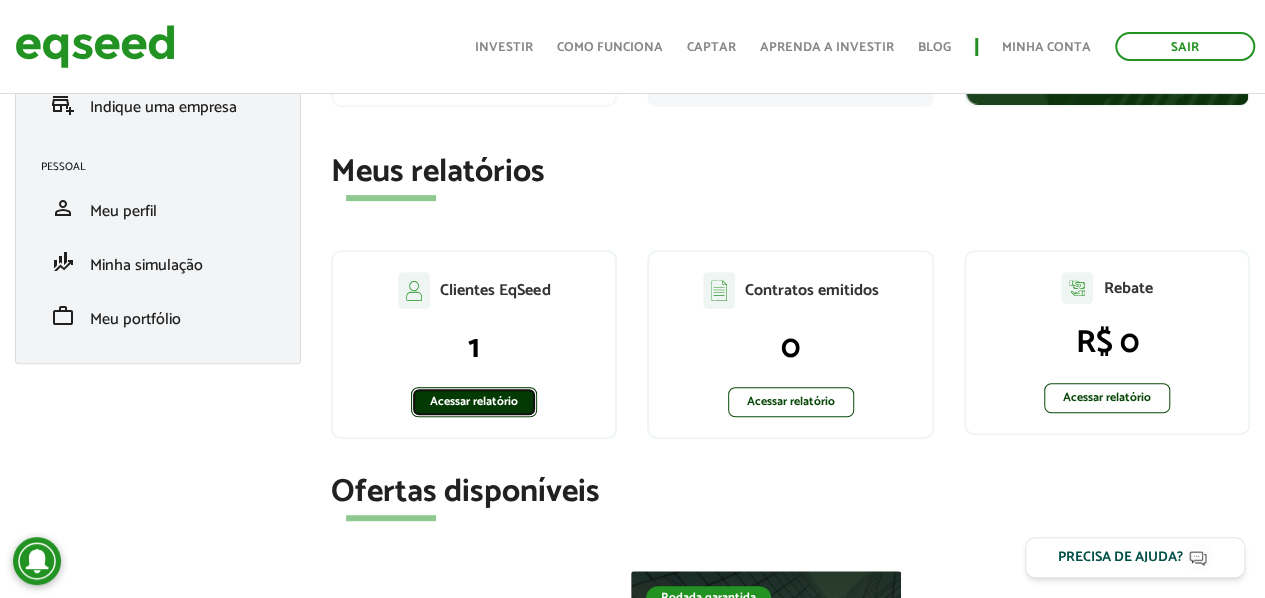 click on "Acessar relatório" at bounding box center (474, 402) 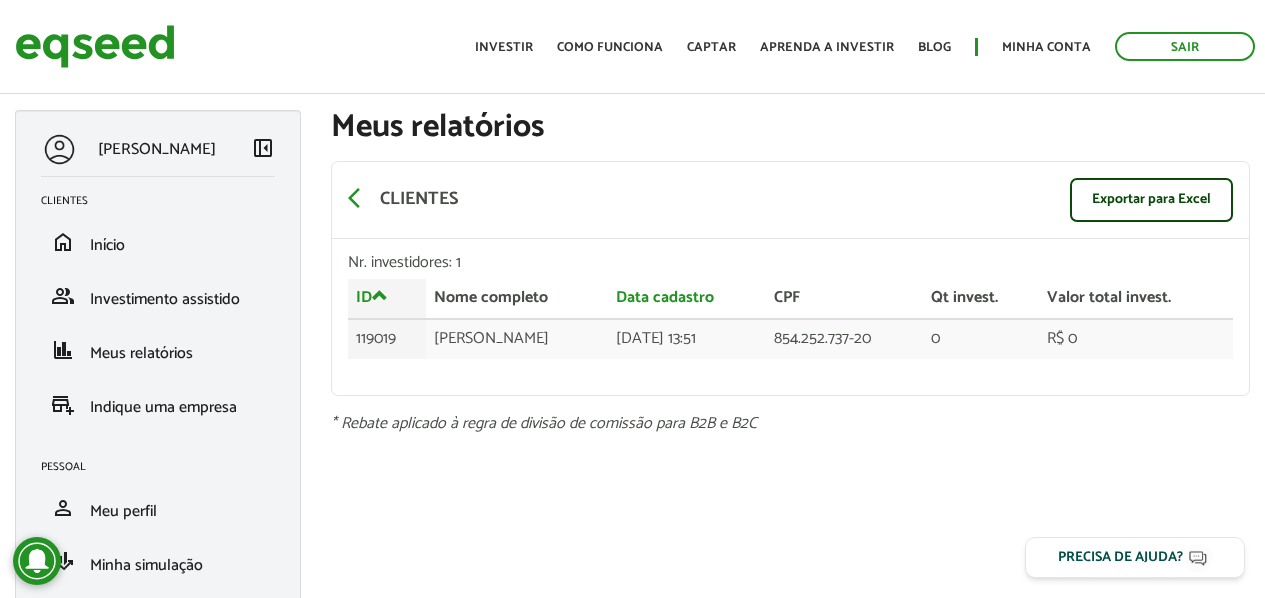 scroll, scrollTop: 0, scrollLeft: 0, axis: both 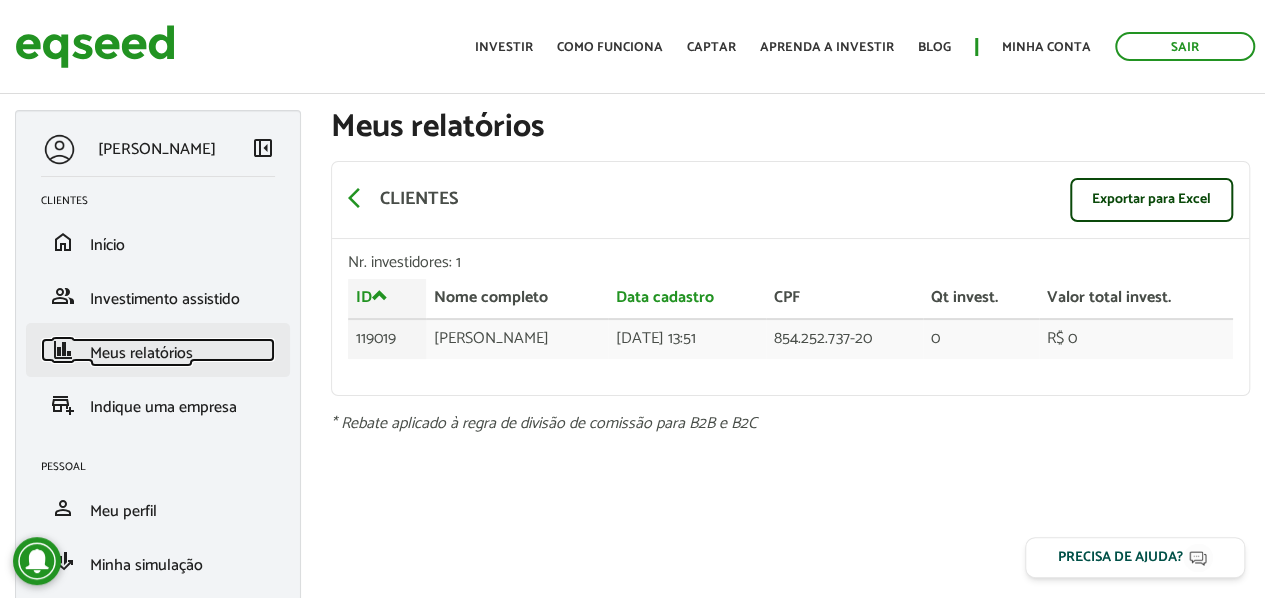 click on "Meus relatórios" at bounding box center [141, 353] 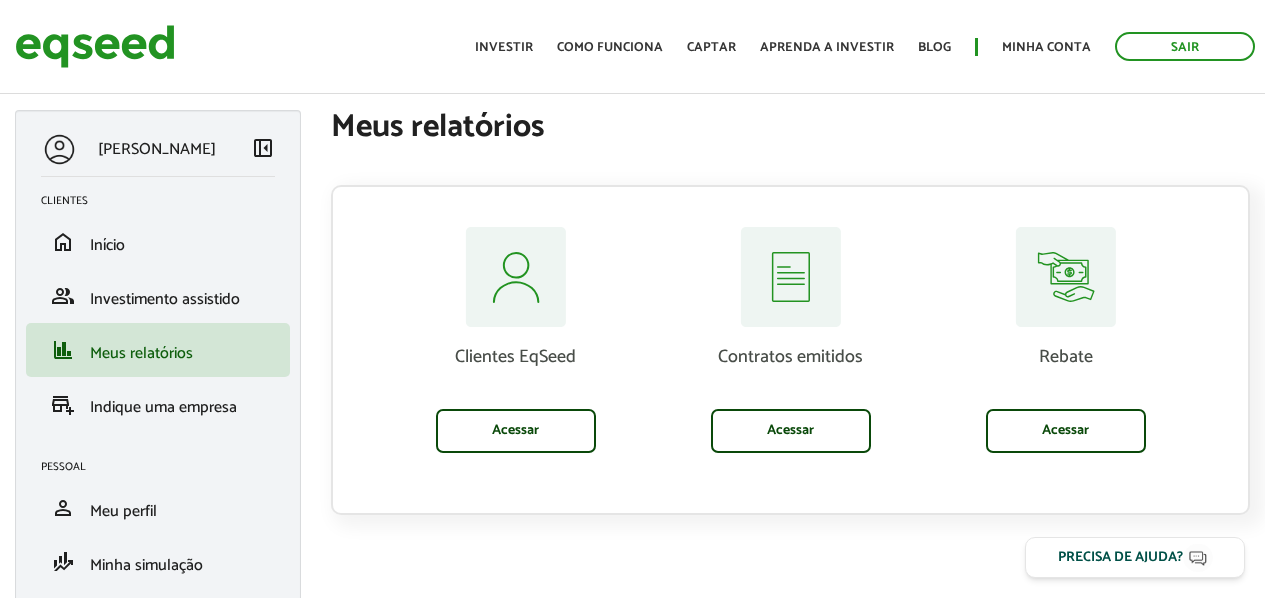 scroll, scrollTop: 0, scrollLeft: 0, axis: both 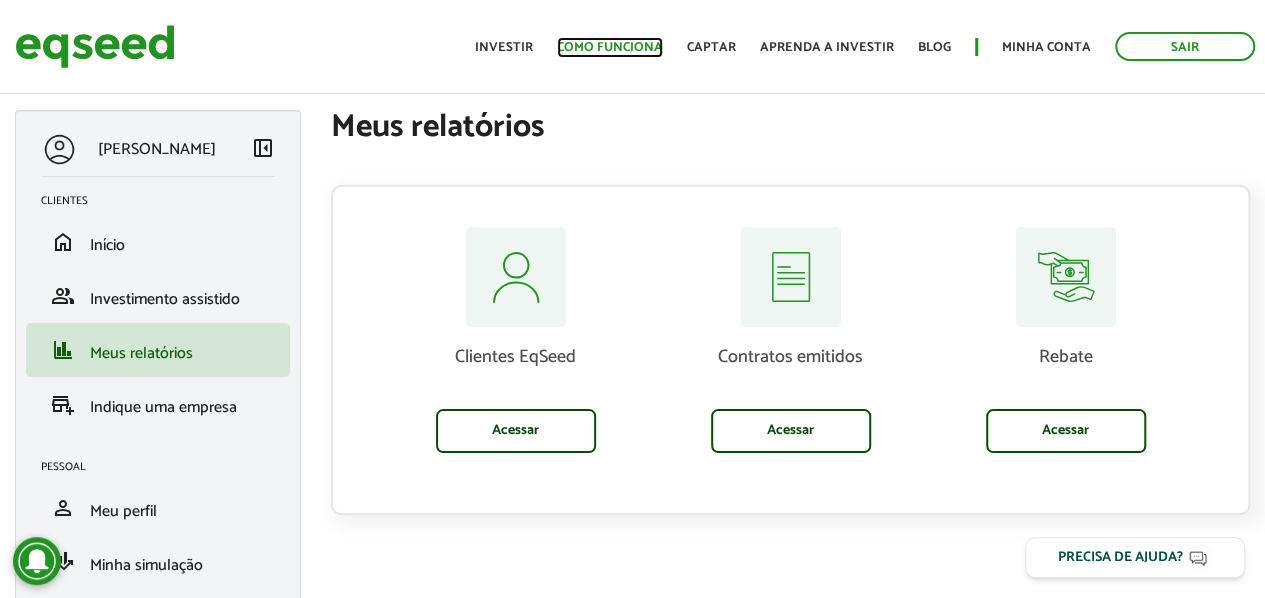 click on "Como funciona" at bounding box center (610, 47) 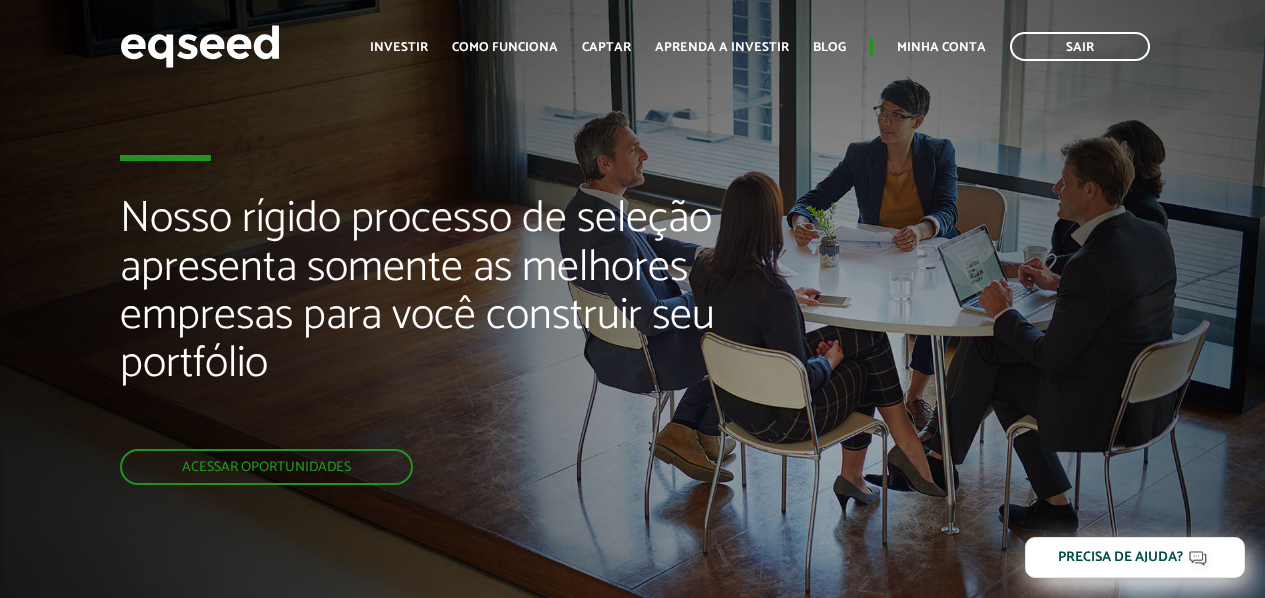 scroll, scrollTop: 0, scrollLeft: 0, axis: both 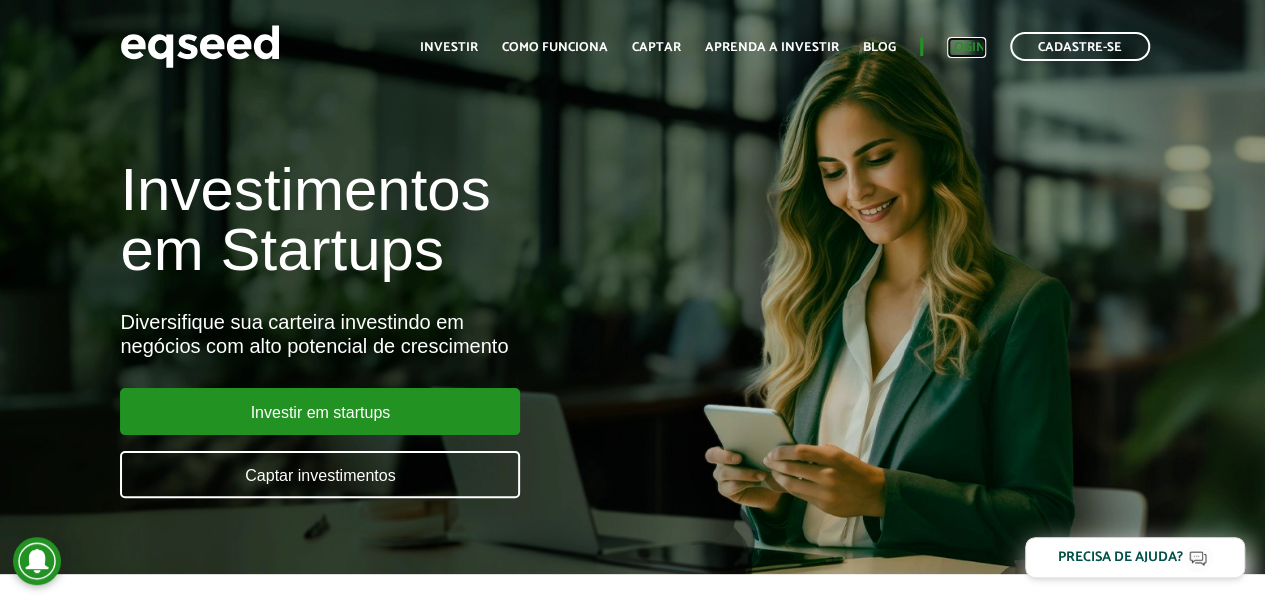 click on "Login" at bounding box center [966, 47] 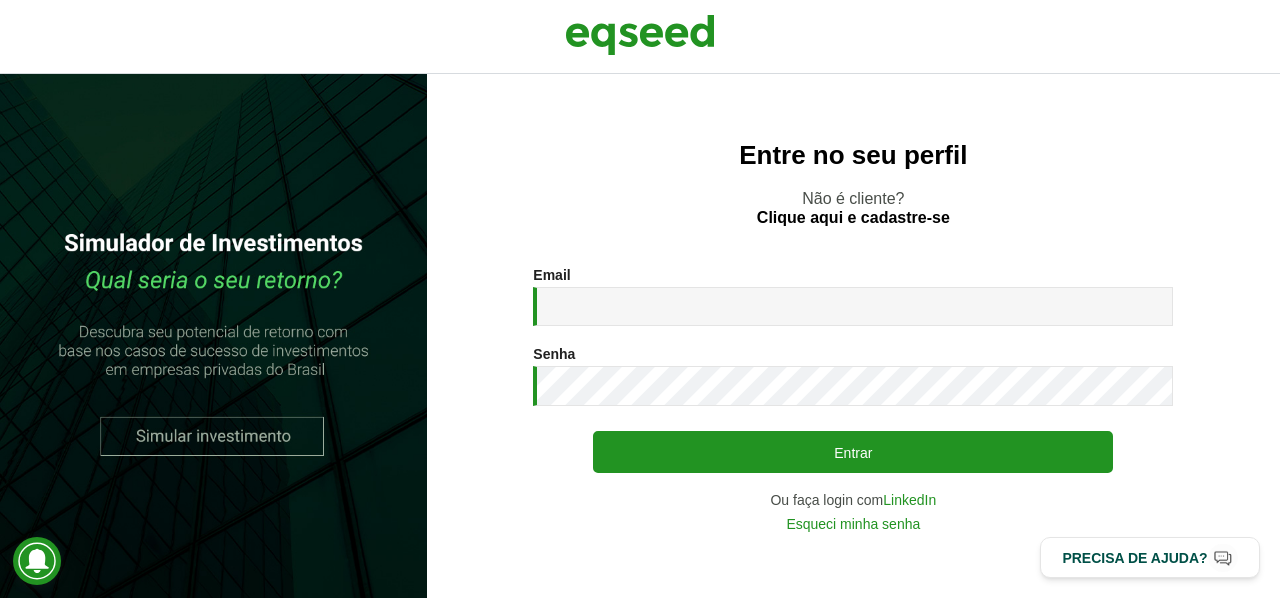scroll, scrollTop: 0, scrollLeft: 0, axis: both 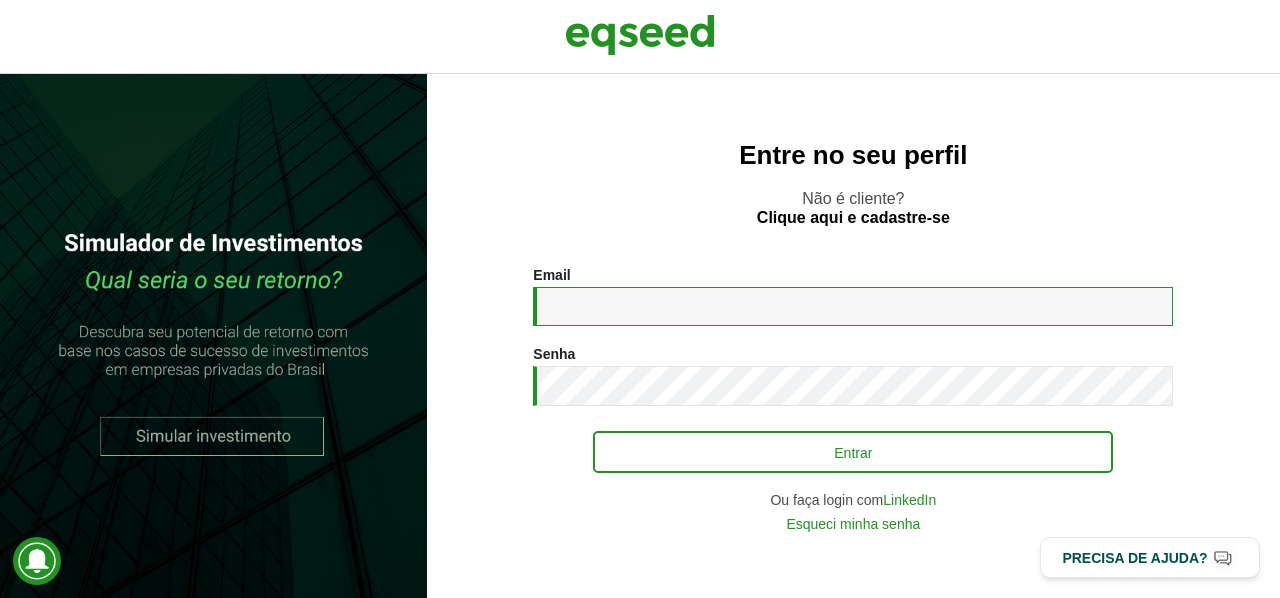 type on "**********" 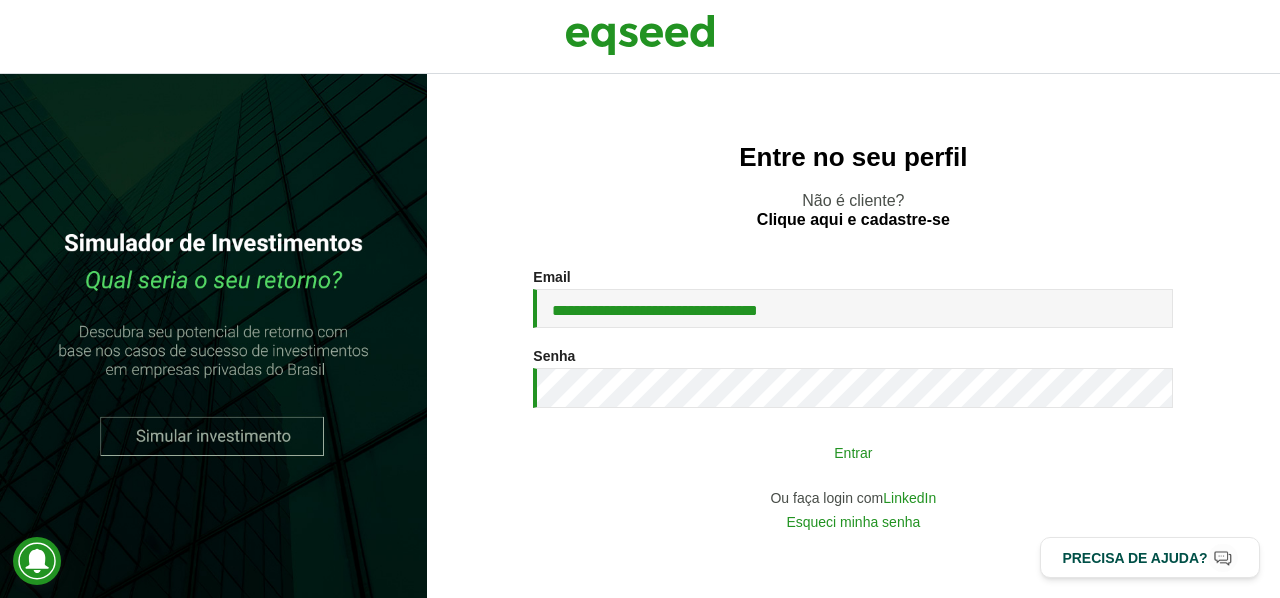 click on "Entrar" at bounding box center (853, 452) 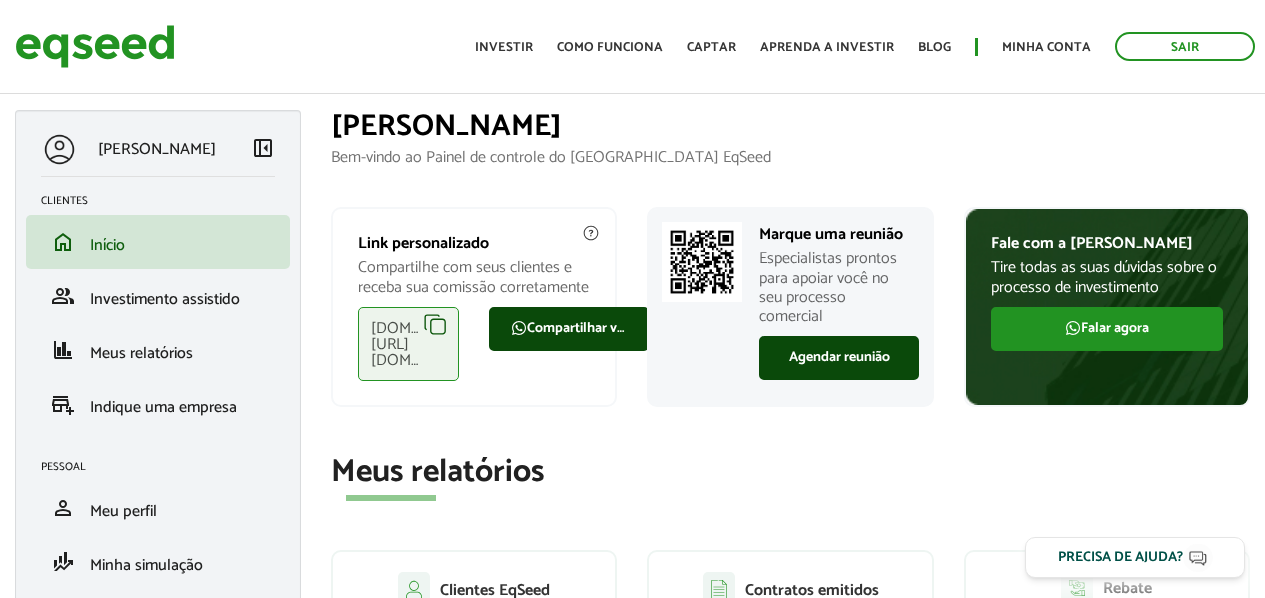 scroll, scrollTop: 0, scrollLeft: 0, axis: both 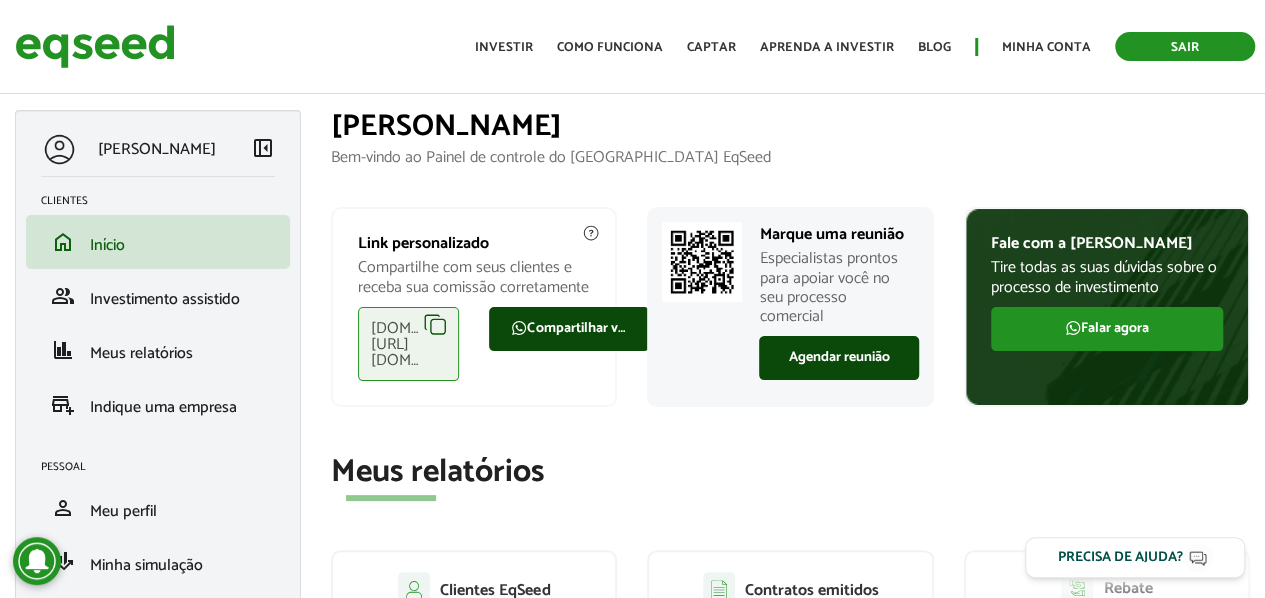 click on "Sair" at bounding box center (1185, 46) 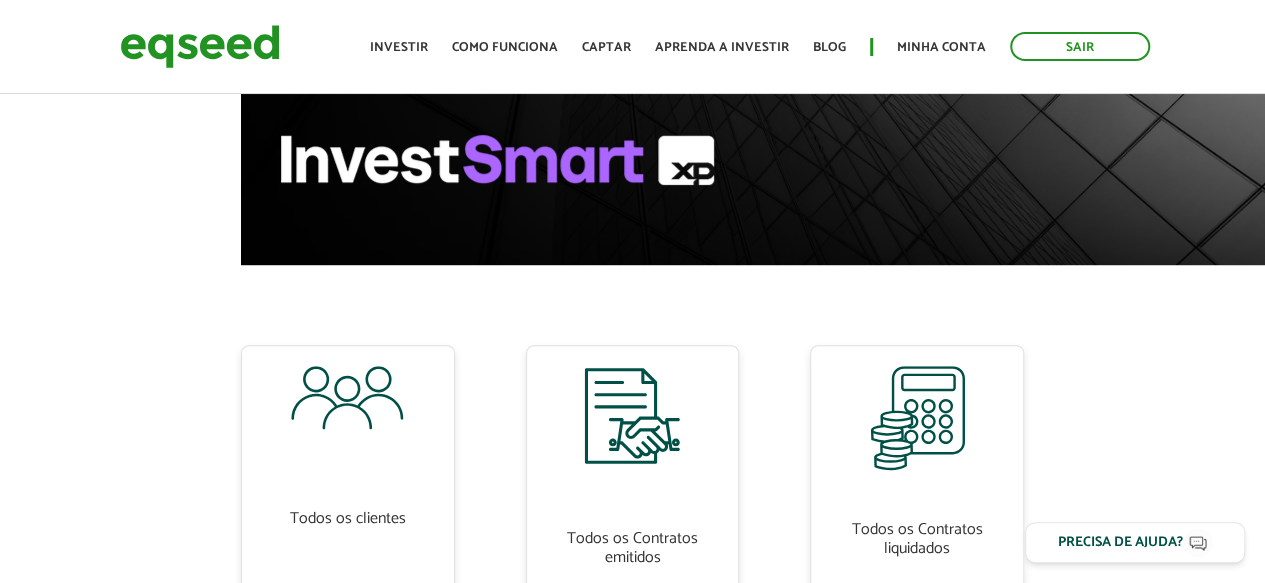 scroll, scrollTop: 0, scrollLeft: 0, axis: both 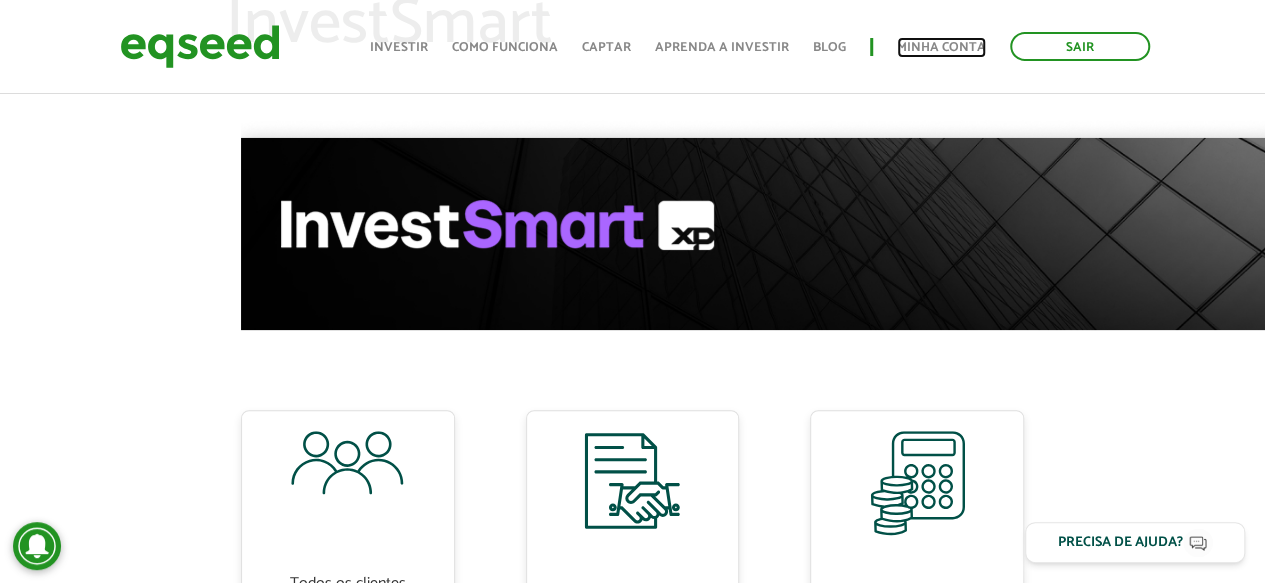 click on "Minha conta" at bounding box center (941, 47) 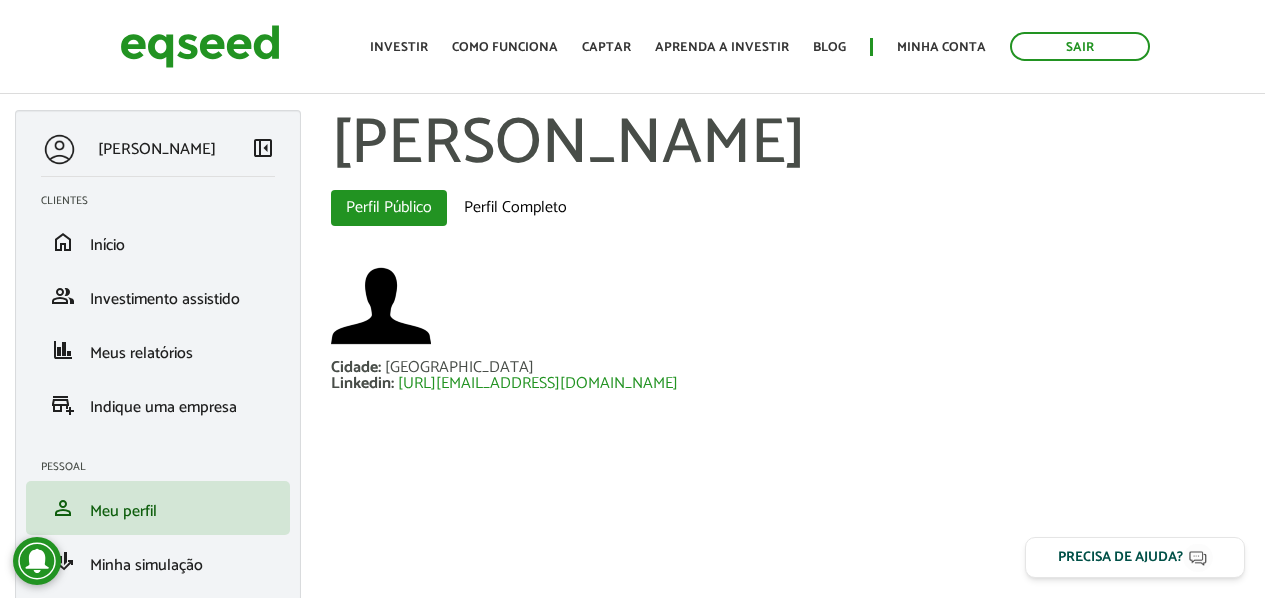 scroll, scrollTop: 0, scrollLeft: 0, axis: both 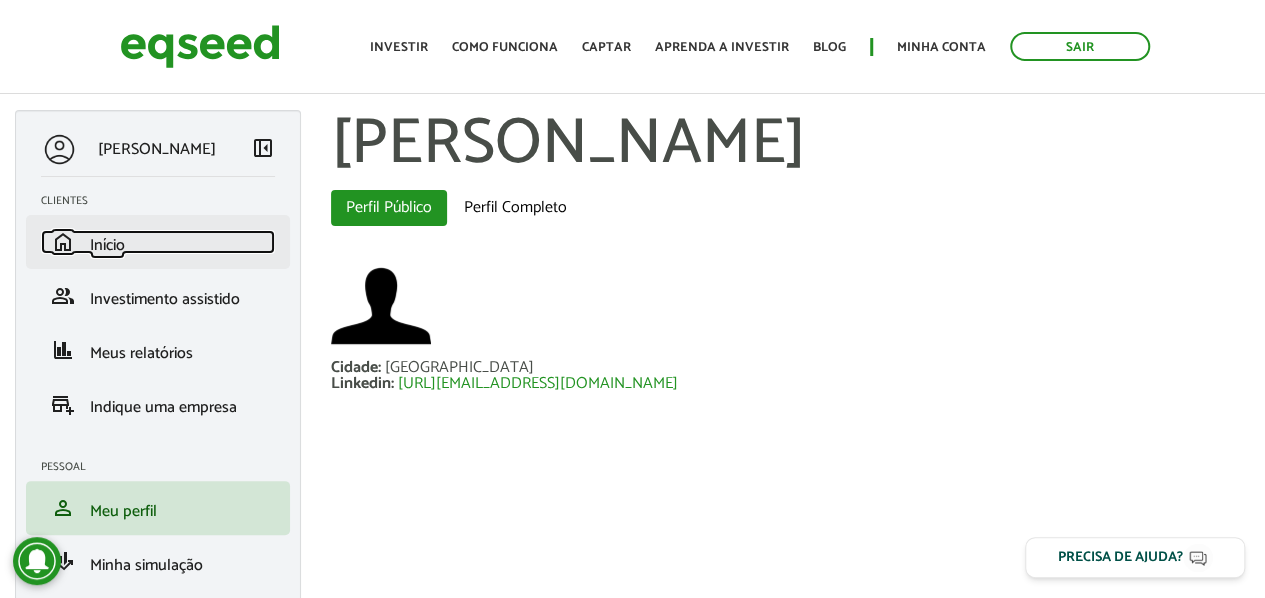 click on "home Início" at bounding box center (158, 242) 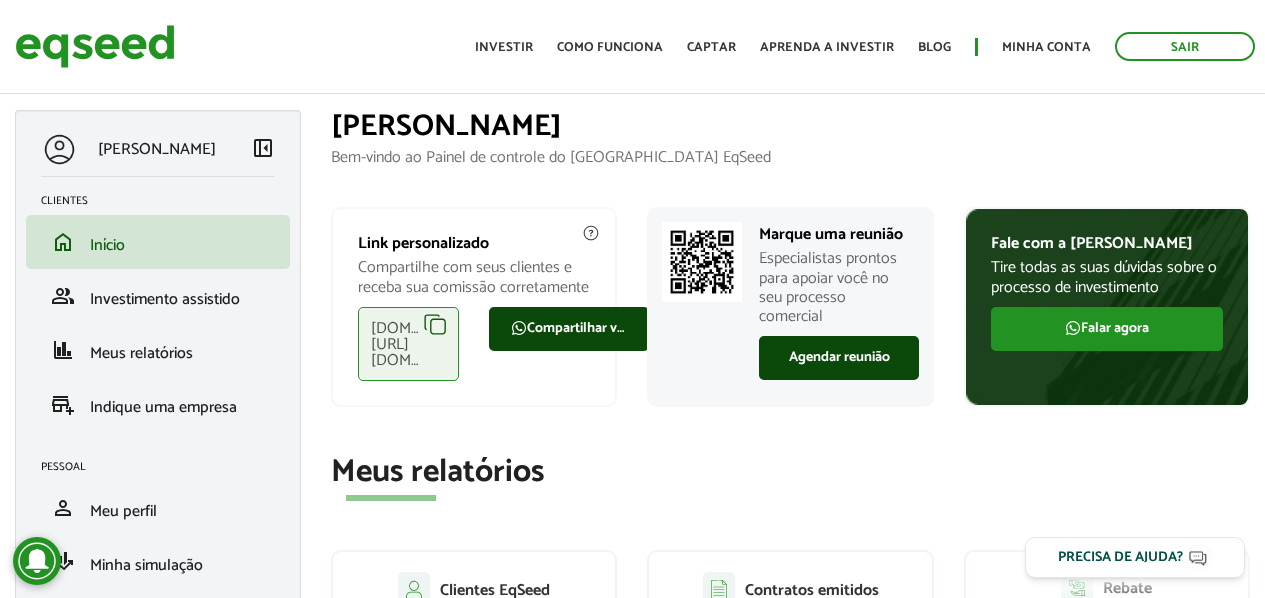 scroll, scrollTop: 0, scrollLeft: 0, axis: both 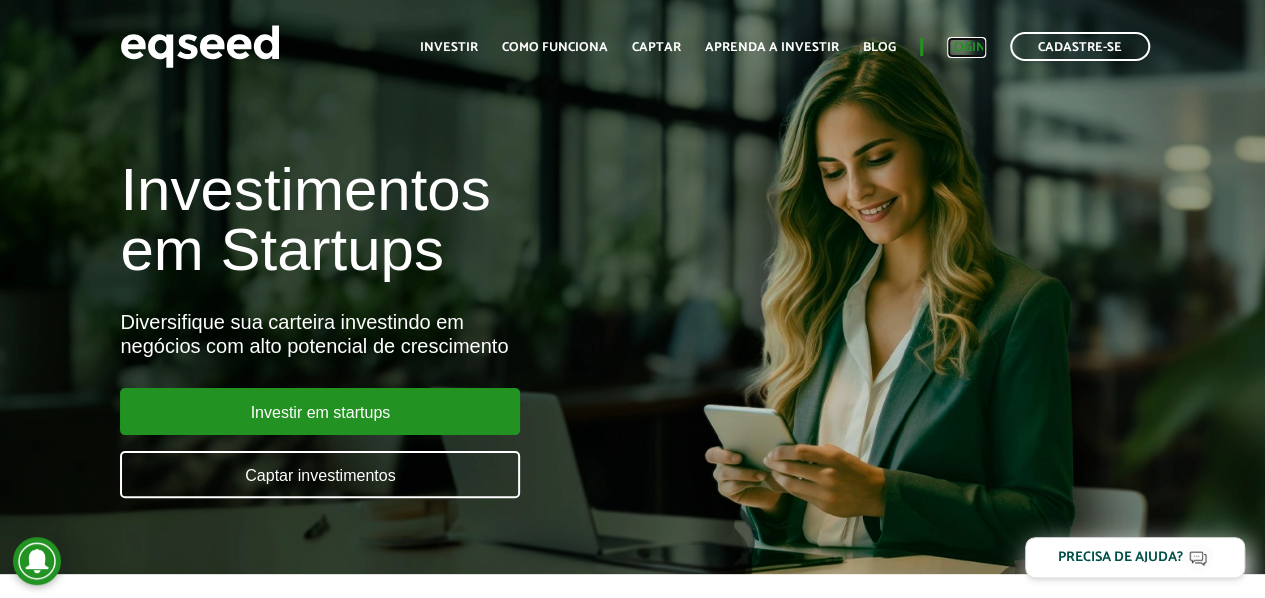 click on "Login" at bounding box center (966, 47) 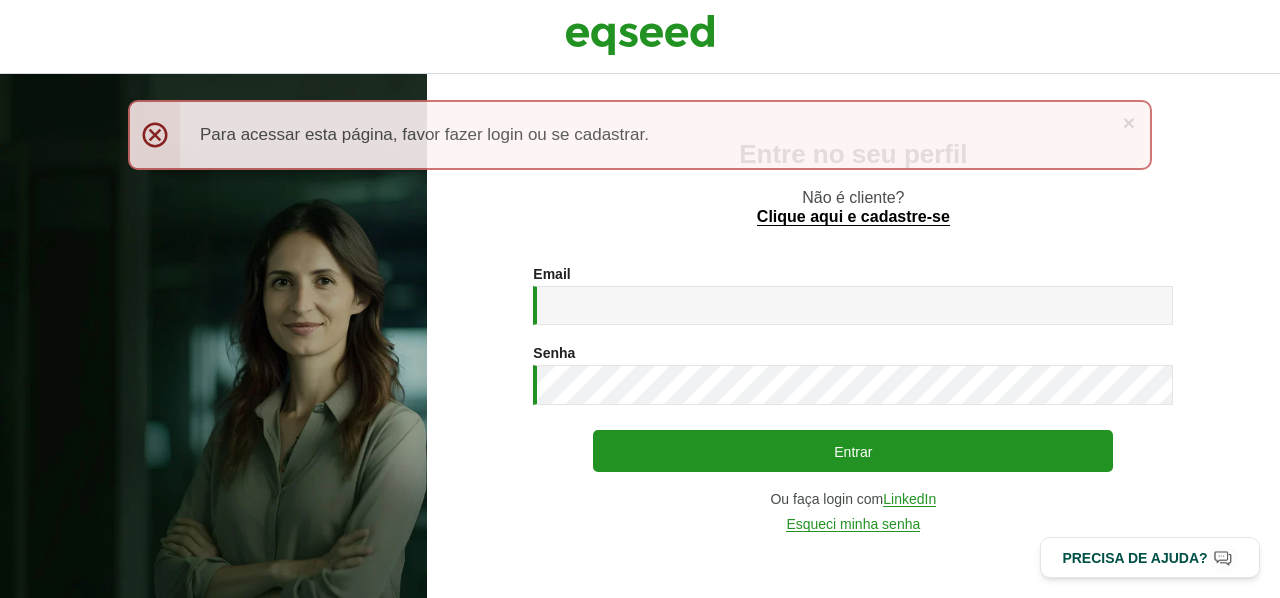 scroll, scrollTop: 0, scrollLeft: 0, axis: both 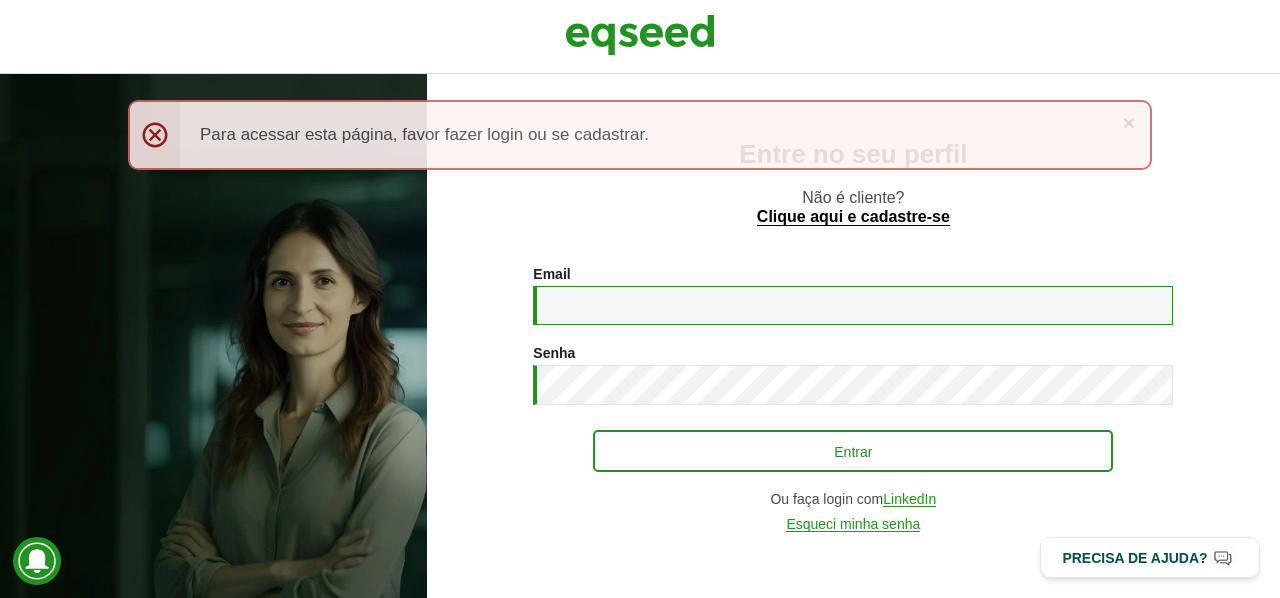 type on "**********" 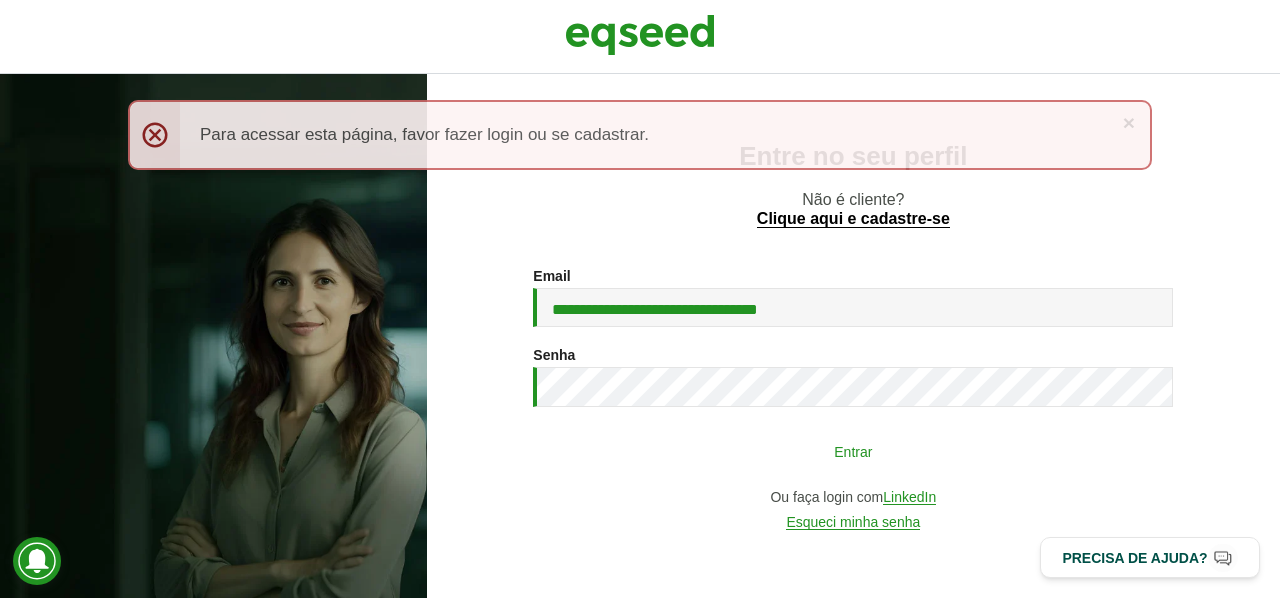 click on "Entrar" at bounding box center [853, 451] 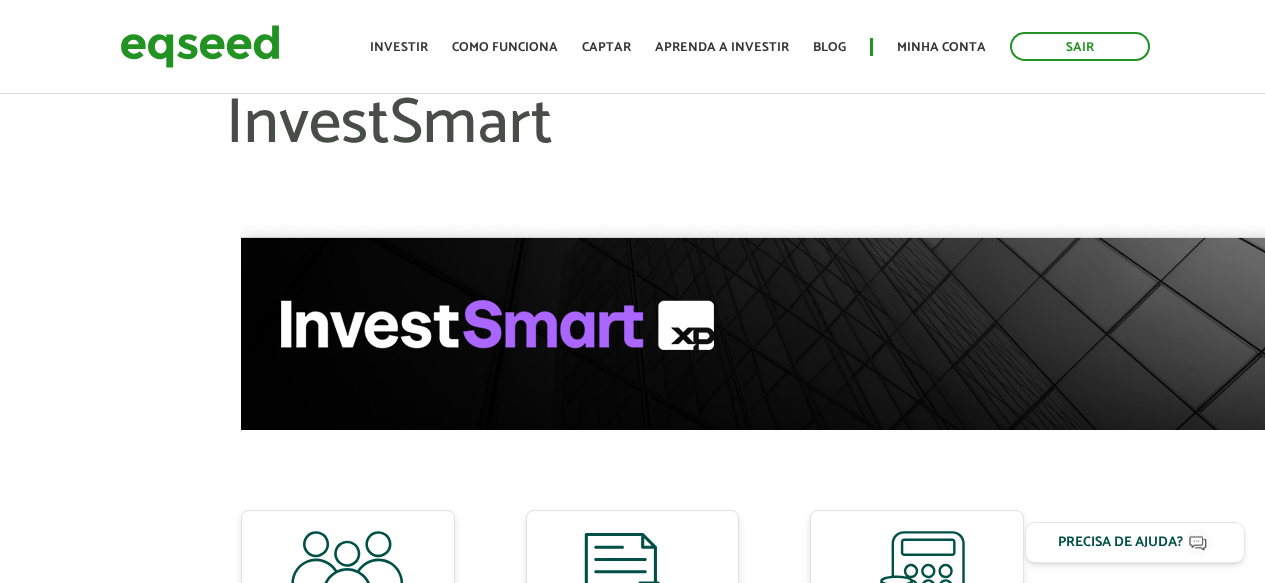 scroll, scrollTop: 0, scrollLeft: 0, axis: both 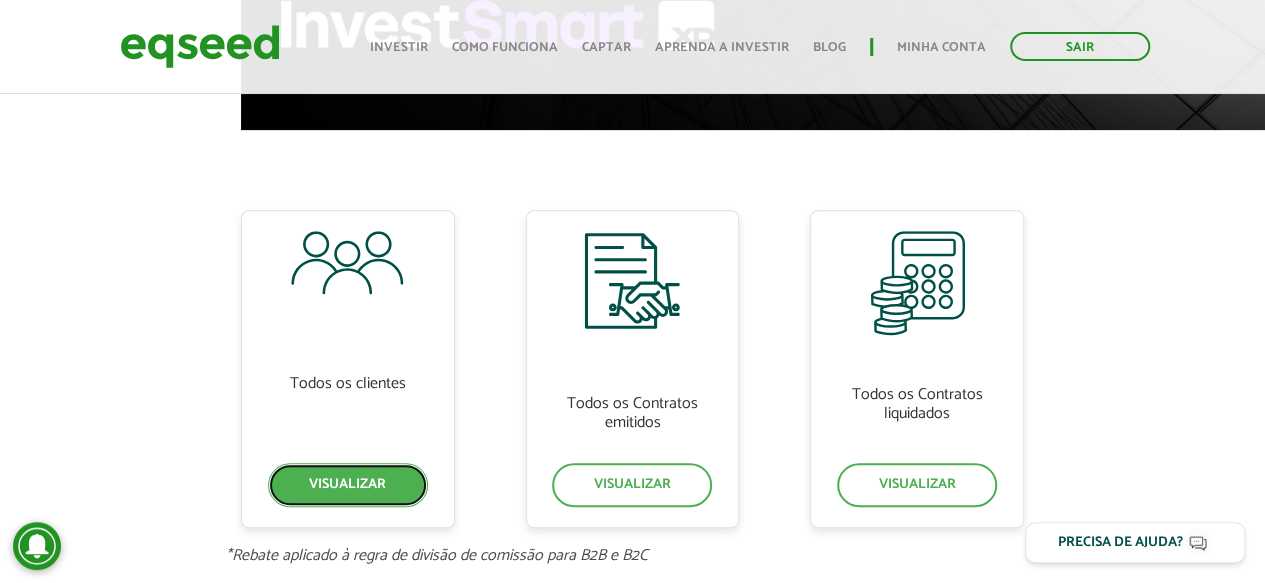 click on "Visualizar" at bounding box center [348, 485] 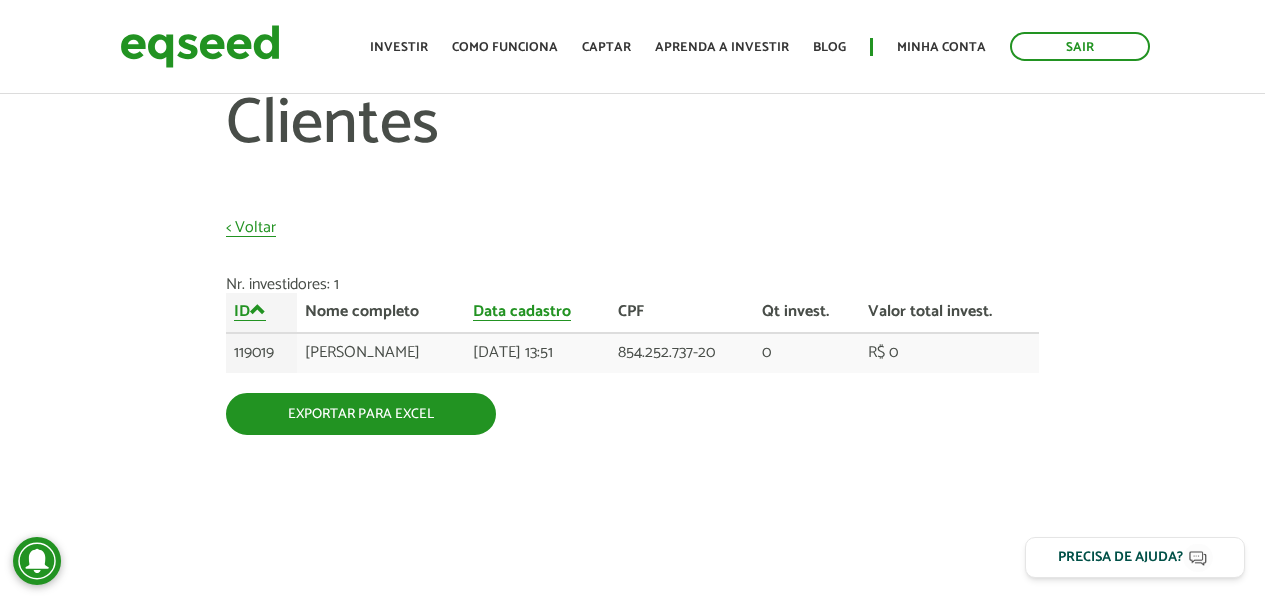 scroll, scrollTop: 0, scrollLeft: 0, axis: both 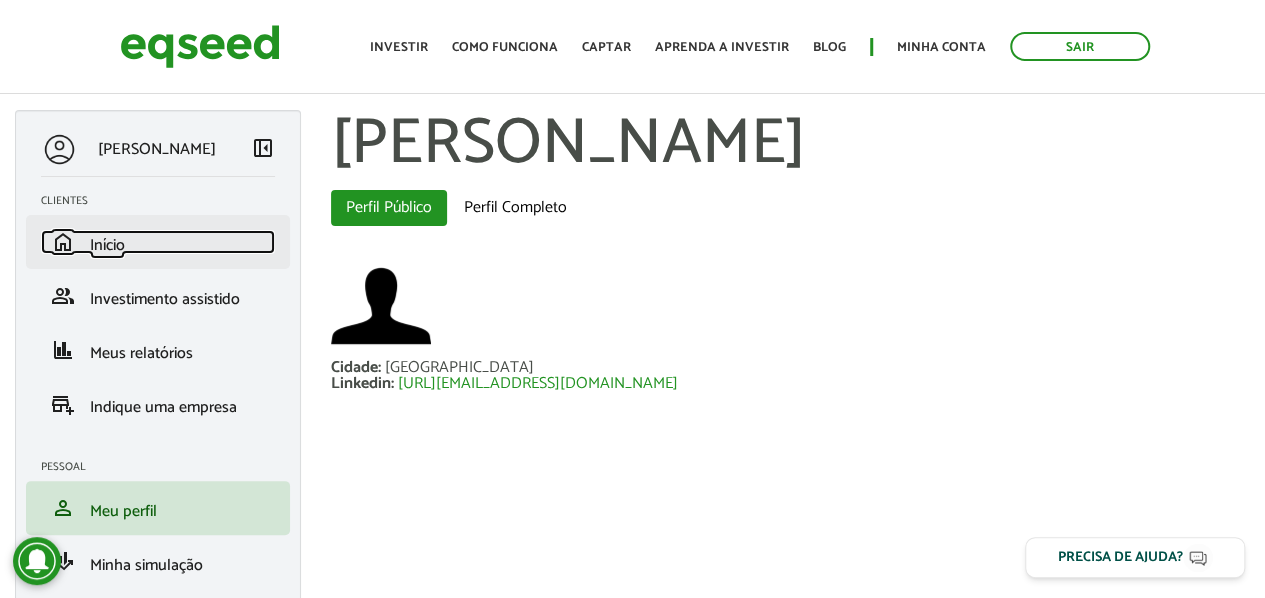 click on "home Início" at bounding box center [158, 242] 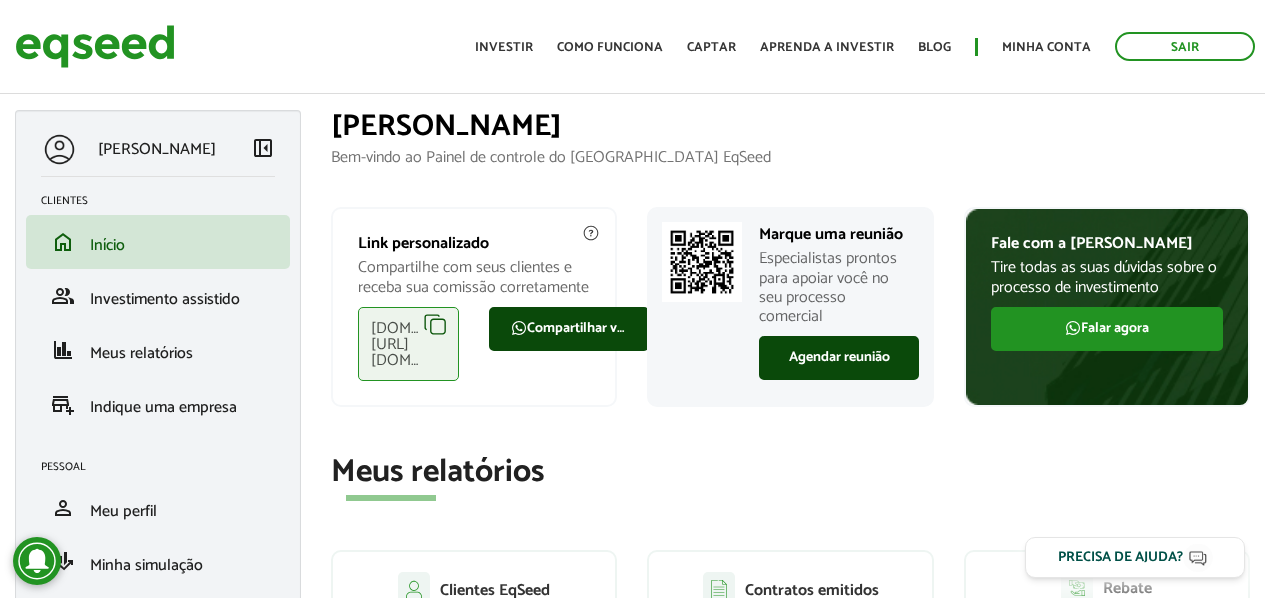 scroll, scrollTop: 0, scrollLeft: 0, axis: both 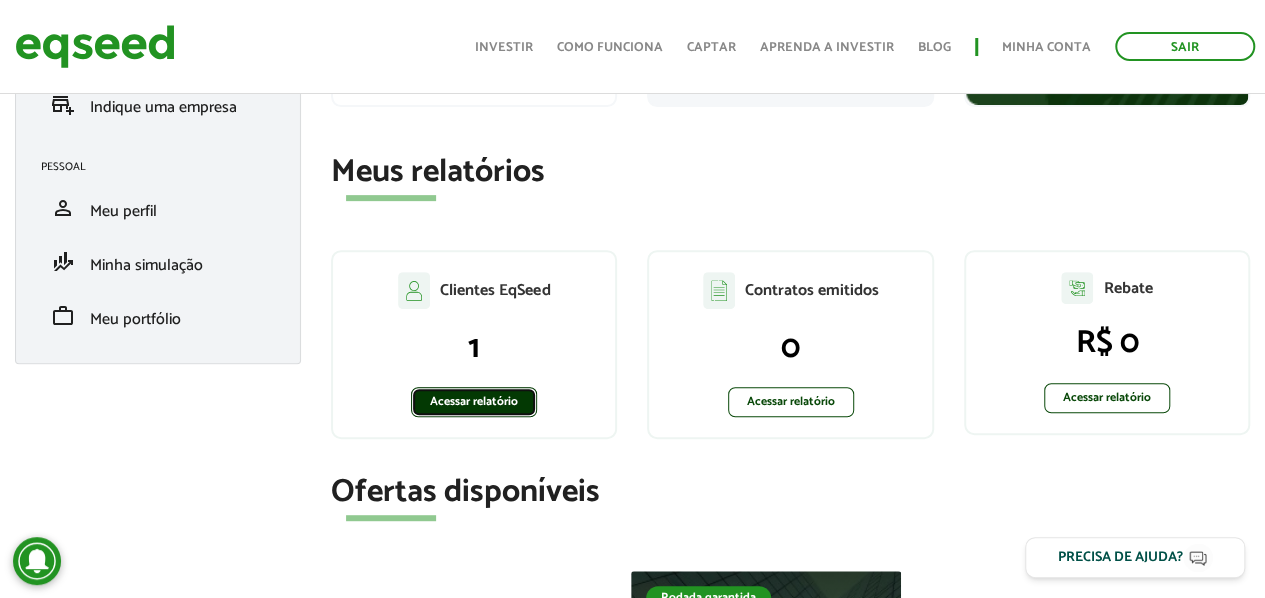 click on "Acessar relatório" at bounding box center [474, 402] 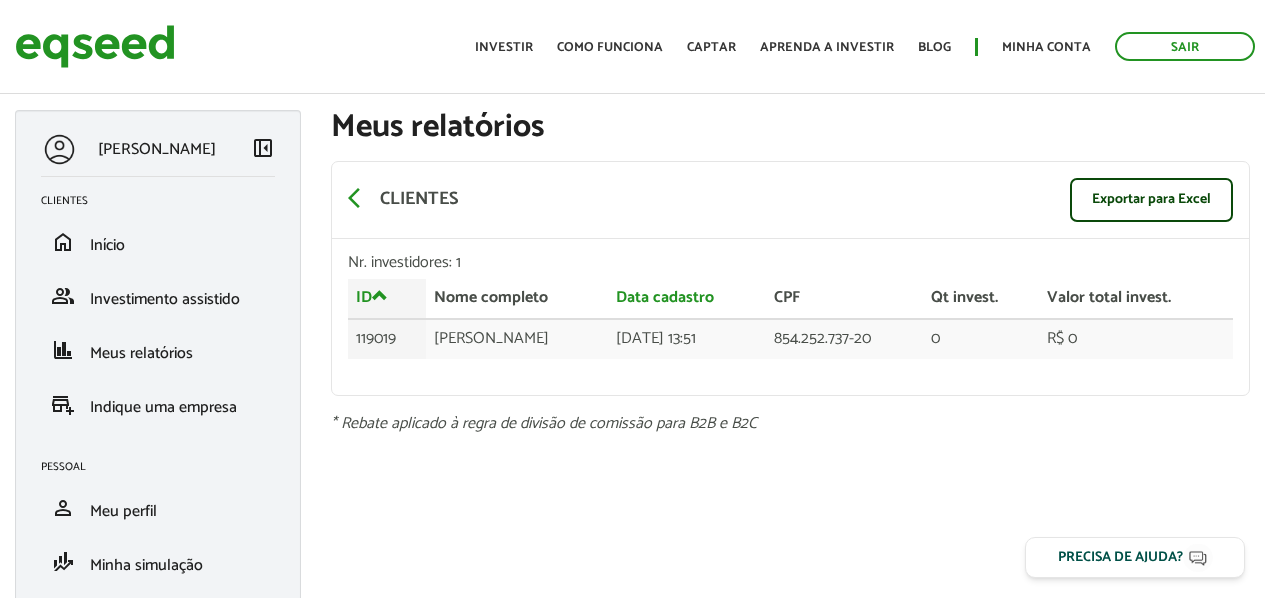 scroll, scrollTop: 0, scrollLeft: 0, axis: both 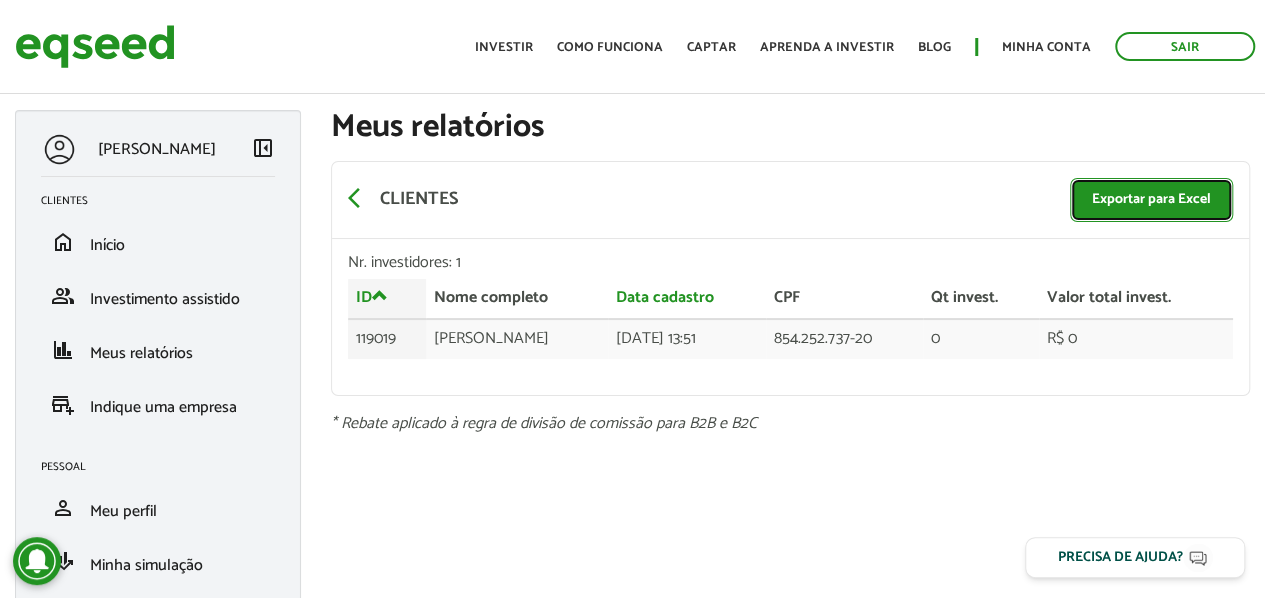 click on "Exportar para Excel" at bounding box center [1151, 200] 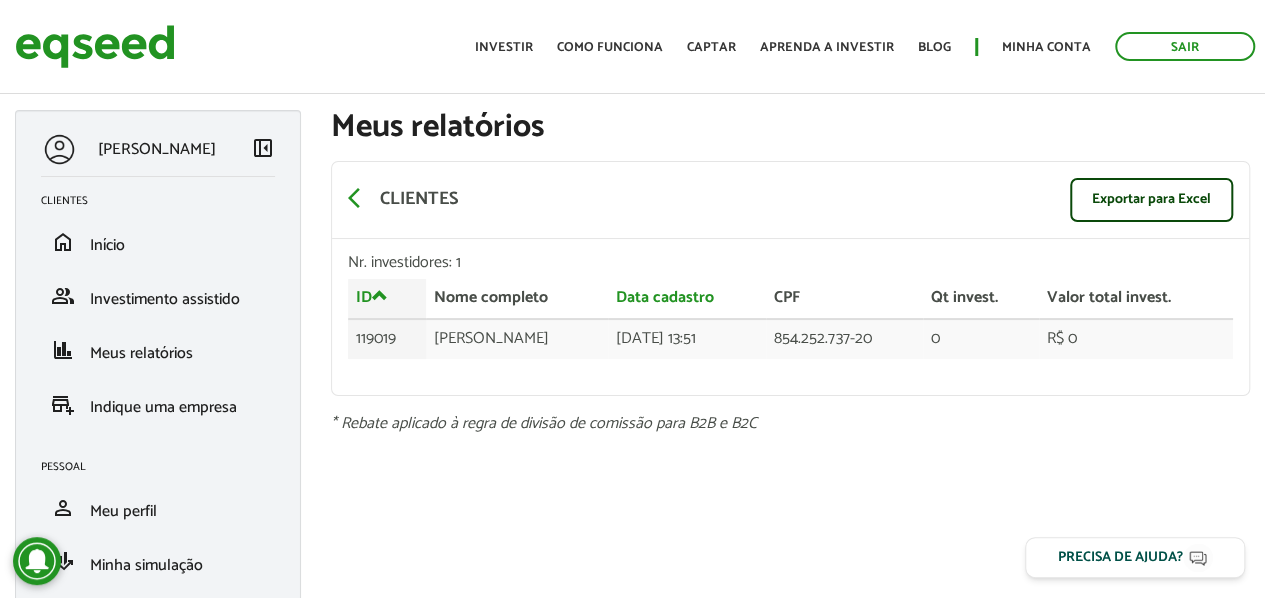 drag, startPoint x: 227, startPoint y: 222, endPoint x: 217, endPoint y: 208, distance: 17.20465 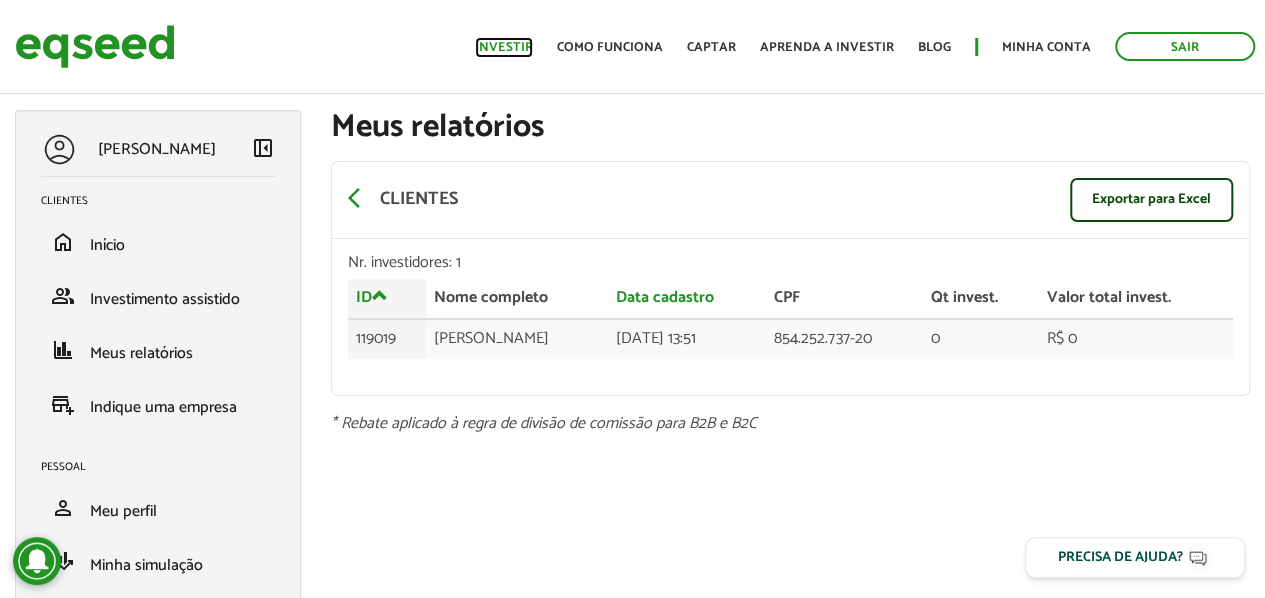 click on "Investir" at bounding box center [504, 47] 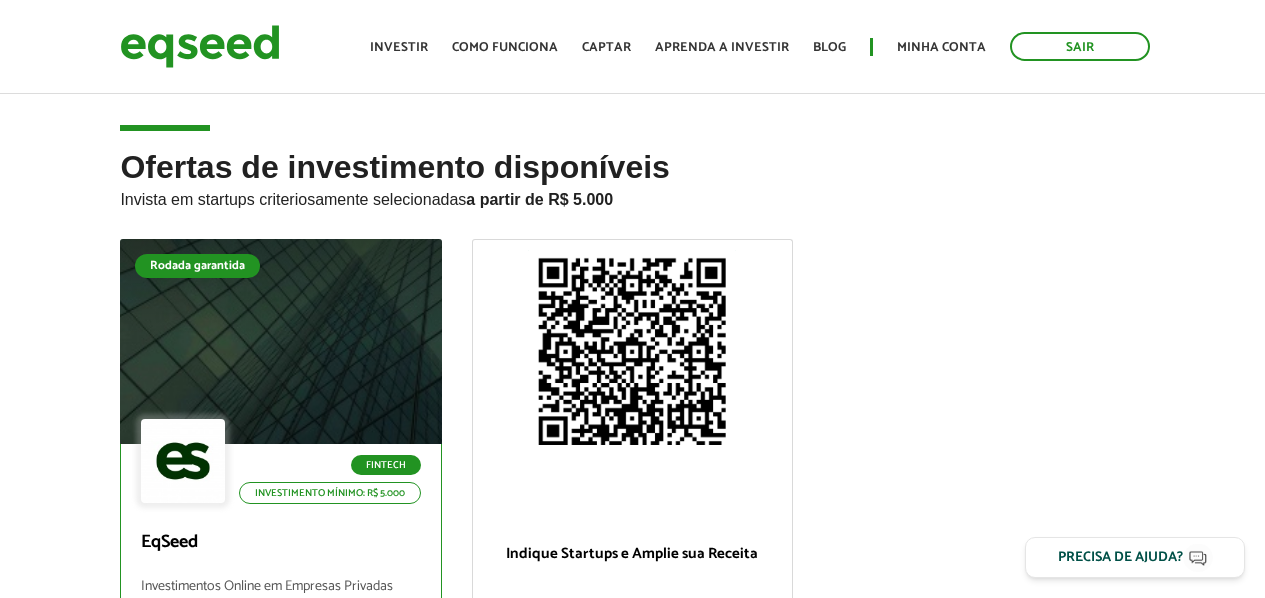 scroll, scrollTop: 0, scrollLeft: 0, axis: both 